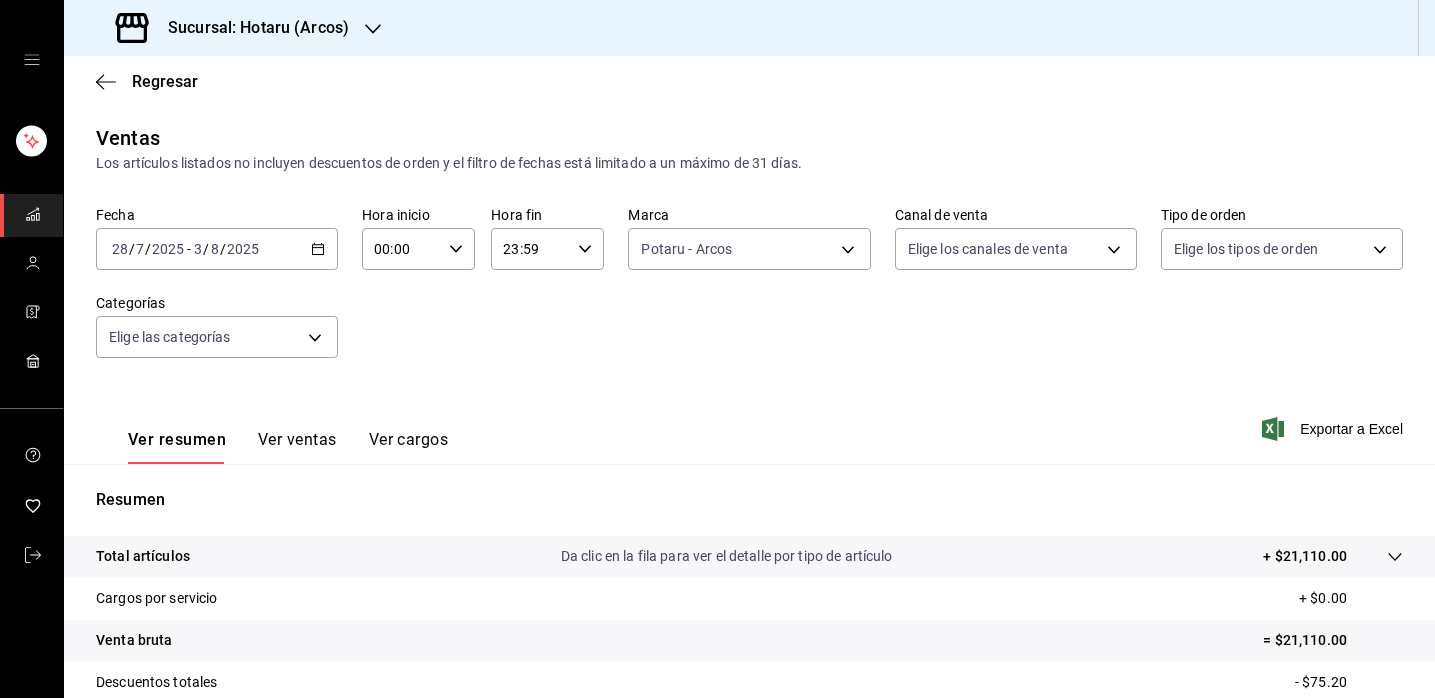 scroll, scrollTop: 0, scrollLeft: 0, axis: both 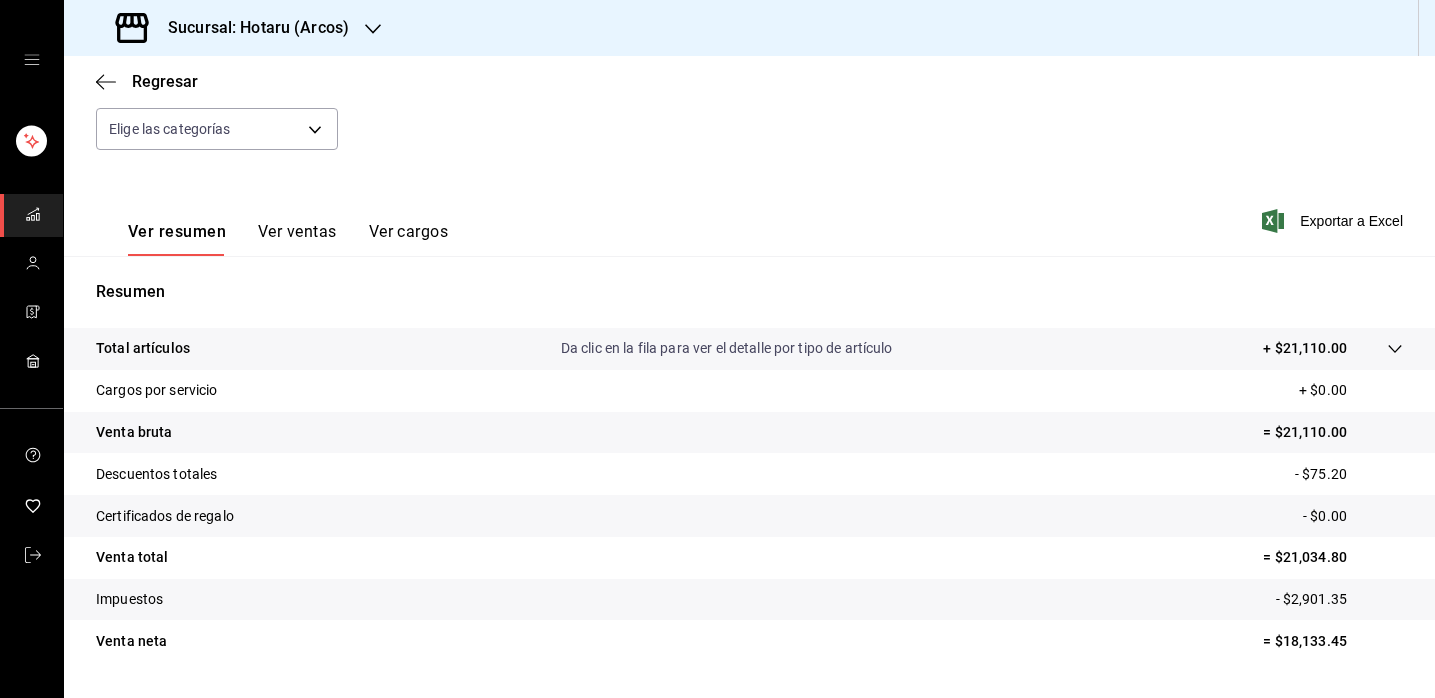 click on "Regresar" at bounding box center (749, 81) 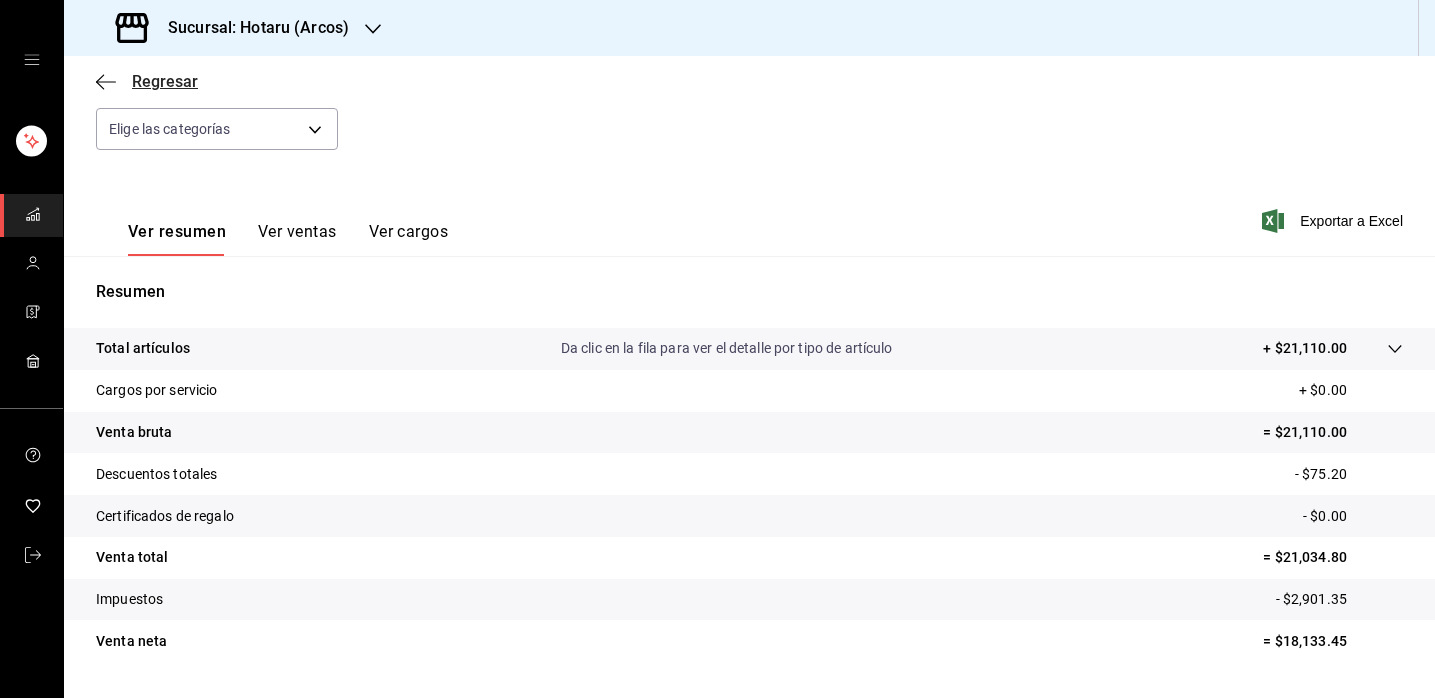 click 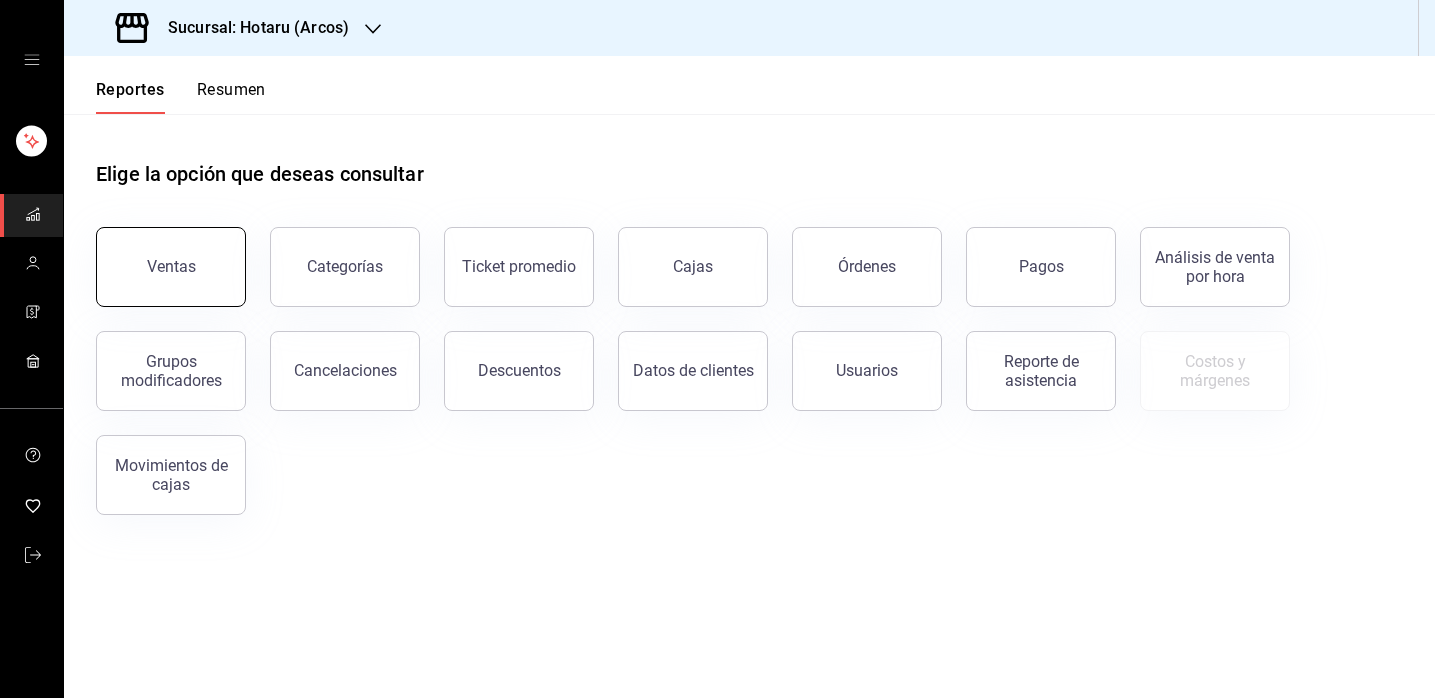 click on "Ventas" at bounding box center [171, 267] 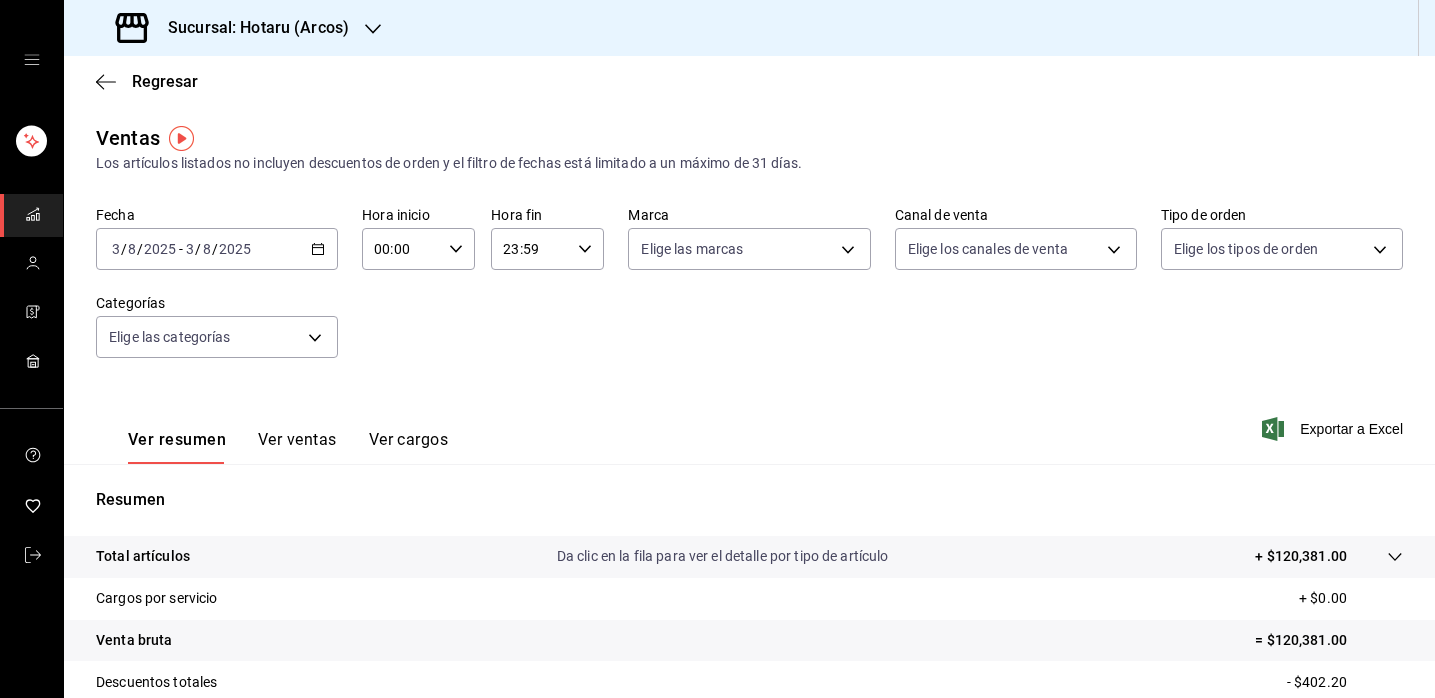 click 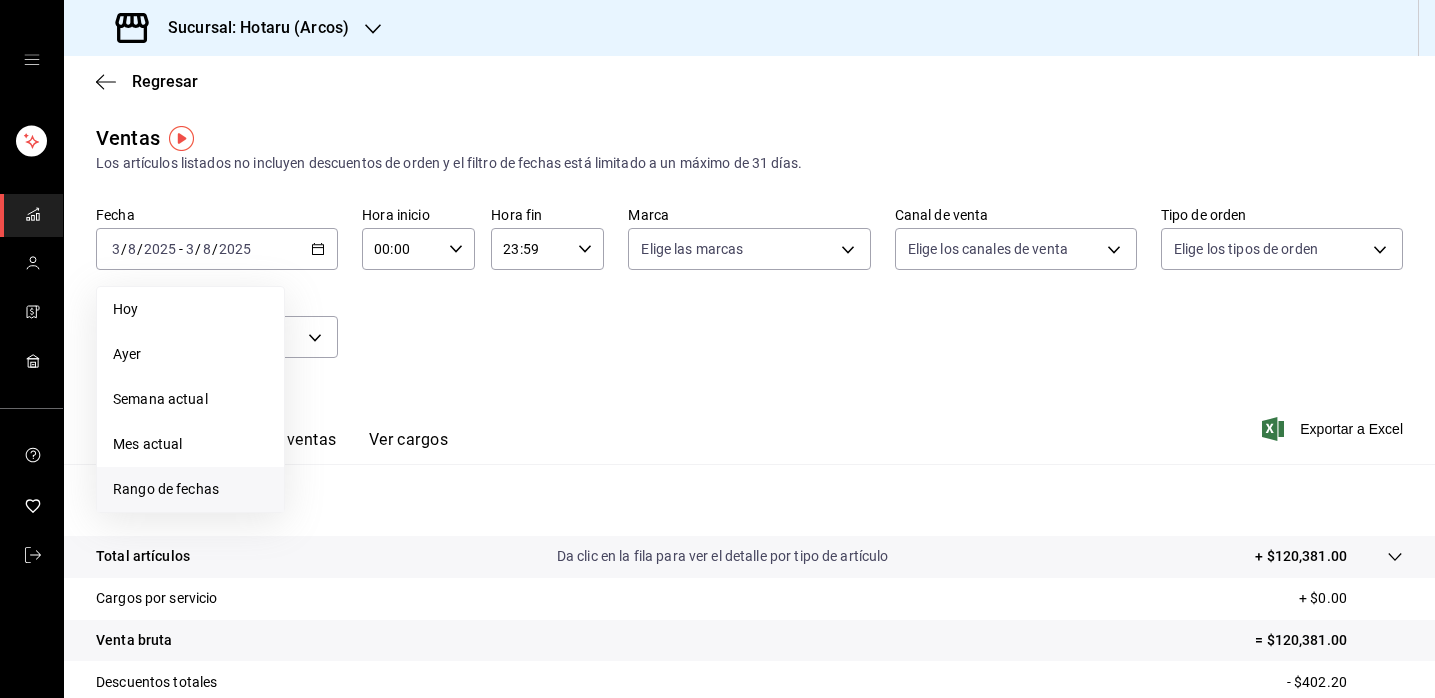 click on "Rango de fechas" at bounding box center (190, 489) 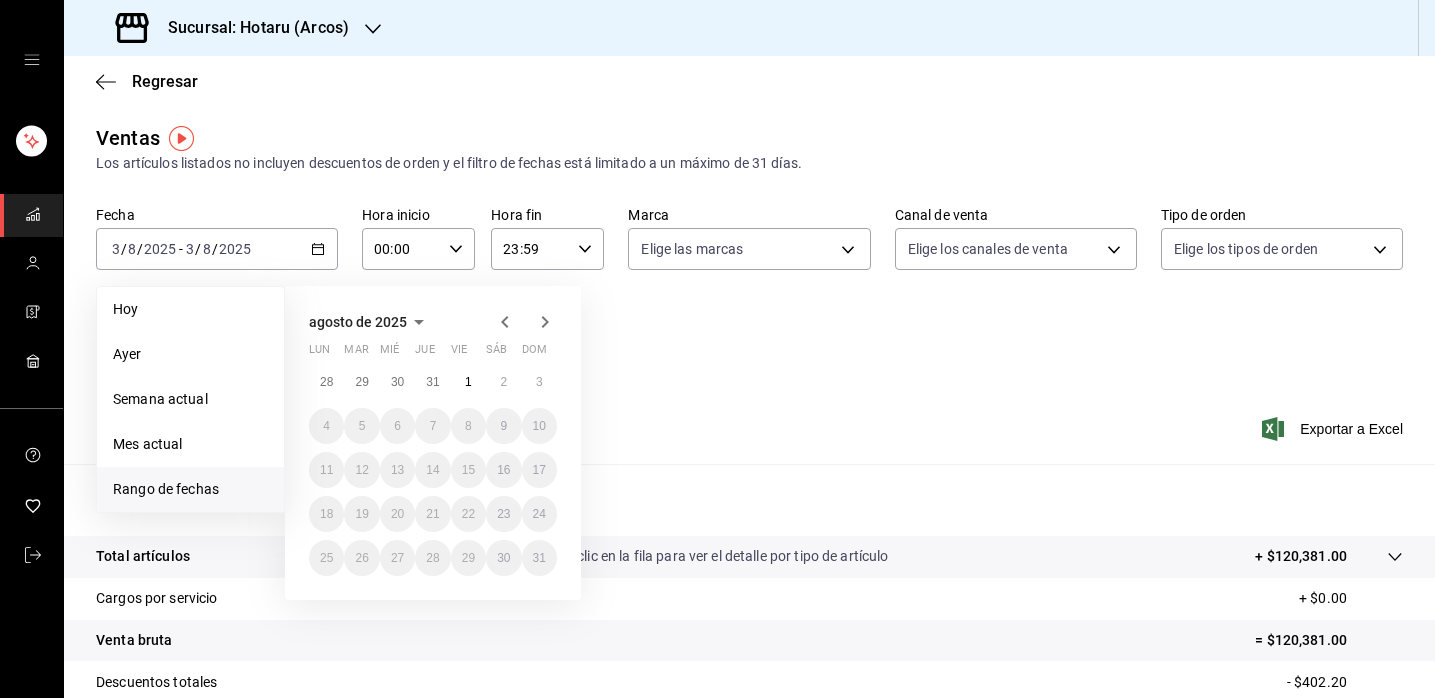 click 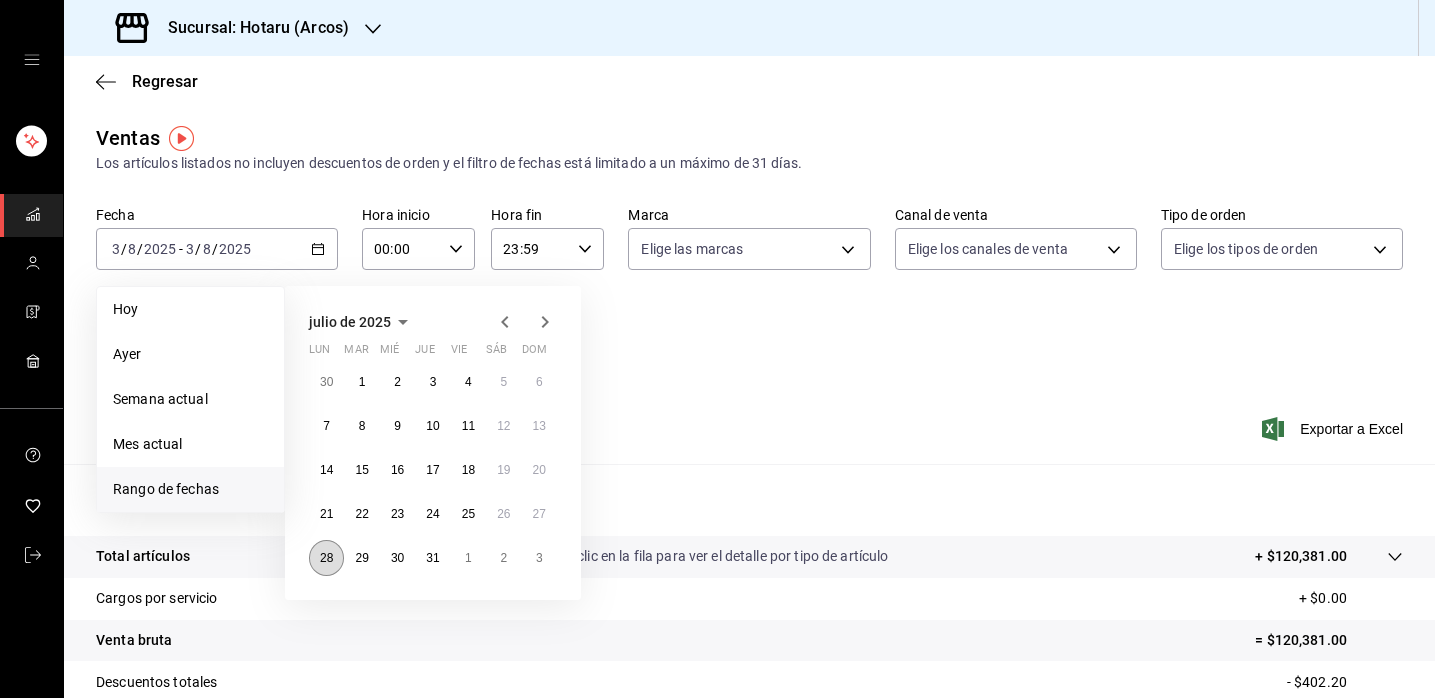 drag, startPoint x: 362, startPoint y: 549, endPoint x: 325, endPoint y: 554, distance: 37.336308 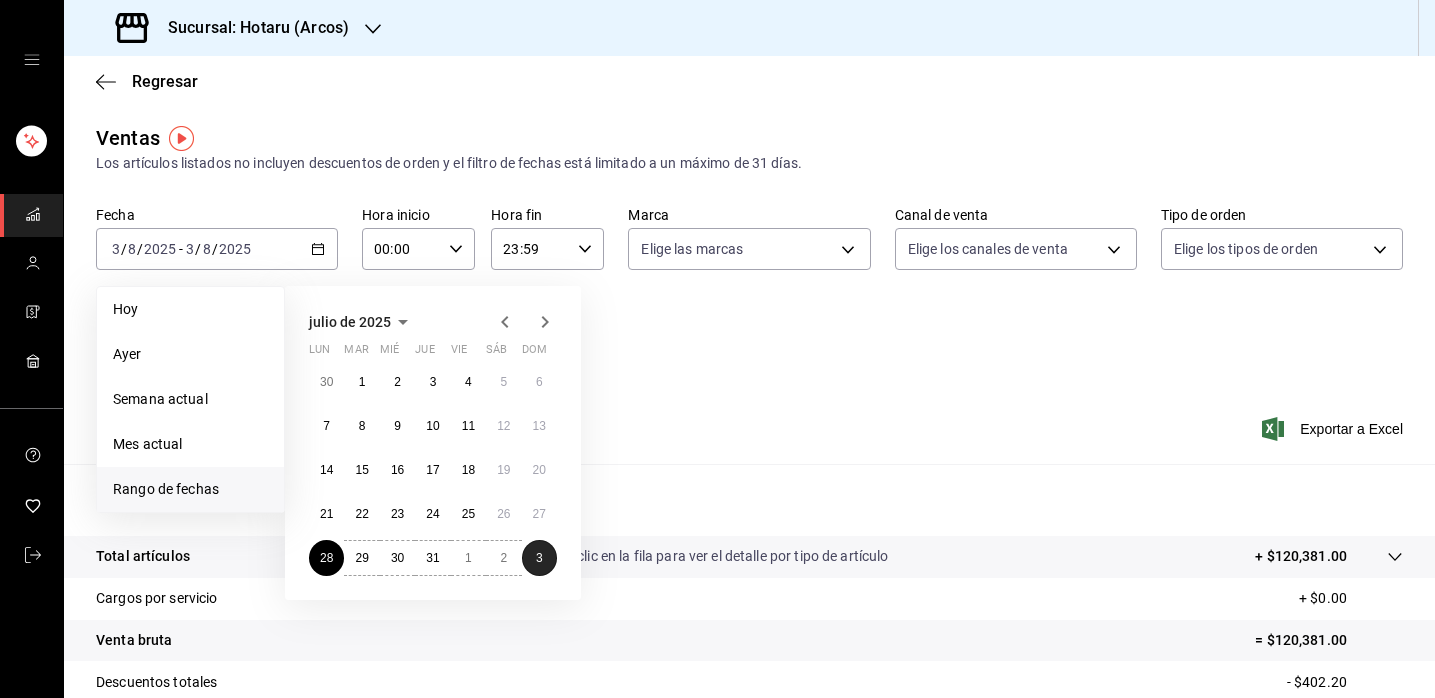 click on "3" at bounding box center (539, 558) 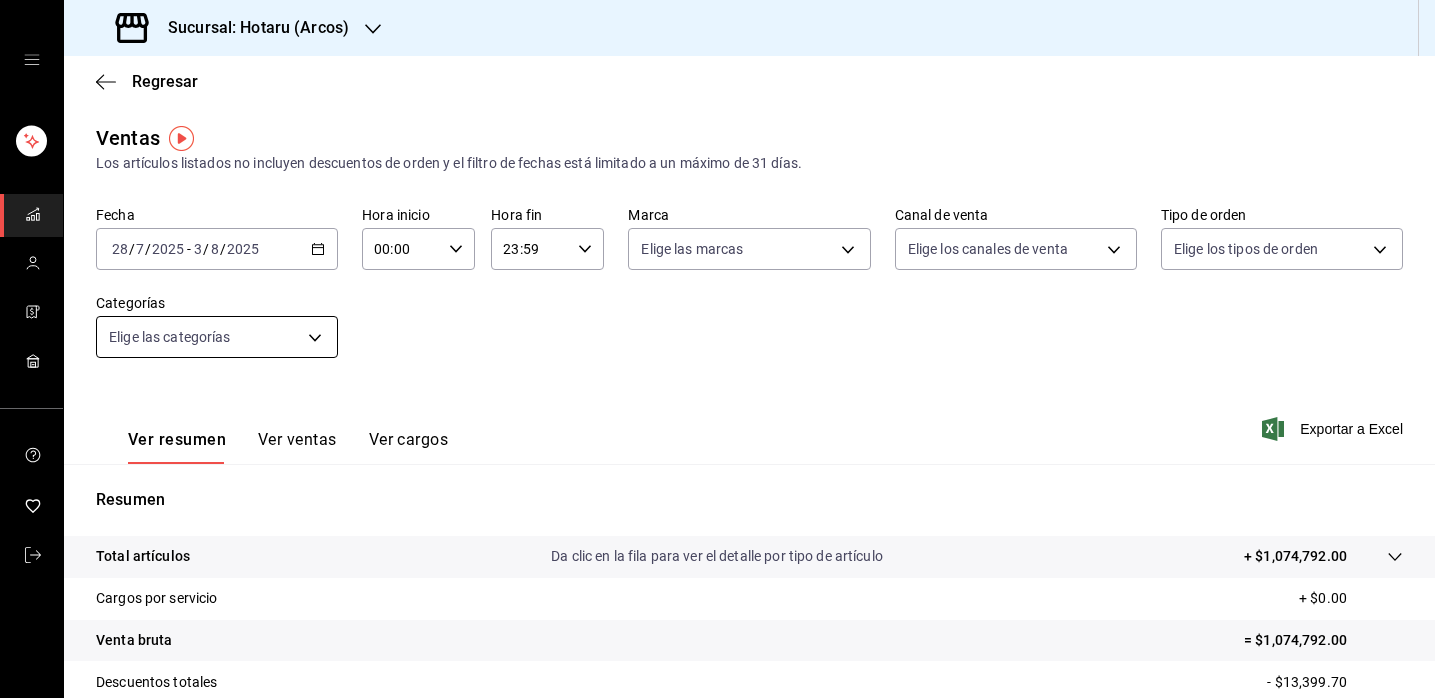 click on "Sucursal: Hotaru (Arcos) Regresar Ventas Los artículos listados no incluyen descuentos de orden y el filtro de fechas está limitado a un máximo de 31 días. Fecha [DATE] [DATE] / [DATE] / [DATE] - [DATE] [DATE] / [DATE] / [DATE] Hora inicio 00:00 Hora inicio Hora fin 23:59 Hora fin Marca Elige las marcas Canal de venta Elige los canales de venta Tipo de orden Elige los tipos de orden Categorías Elige las categorías Ver resumen Ver ventas Ver cargos Exportar a Excel Resumen Total artículos Da clic en la fila para ver el detalle por tipo de artículo + $1,074,792.00 Cargos por servicio + $0.00 Venta bruta = $1,074,792.00 Descuentos totales - $13,399.70 Certificados de regalo - $2,365.00 Venta total = $1,059,027.30 Impuestos - $146,072.73 Venta neta = $912,954.57 GANA 1 MES GRATIS EN TU SUSCRIPCIÓN AQUÍ Ver video tutorial Ir a video Visitar centro de ayuda ([PHONE]) [EMAIL] Visitar centro de ayuda ([PHONE]) [EMAIL]" at bounding box center [717, 349] 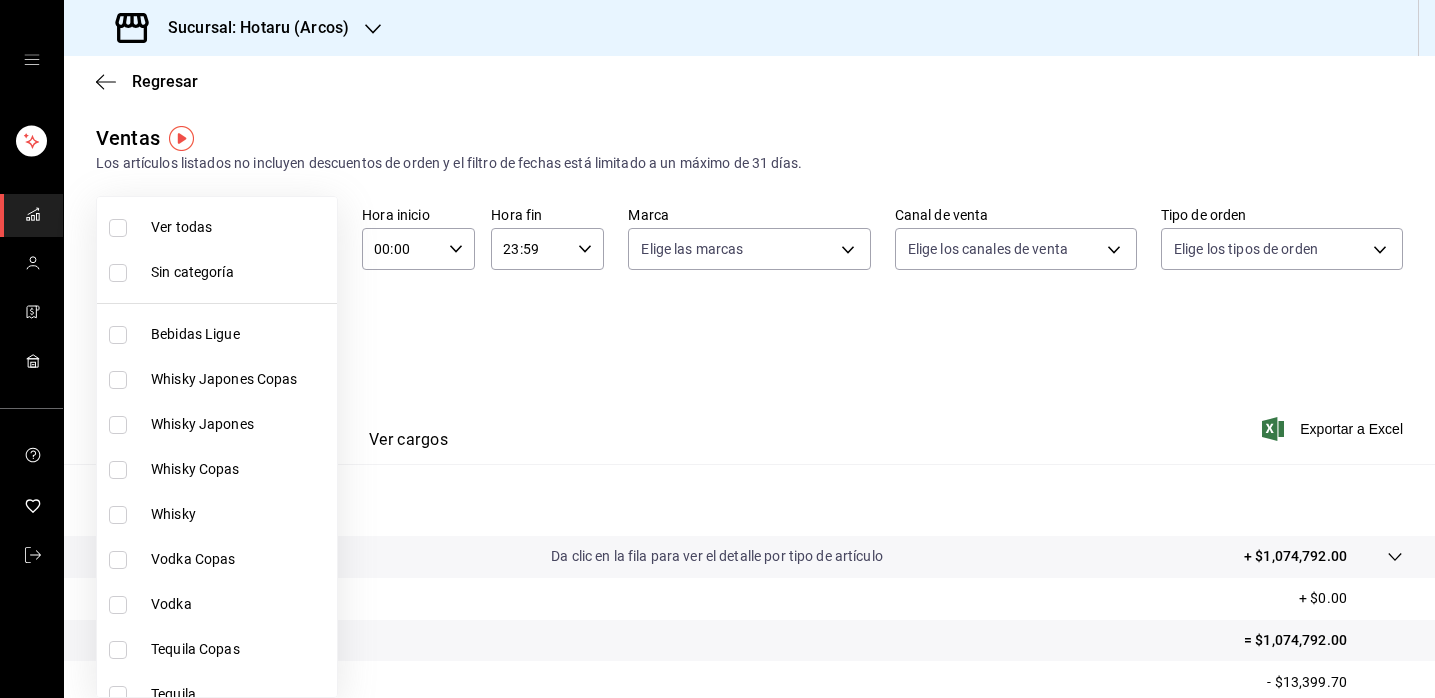 click at bounding box center (118, 380) 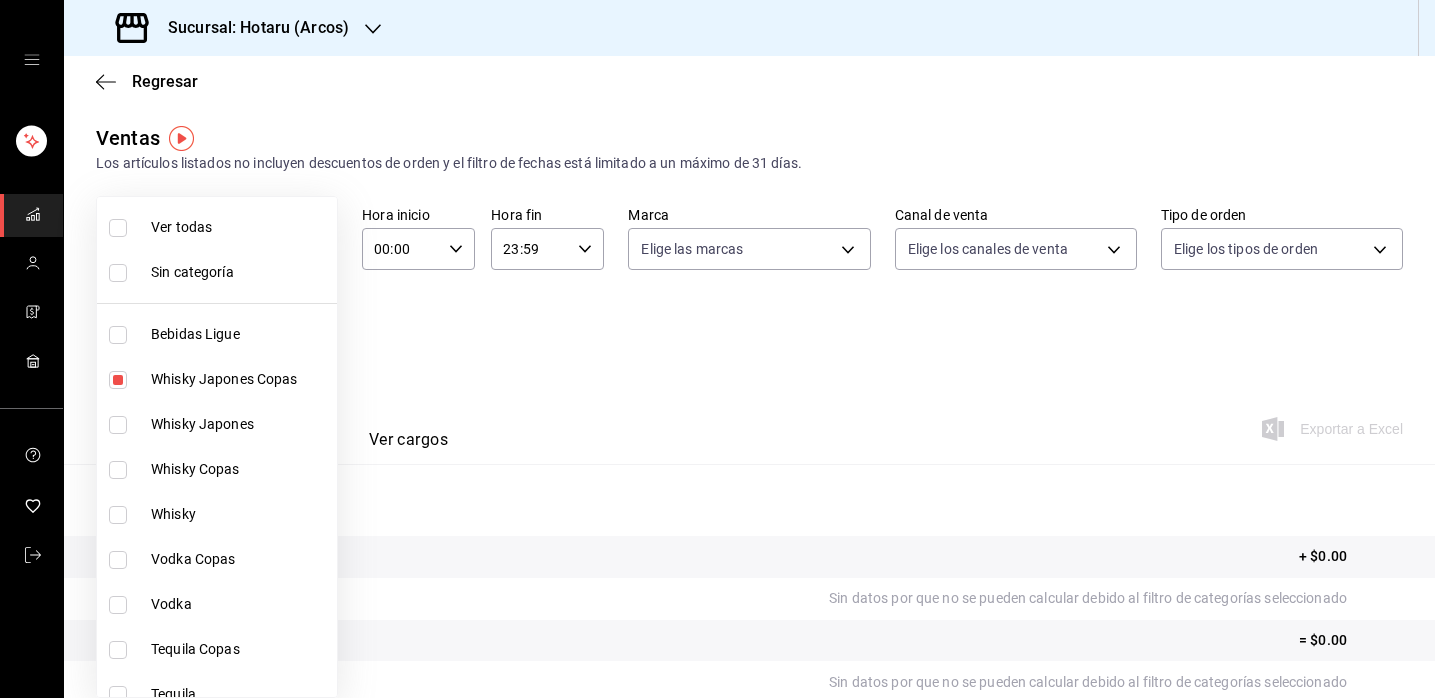 click at bounding box center (118, 425) 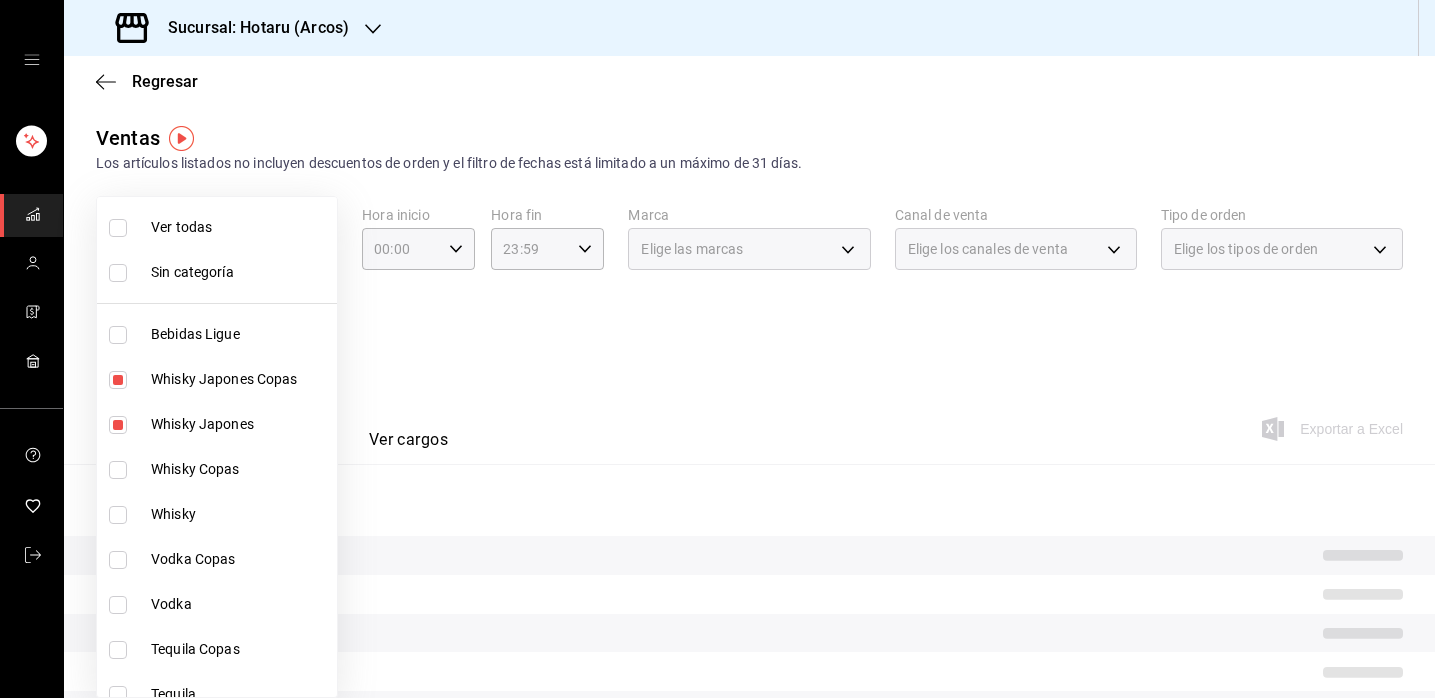 click at bounding box center [118, 470] 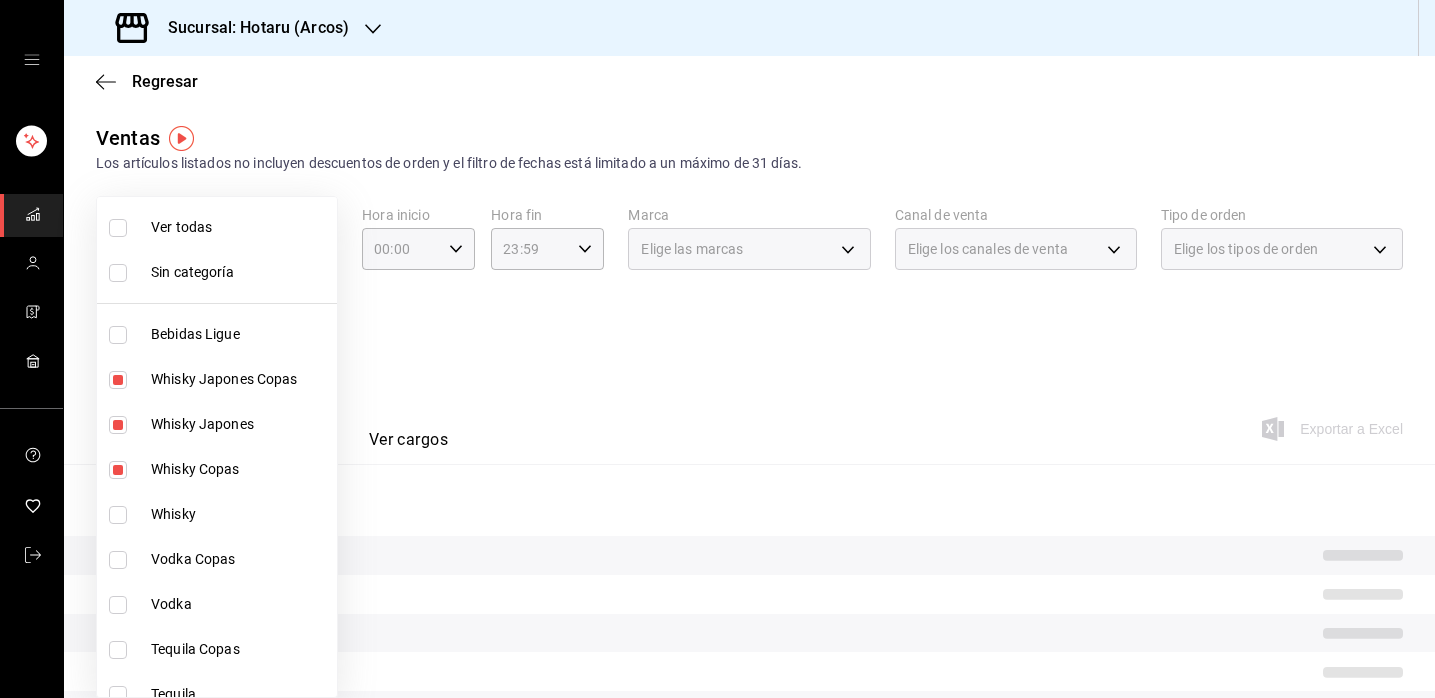 type on "98c40ba0-5fcc-40b0-ad47-58e6283fb45d,d8773d16-2072-441c-95fd-b29cd841ad99,12869a51-c3f4-42bd-a28f-5ed12a86b609" 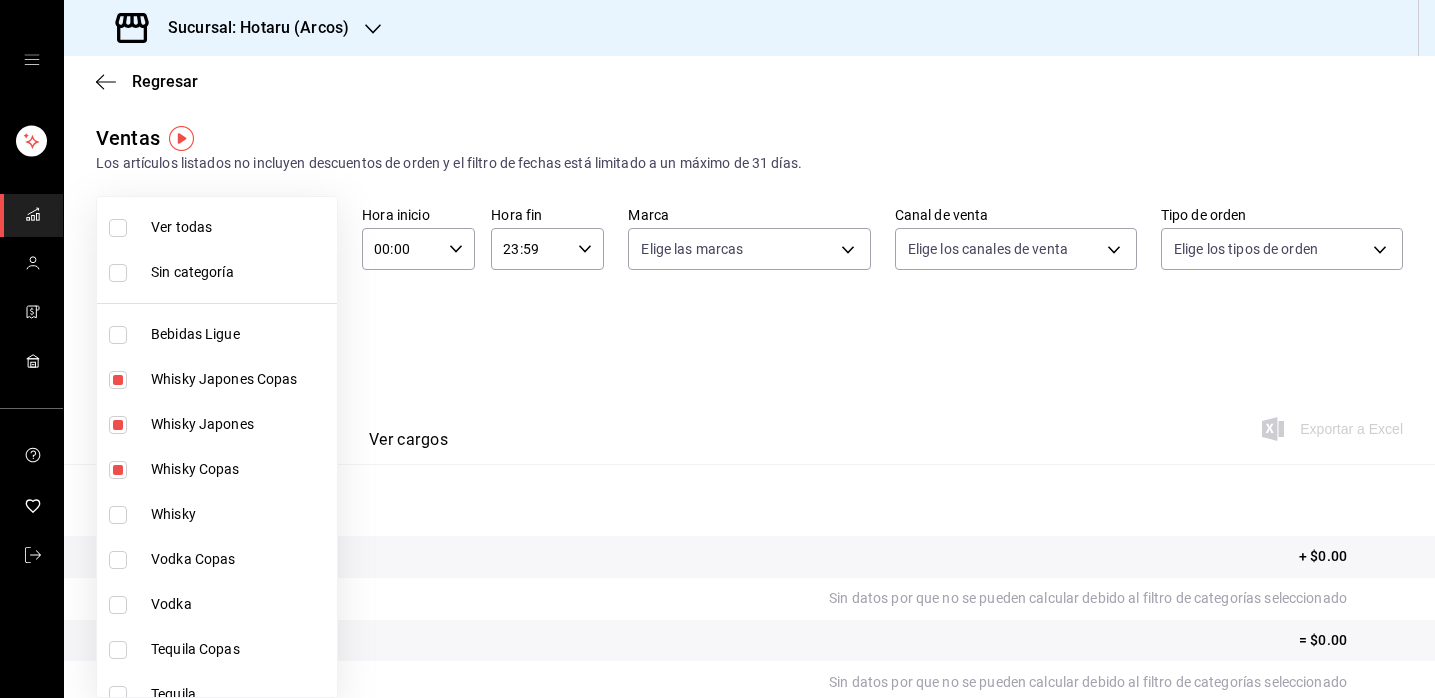 click at bounding box center (118, 515) 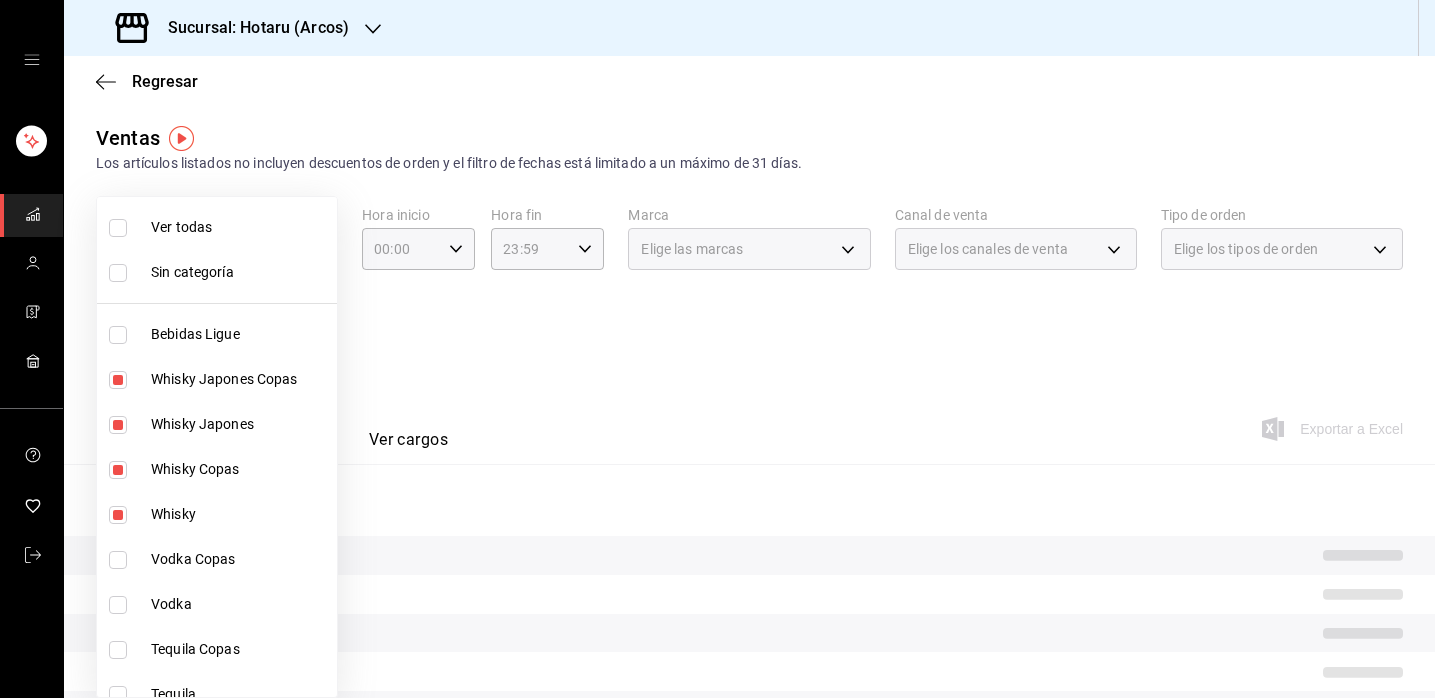 click on "Vodka Copas" at bounding box center [217, 559] 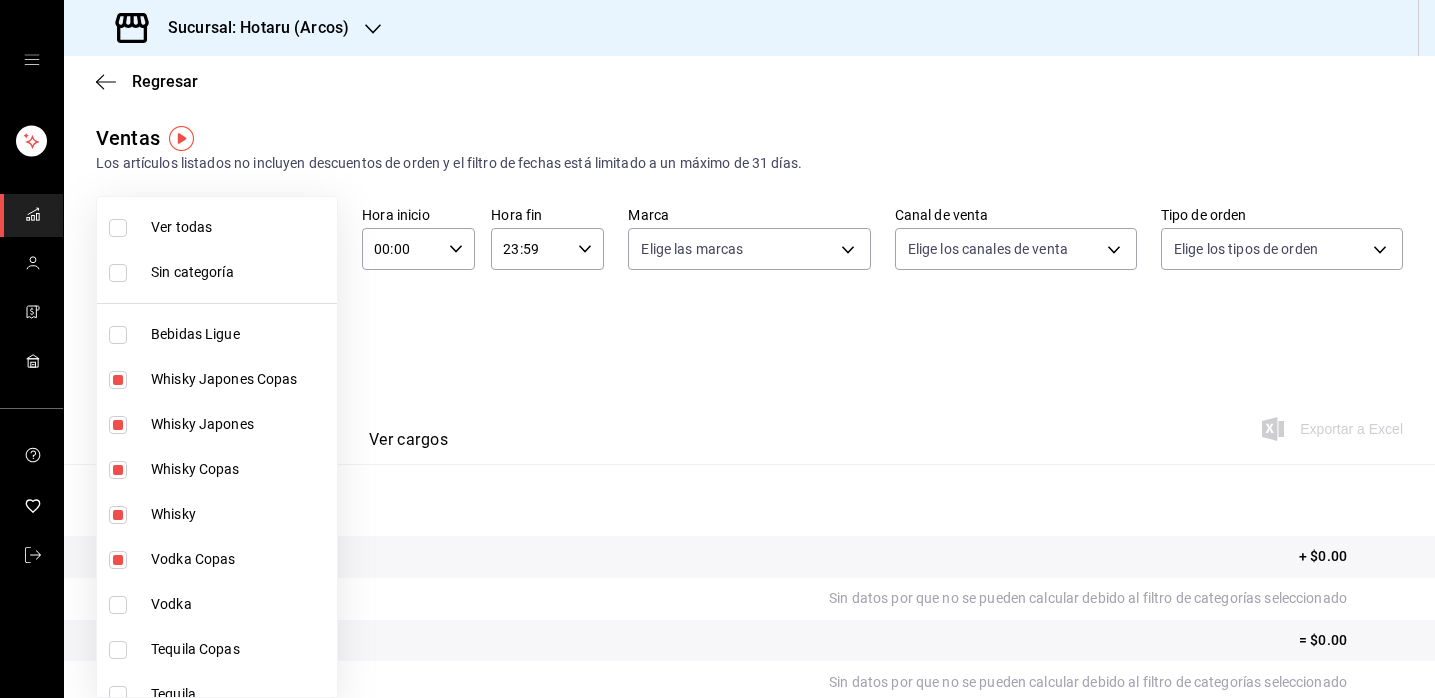 click at bounding box center (118, 605) 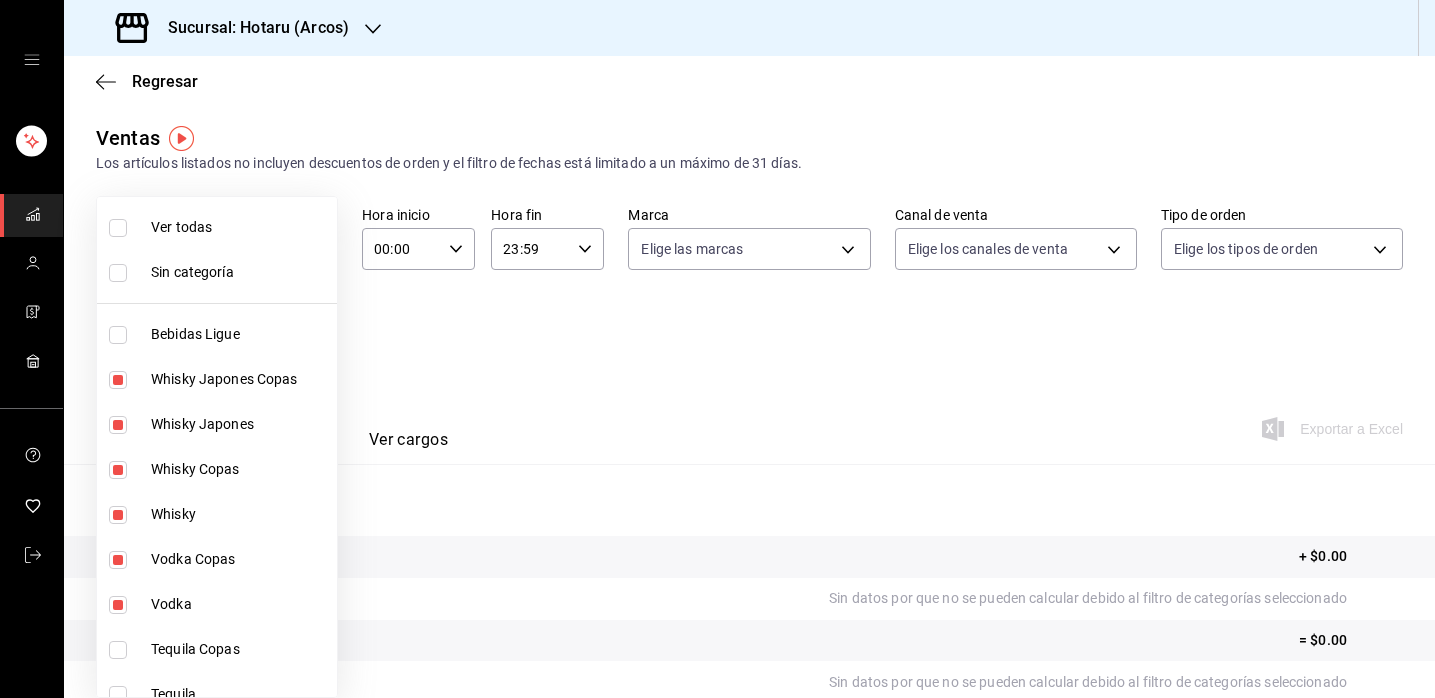 type on "98c40ba0-5fcc-40b0-ad47-58e6283fb45d,d8773d16-2072-441c-95fd-b29cd841ad99,12869a51-c3f4-42bd-a28f-5ed12a86b609,13a2a685-c750-4138-8a75-aa4859f30515,6e99ac08-0f71-4ac7-b5e7-538814436a6f,bf787a5f-b6b5-4f10-a17b-8f5afcf5eab4" 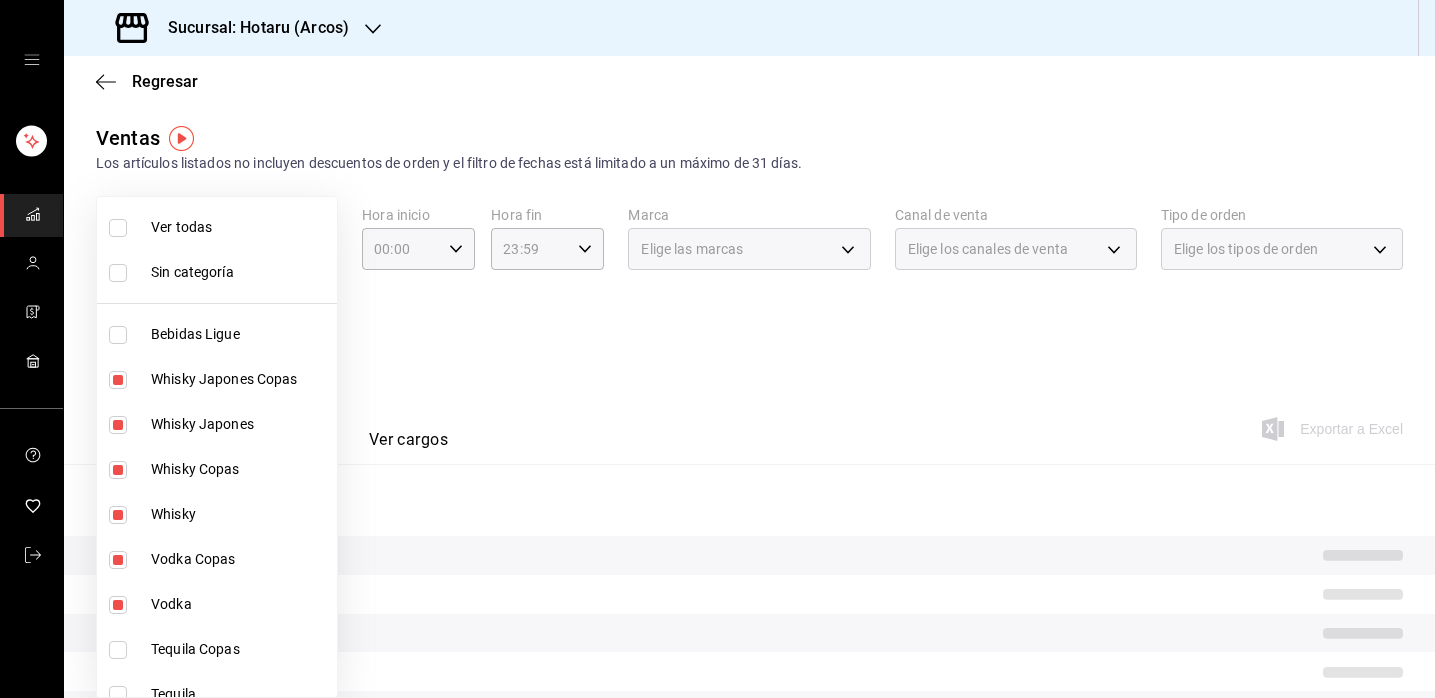 click at bounding box center [118, 650] 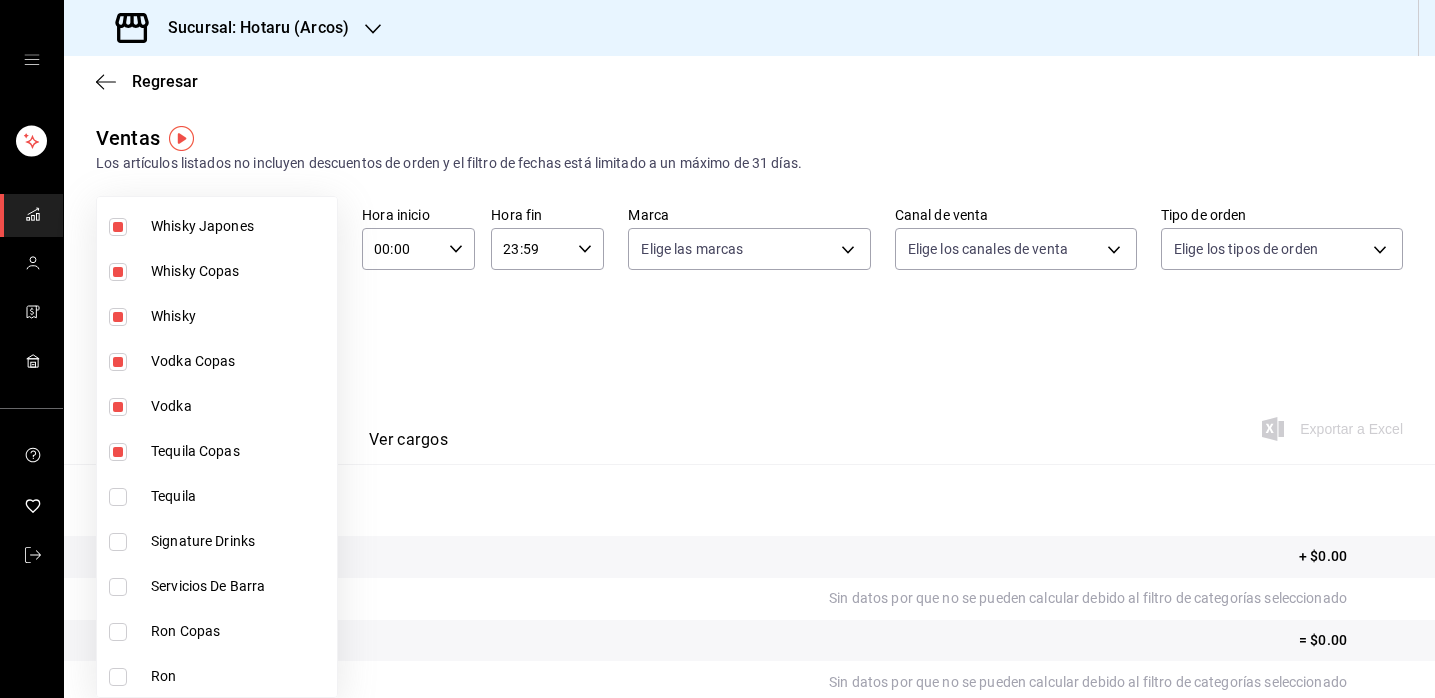 scroll, scrollTop: 247, scrollLeft: 0, axis: vertical 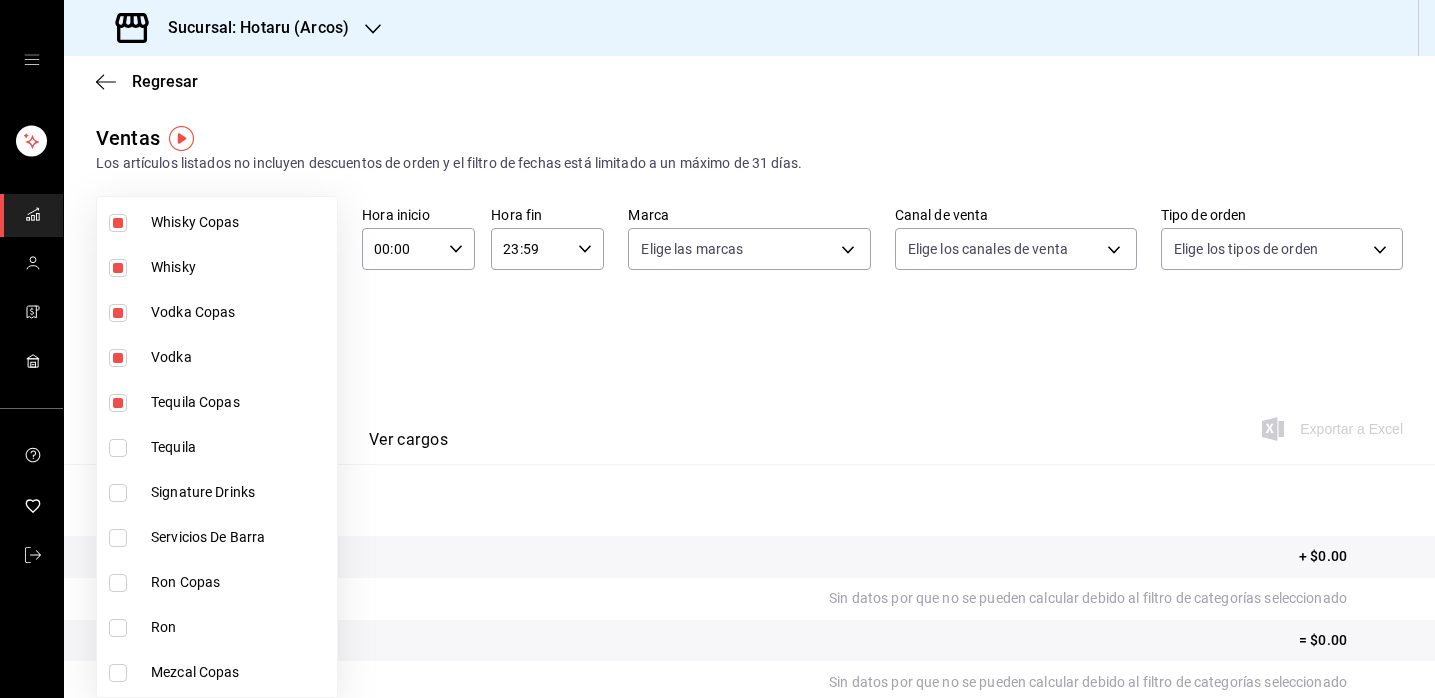 click on "Tequila" at bounding box center (217, 447) 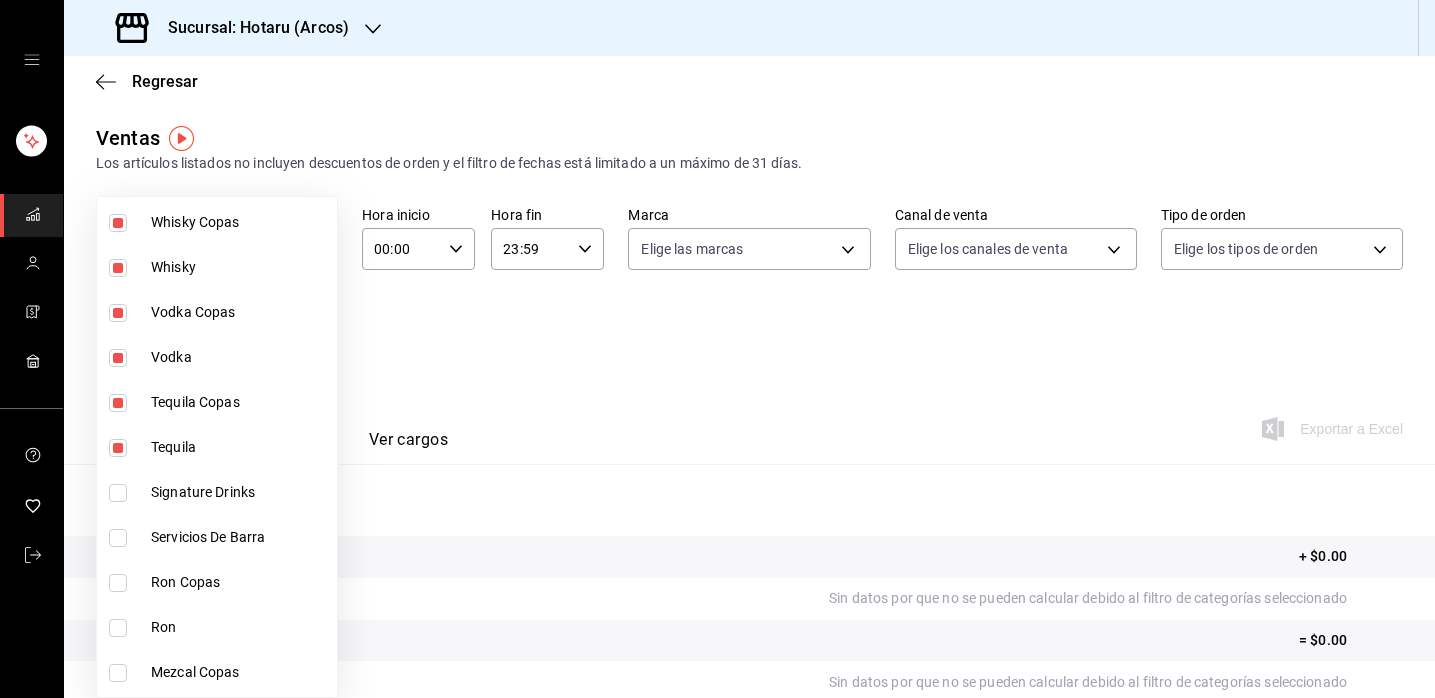click at bounding box center (118, 583) 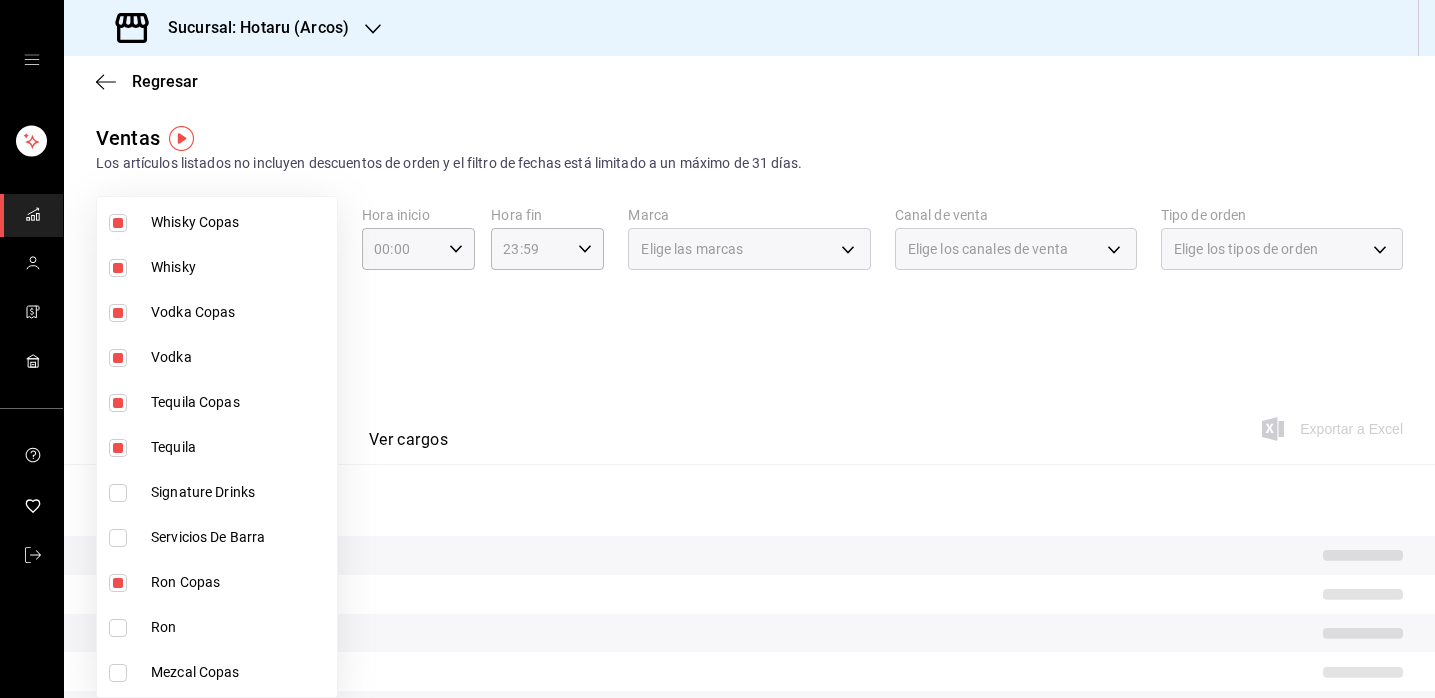 click at bounding box center [118, 628] 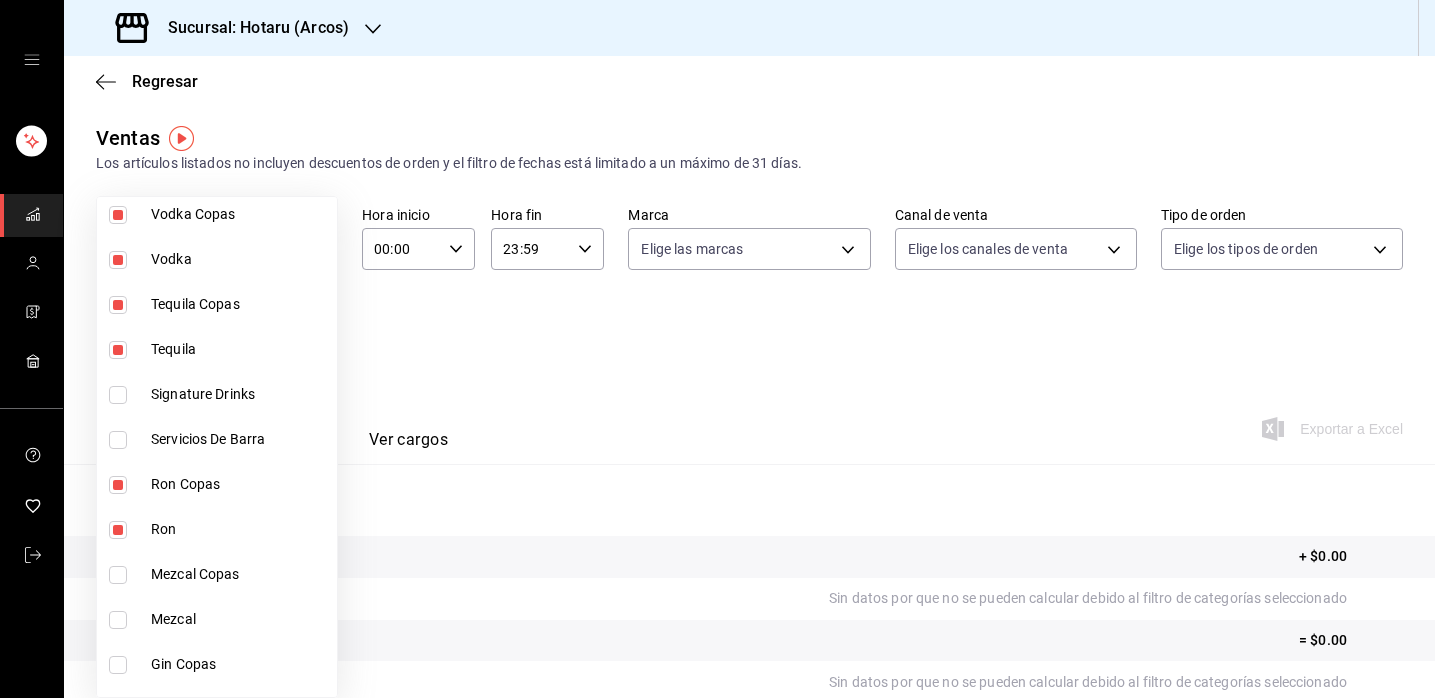 scroll, scrollTop: 379, scrollLeft: 0, axis: vertical 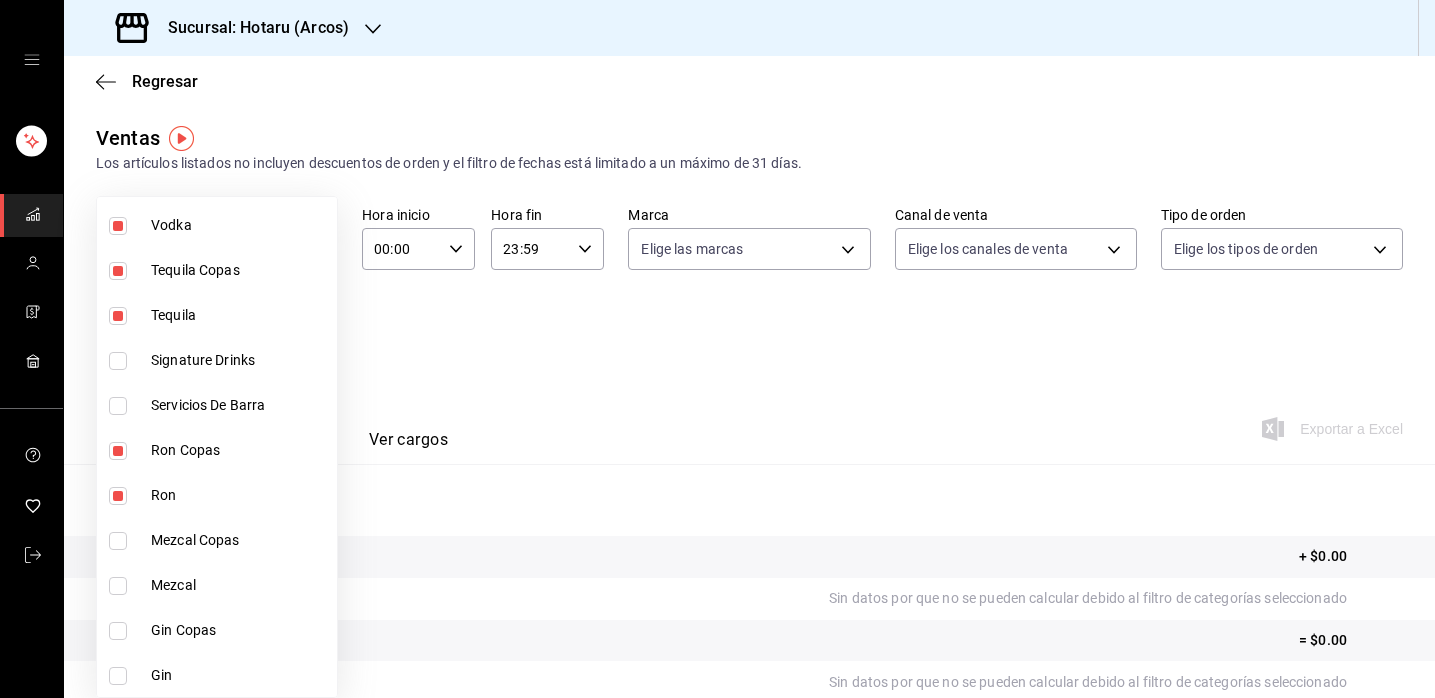 click at bounding box center [118, 541] 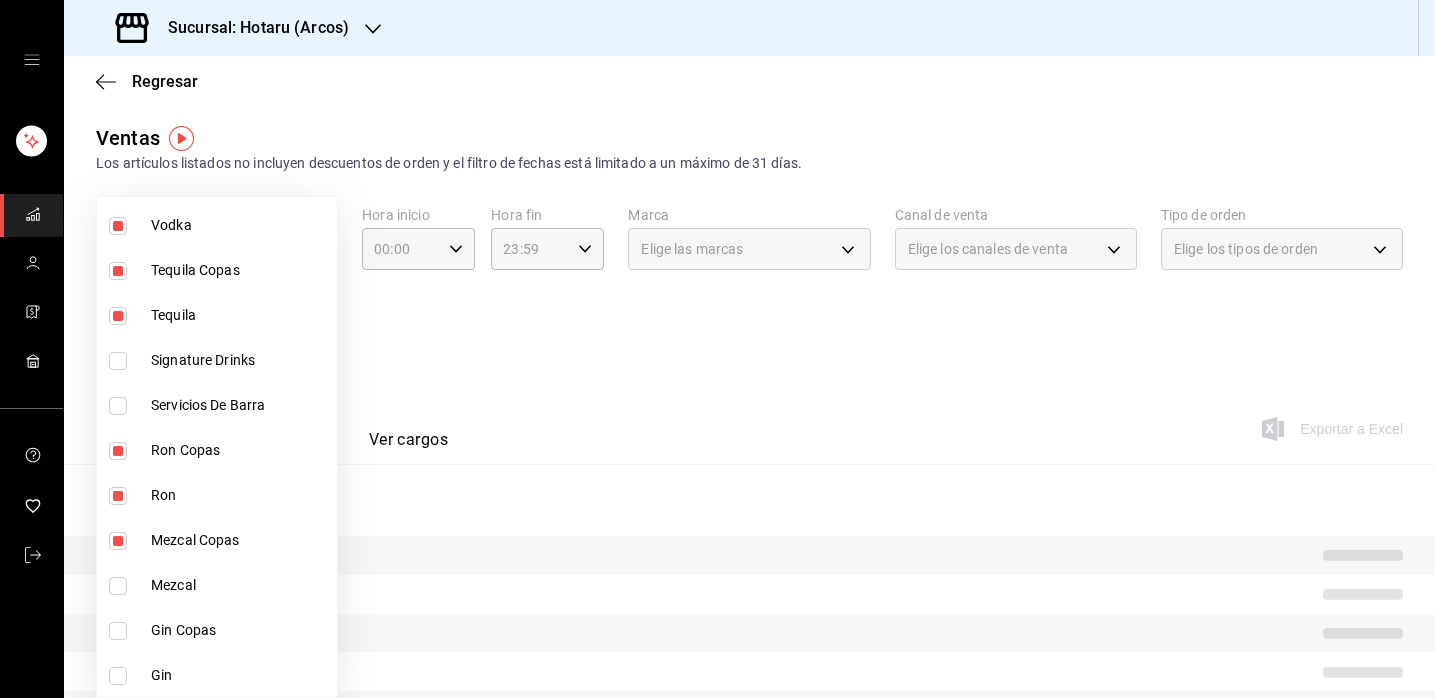 click at bounding box center [118, 586] 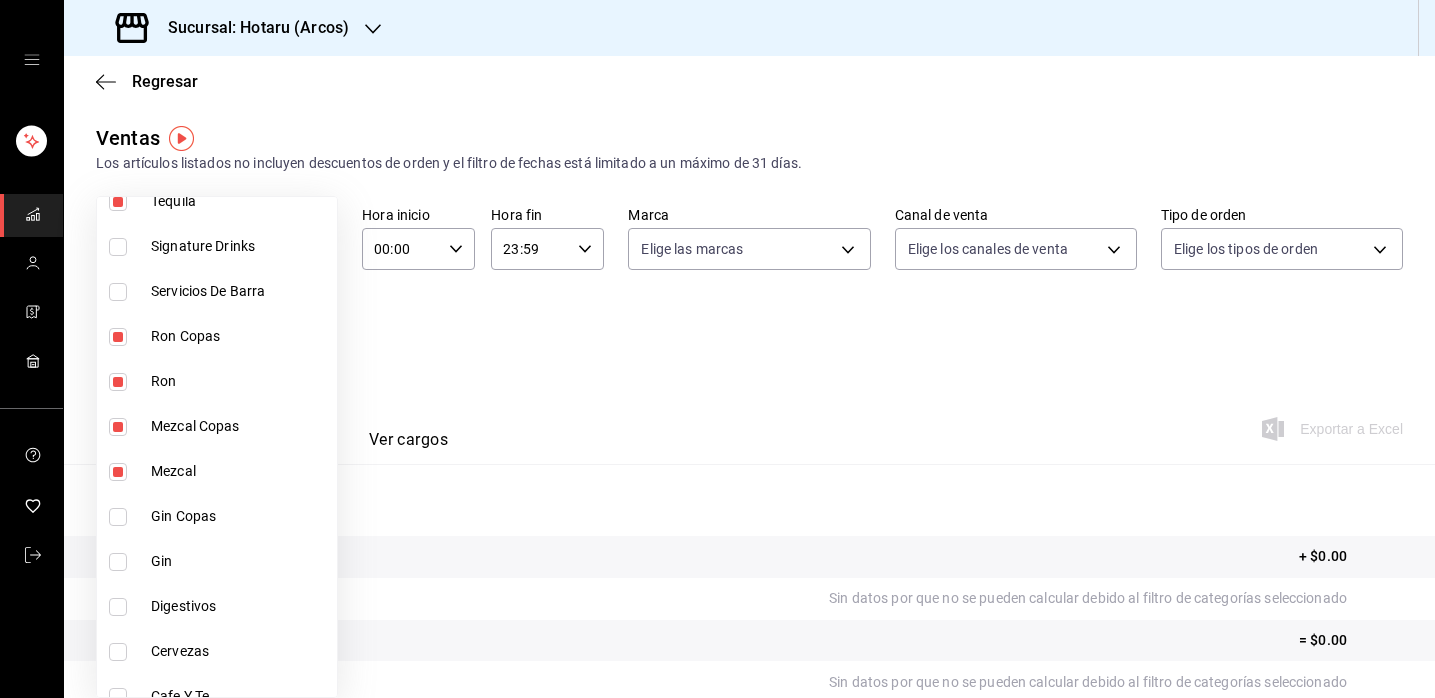 scroll, scrollTop: 494, scrollLeft: 0, axis: vertical 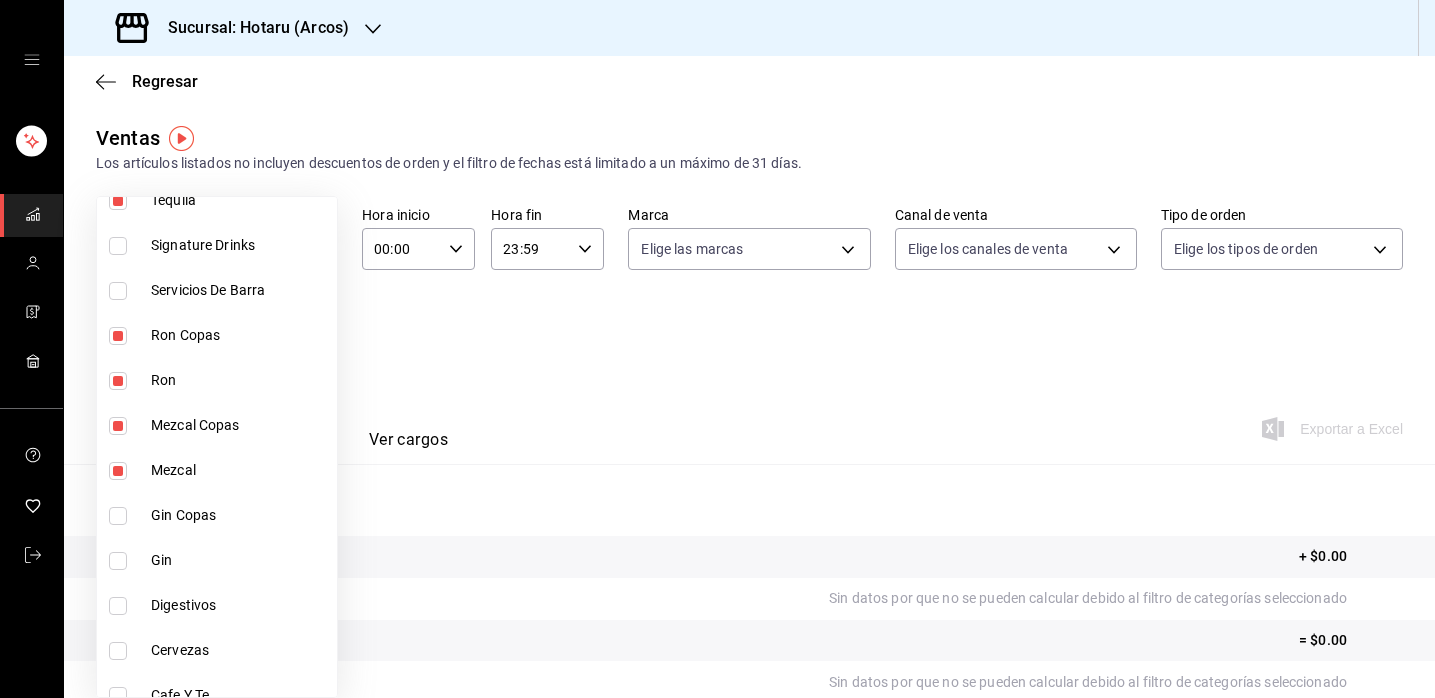 click on "Gin Copas" at bounding box center (217, 515) 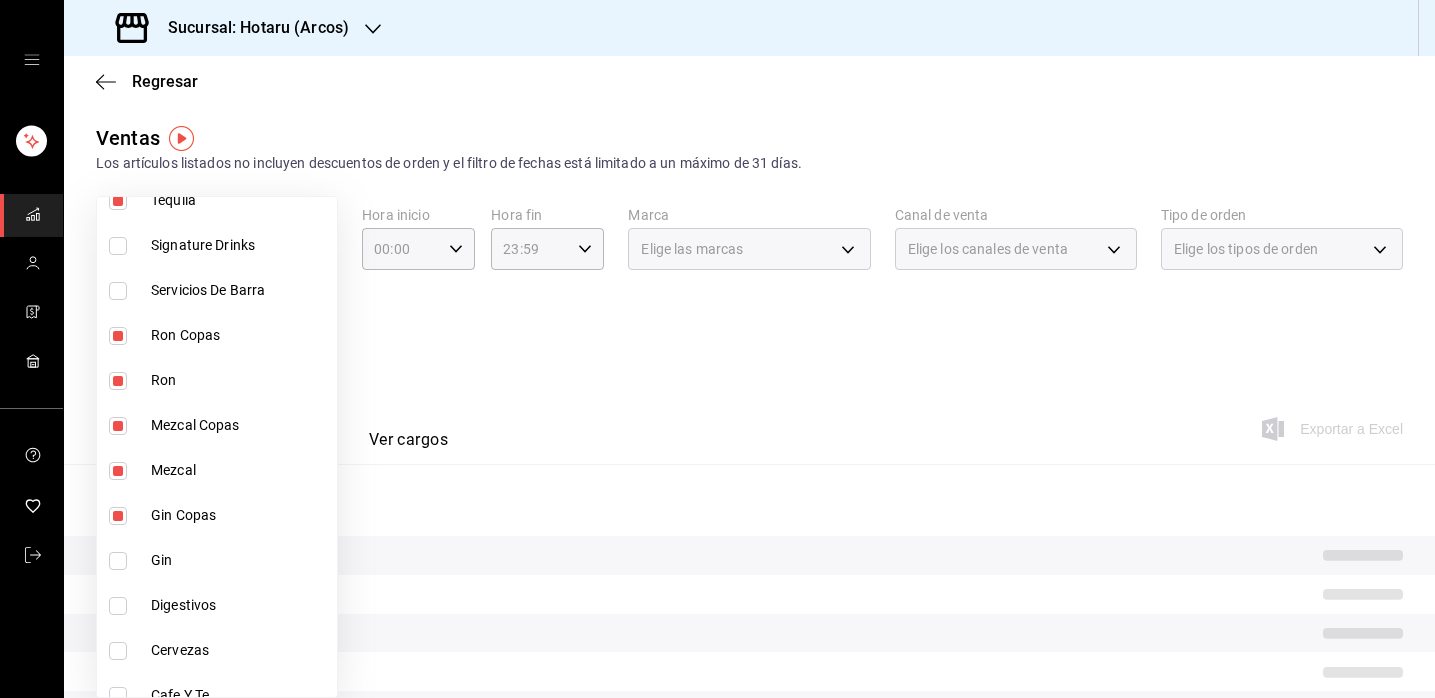 click at bounding box center (118, 561) 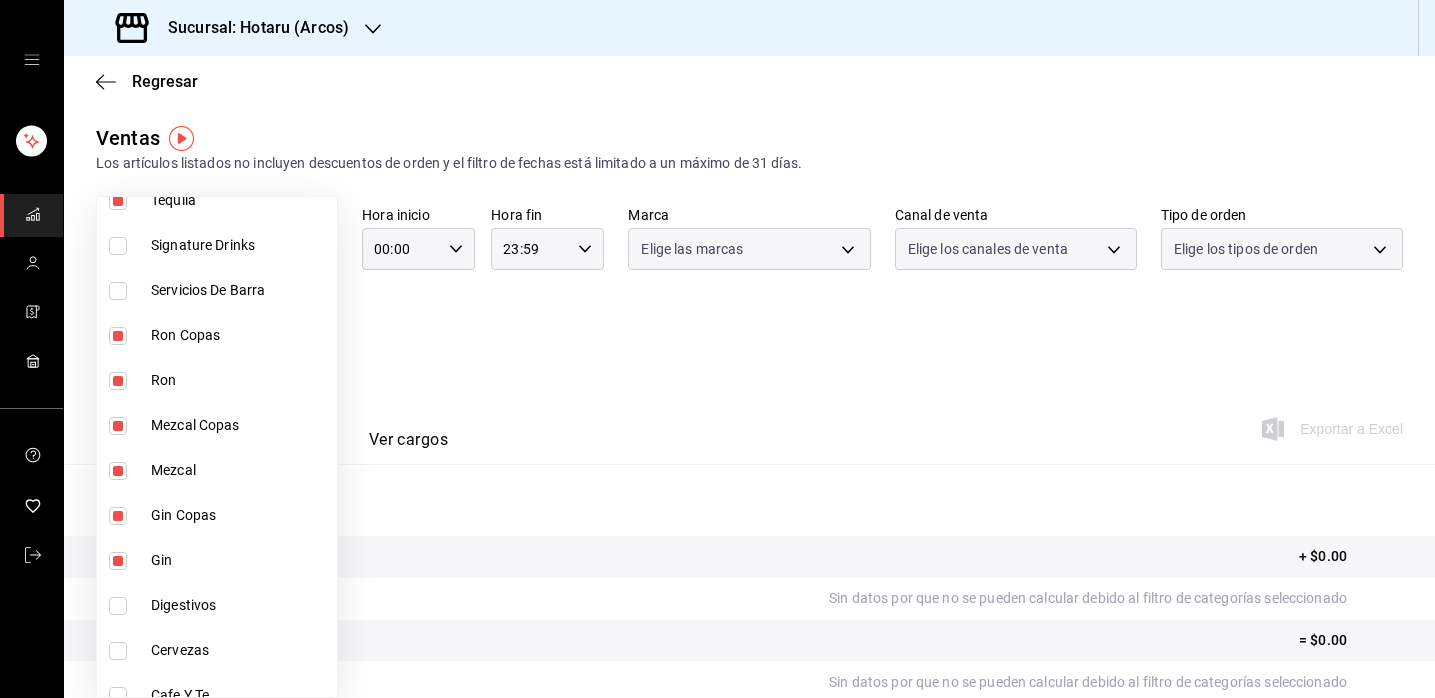 click at bounding box center [118, 606] 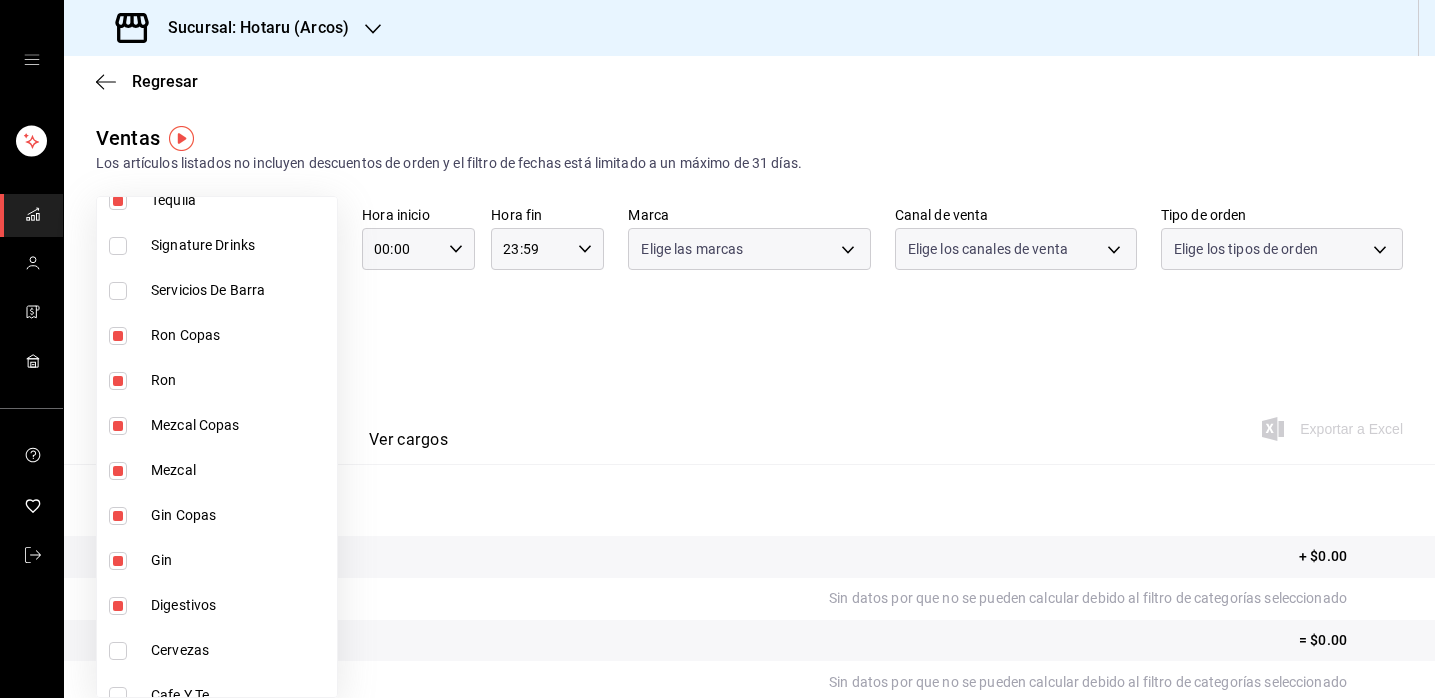 click at bounding box center [118, 606] 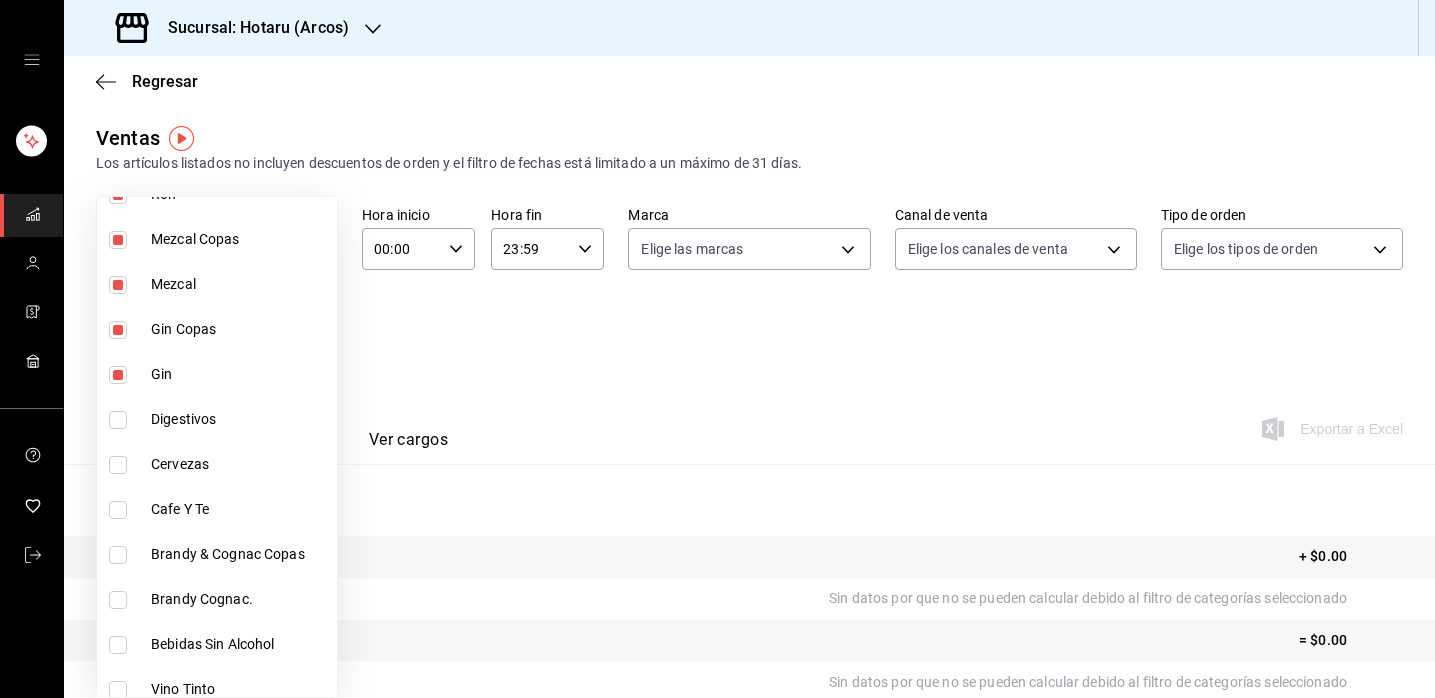 scroll, scrollTop: 727, scrollLeft: 0, axis: vertical 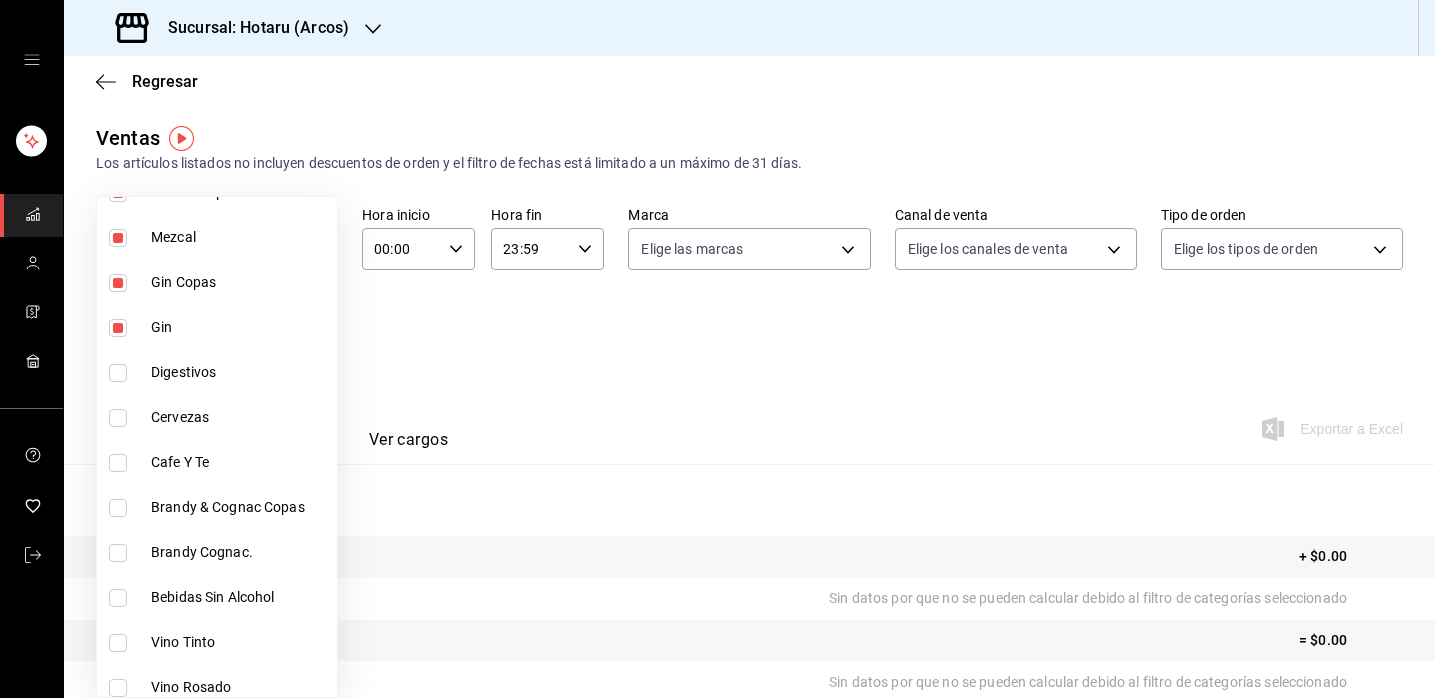 click at bounding box center [122, 508] 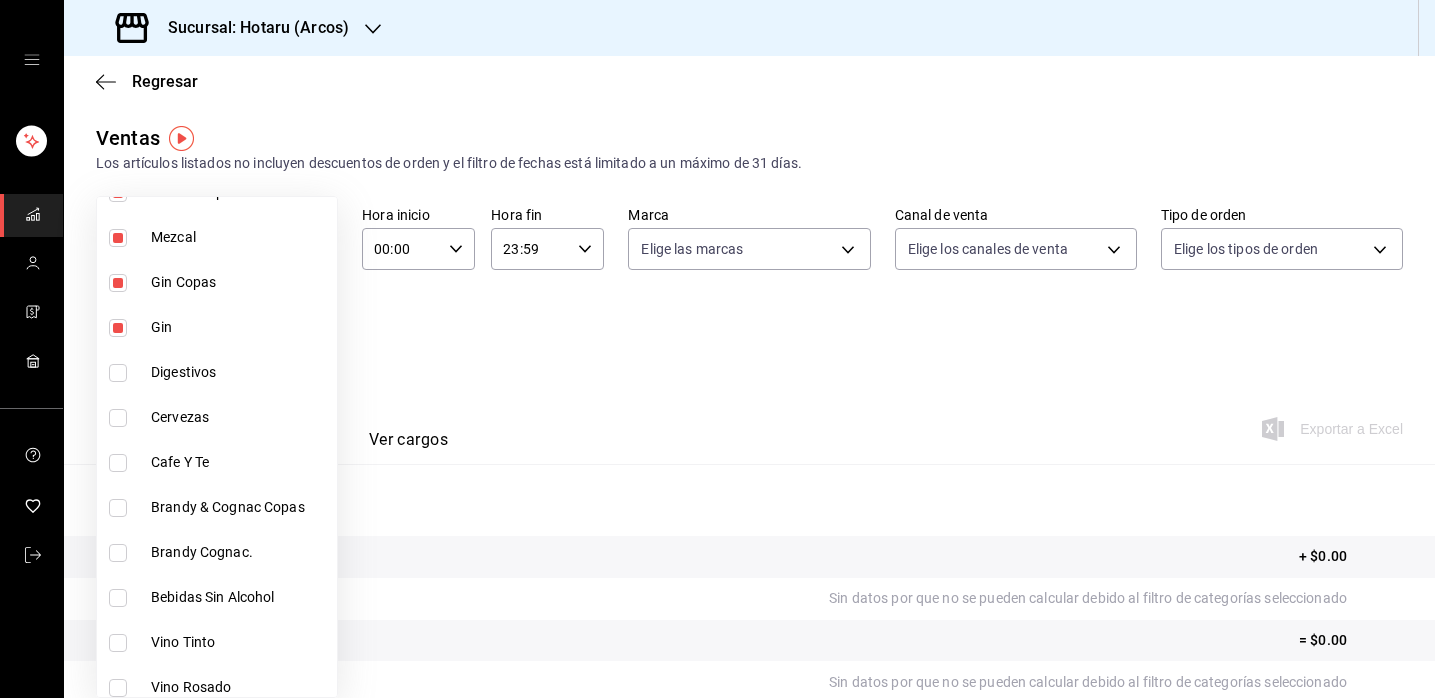 click at bounding box center (118, 508) 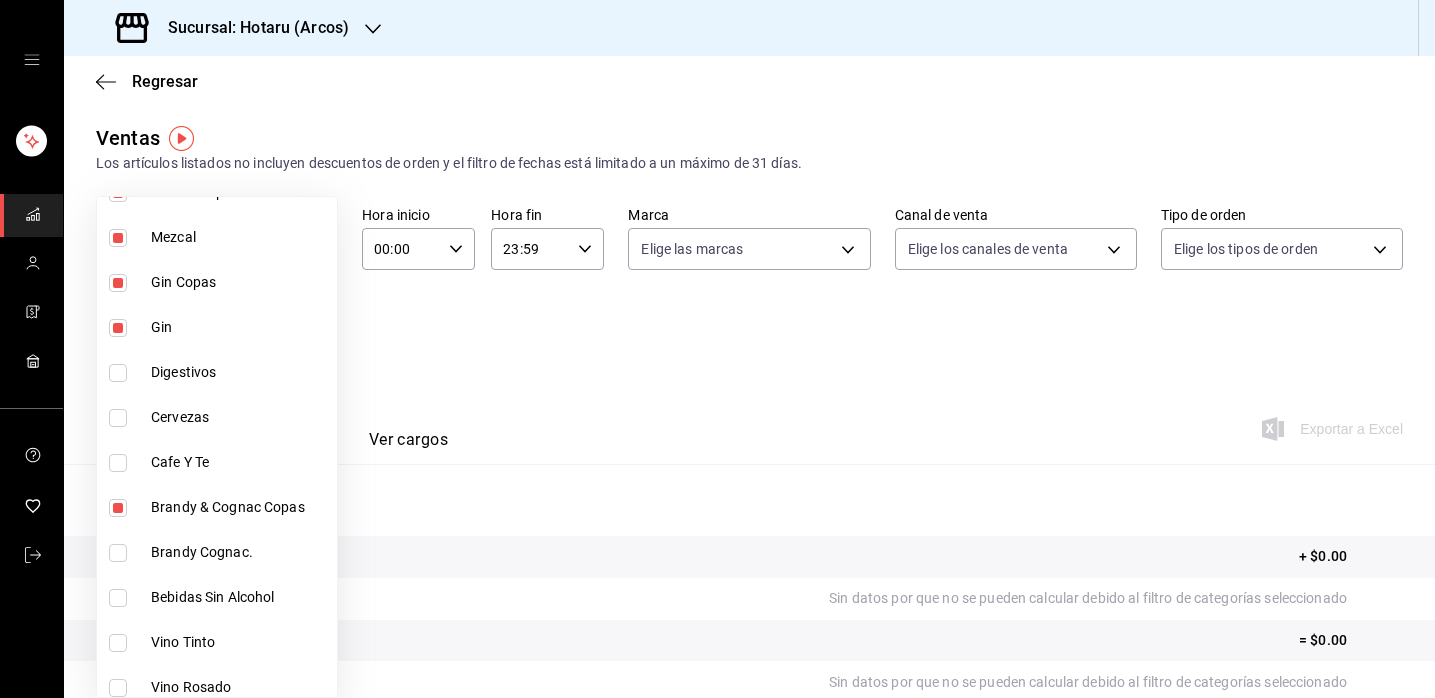 click on "Brandy  Cognac." at bounding box center [217, 552] 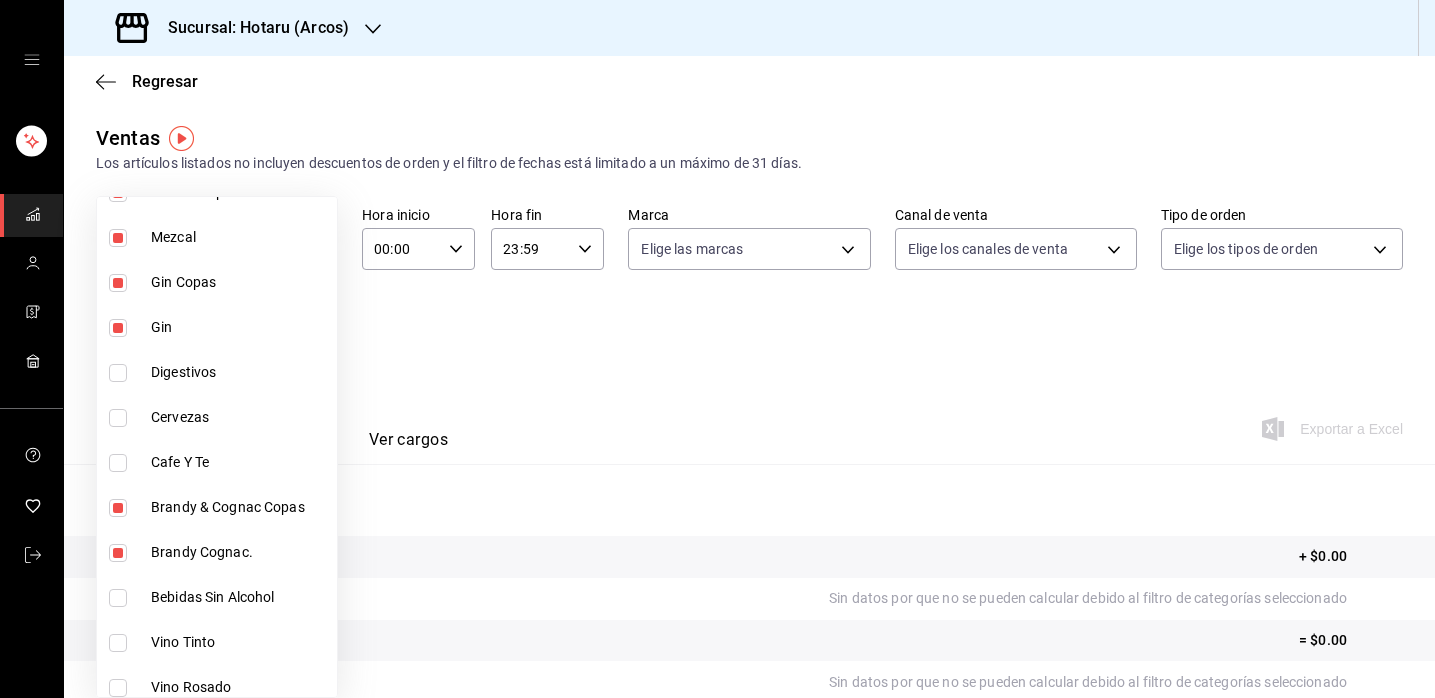 type on "[UUID],[UUID],[UUID],[UUID],[UUID],[UUID],[UUID],[UUID],[UUID],[UUID],[UUID],[UUID],[UUID],[UUID],[UUID],[UUID],[UUID],[UUID]" 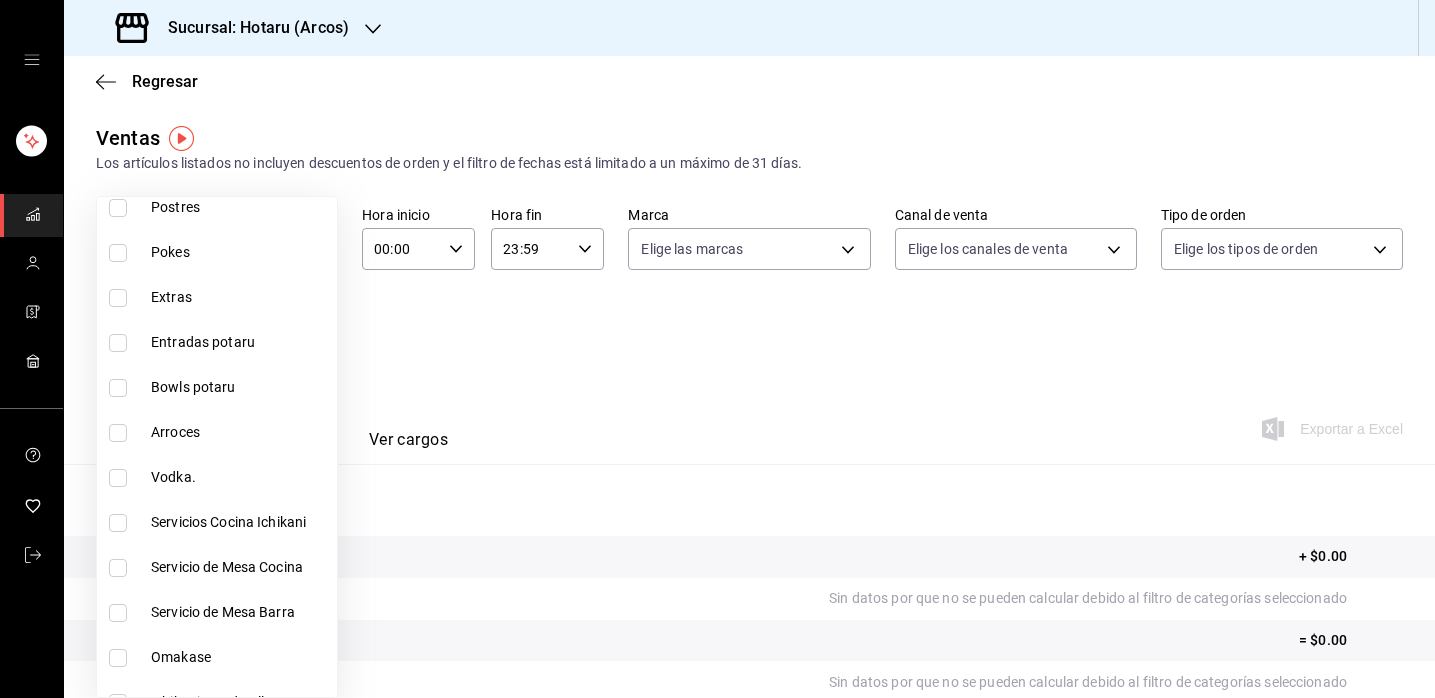 scroll, scrollTop: 1618, scrollLeft: 0, axis: vertical 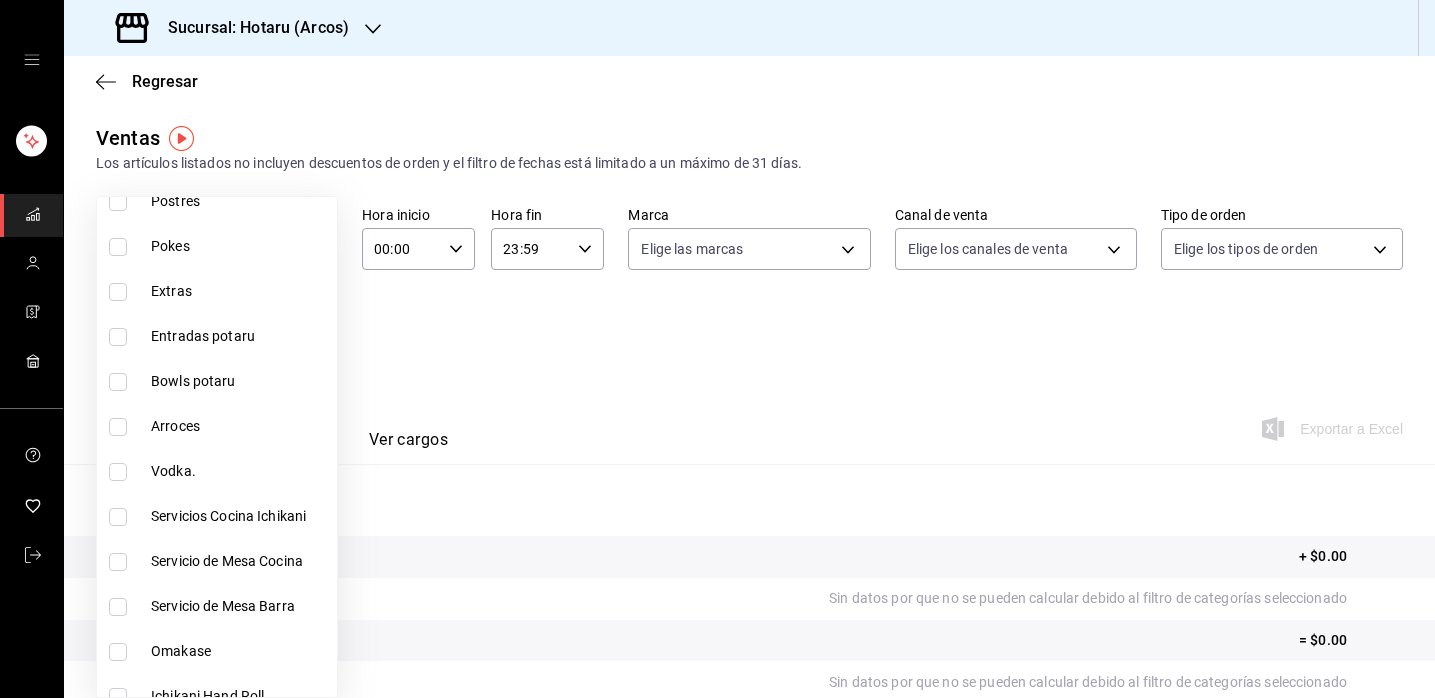 click at bounding box center [118, 472] 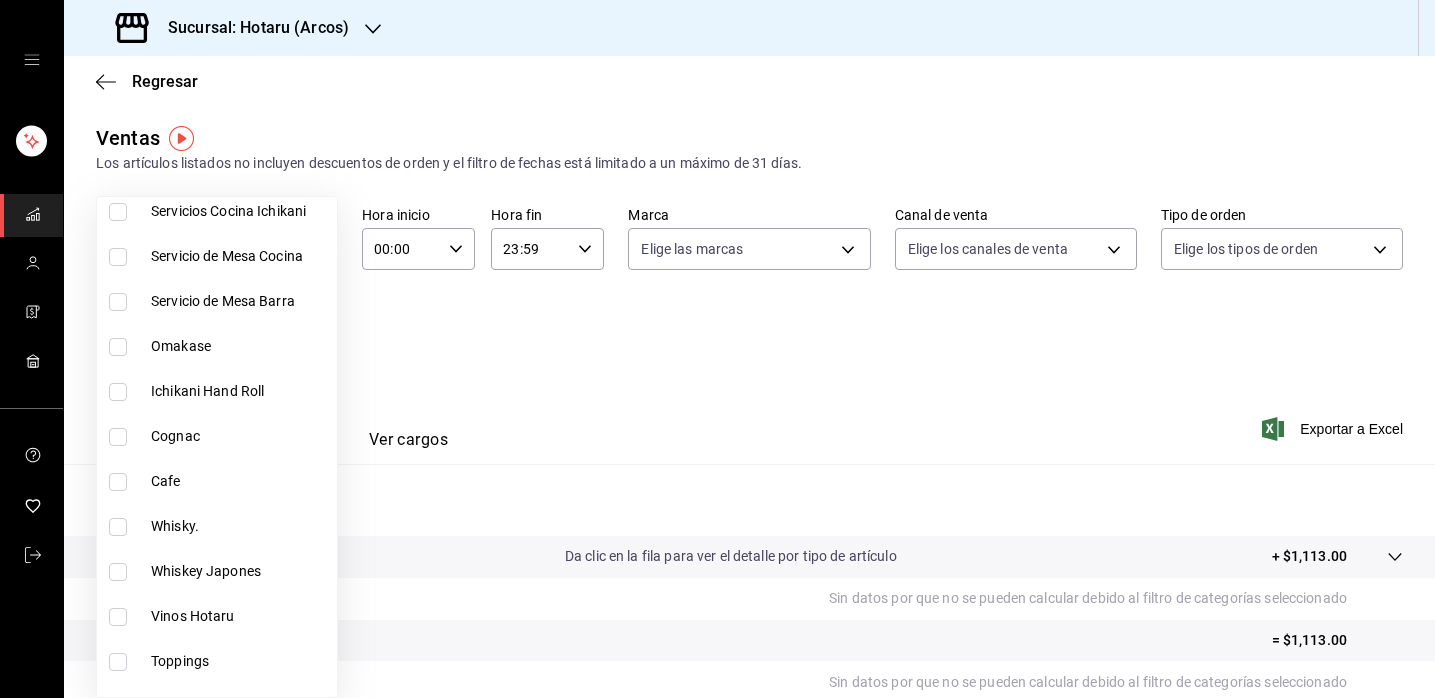 scroll, scrollTop: 1947, scrollLeft: 0, axis: vertical 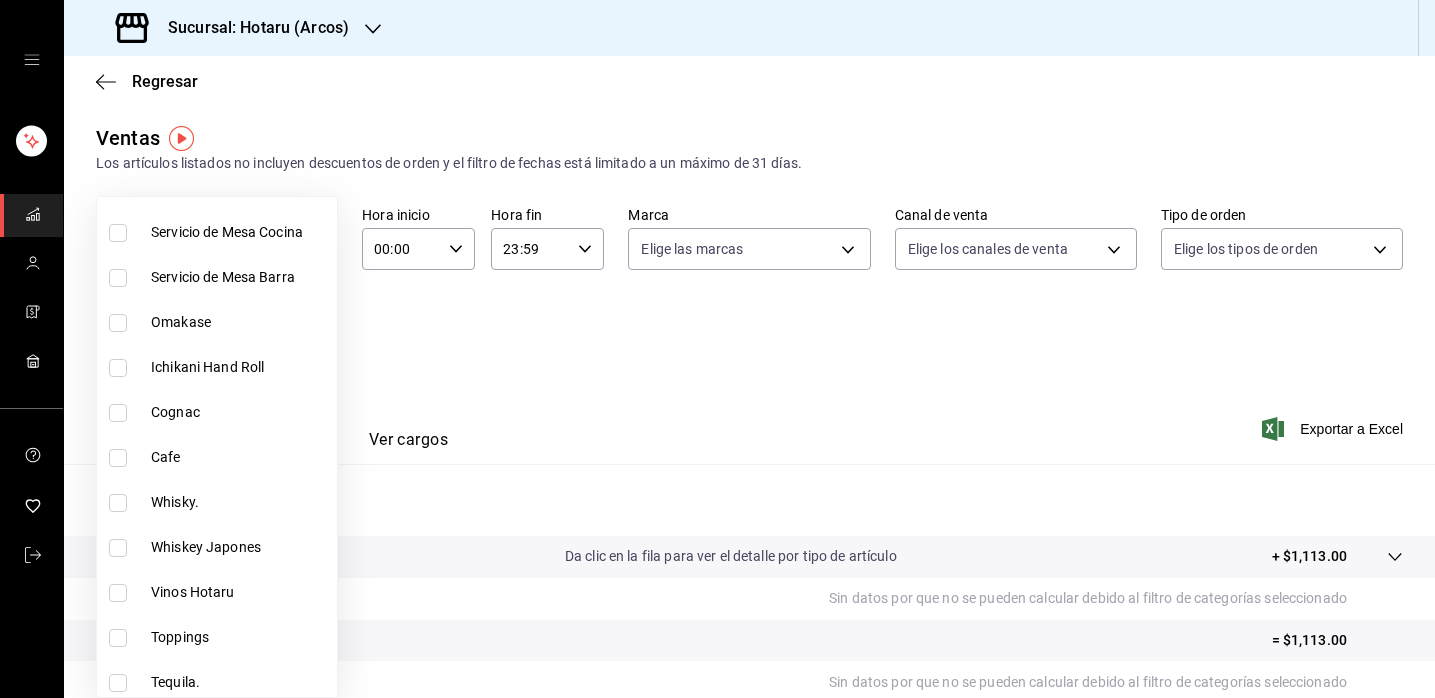 click at bounding box center [118, 413] 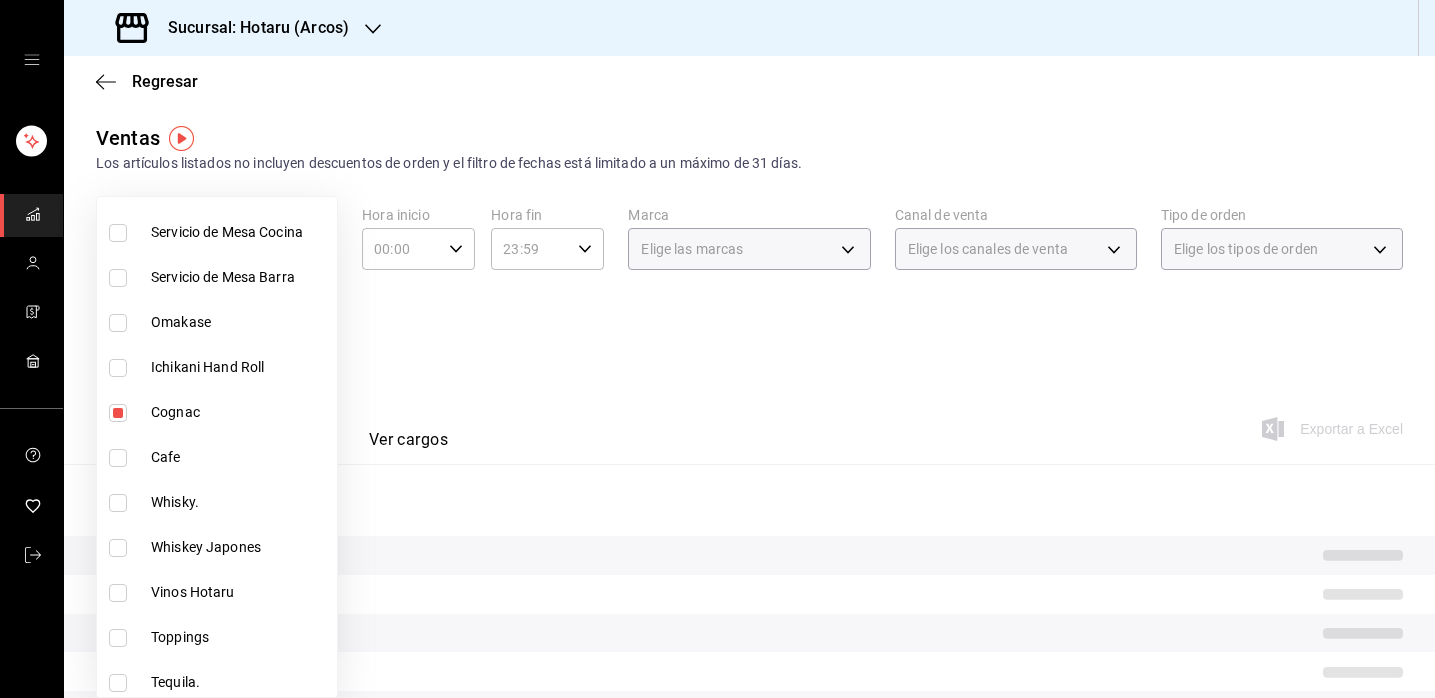 click on "Whisky." at bounding box center [217, 502] 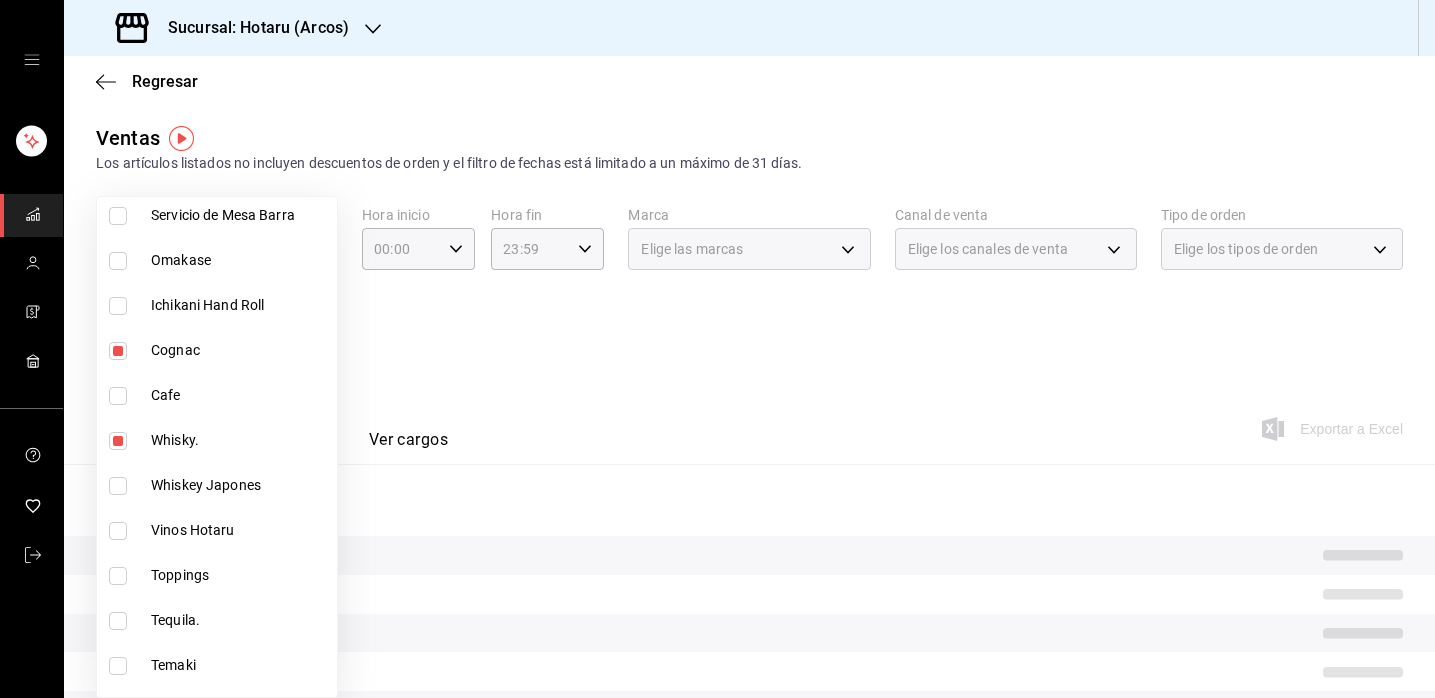 scroll, scrollTop: 2020, scrollLeft: 0, axis: vertical 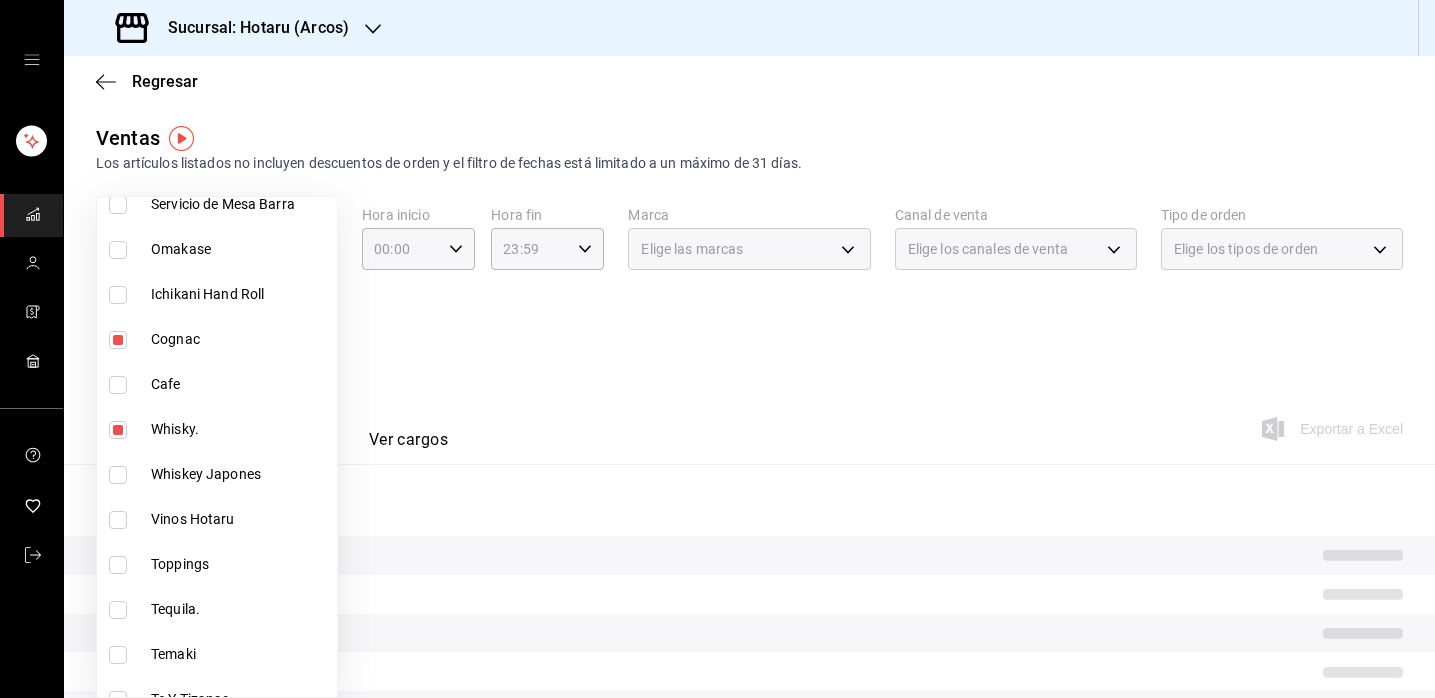 click at bounding box center [118, 475] 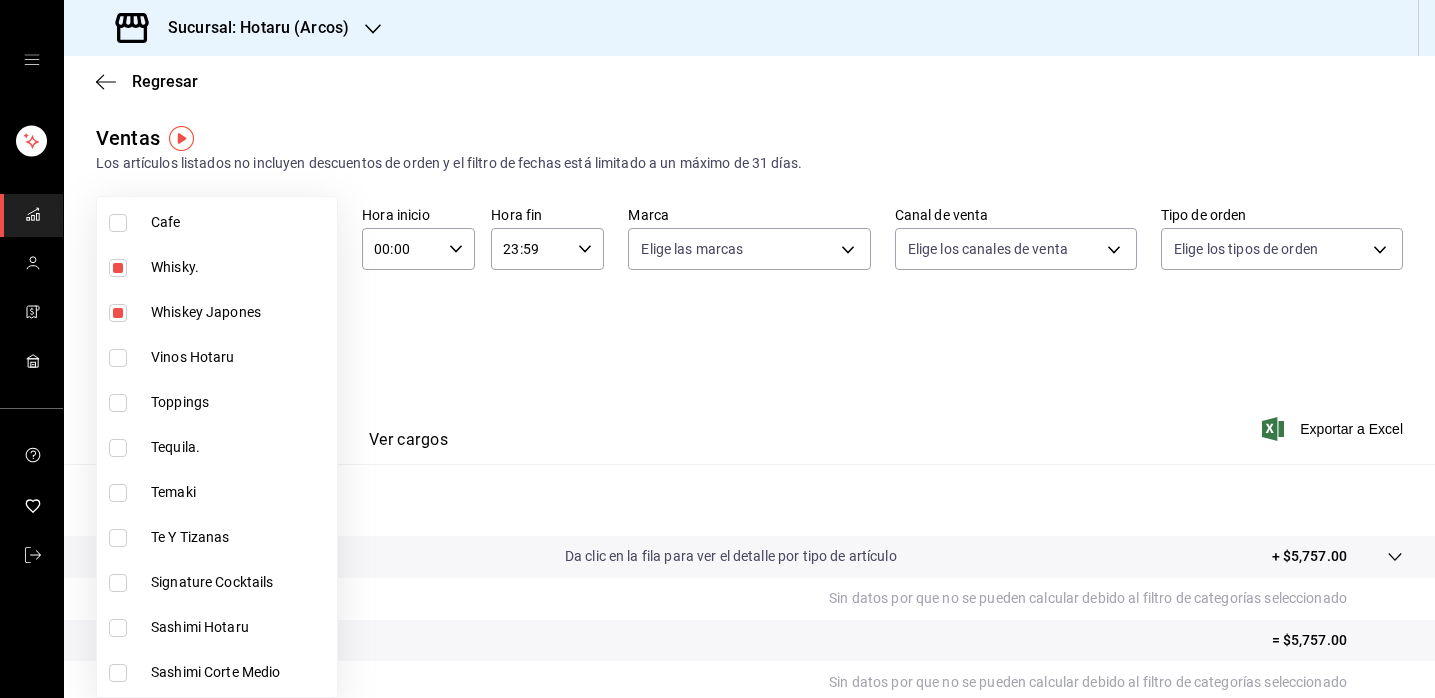 scroll, scrollTop: 2186, scrollLeft: 0, axis: vertical 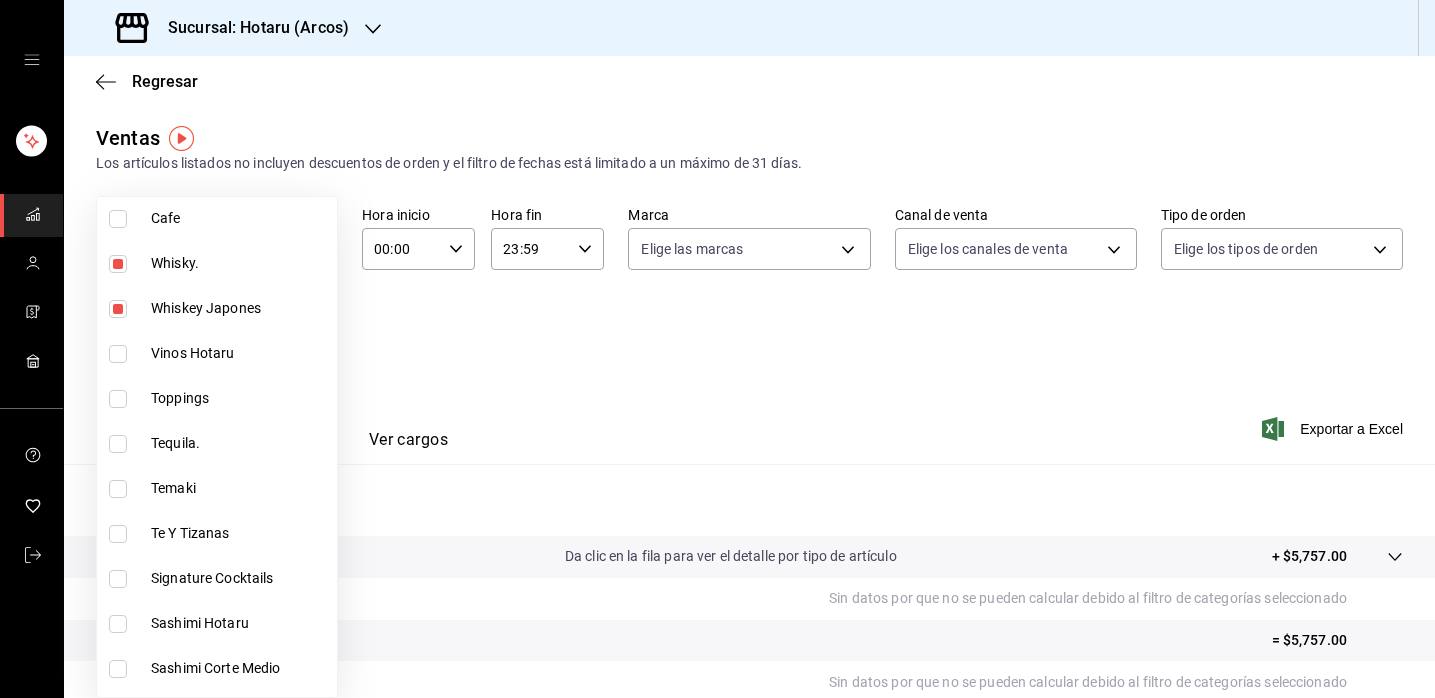 click at bounding box center [118, 444] 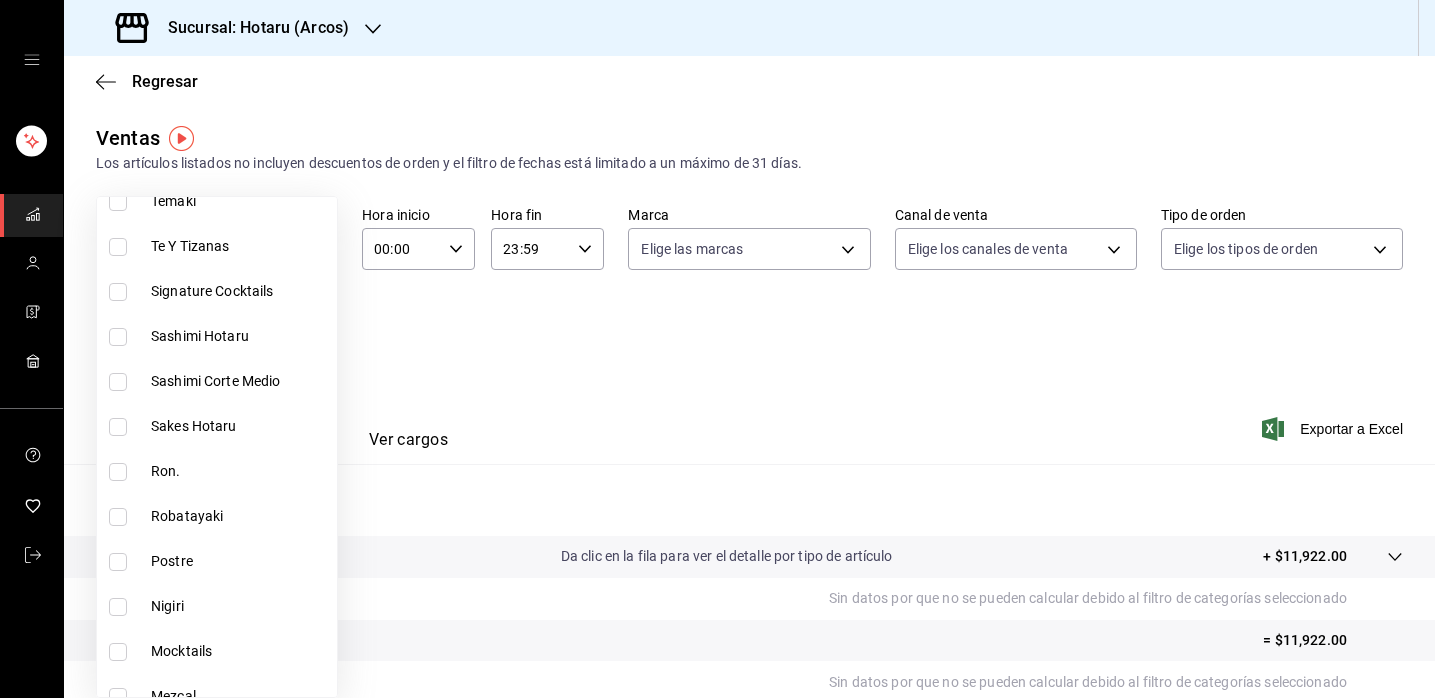 scroll, scrollTop: 2478, scrollLeft: 0, axis: vertical 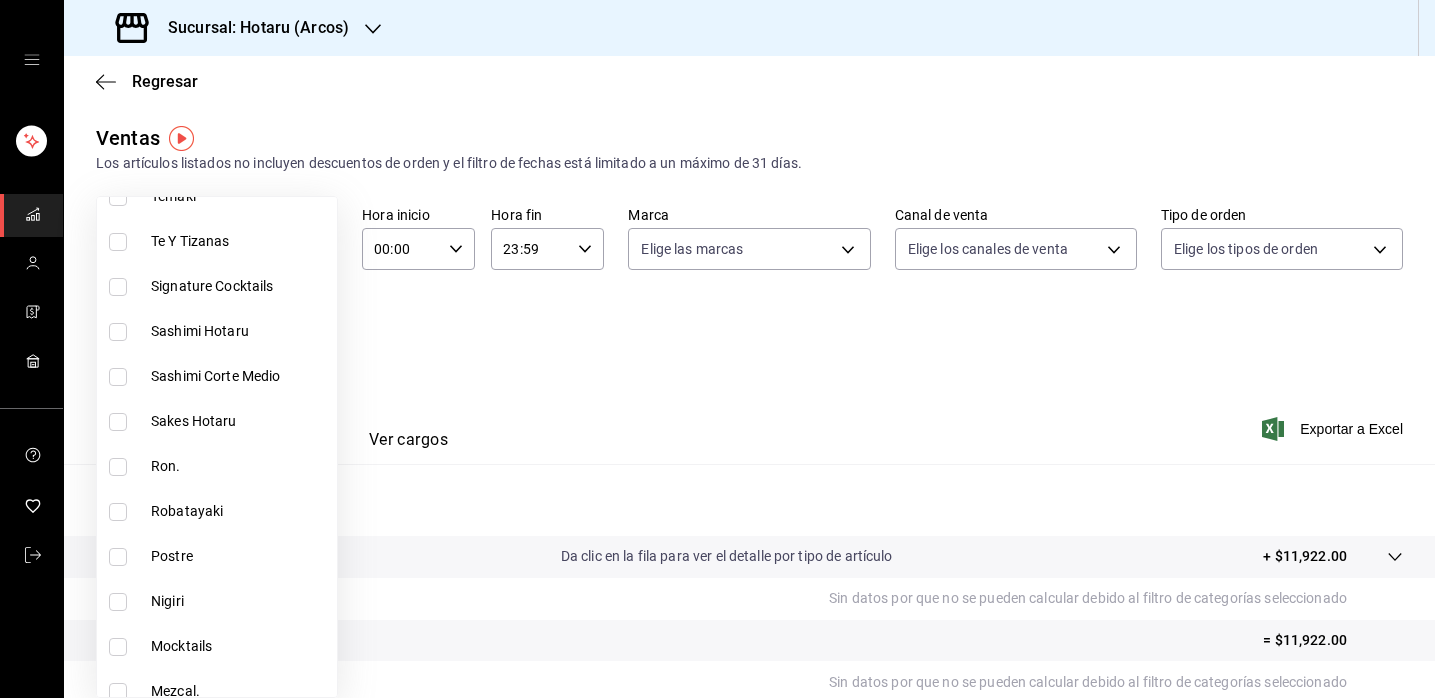 click at bounding box center (118, 467) 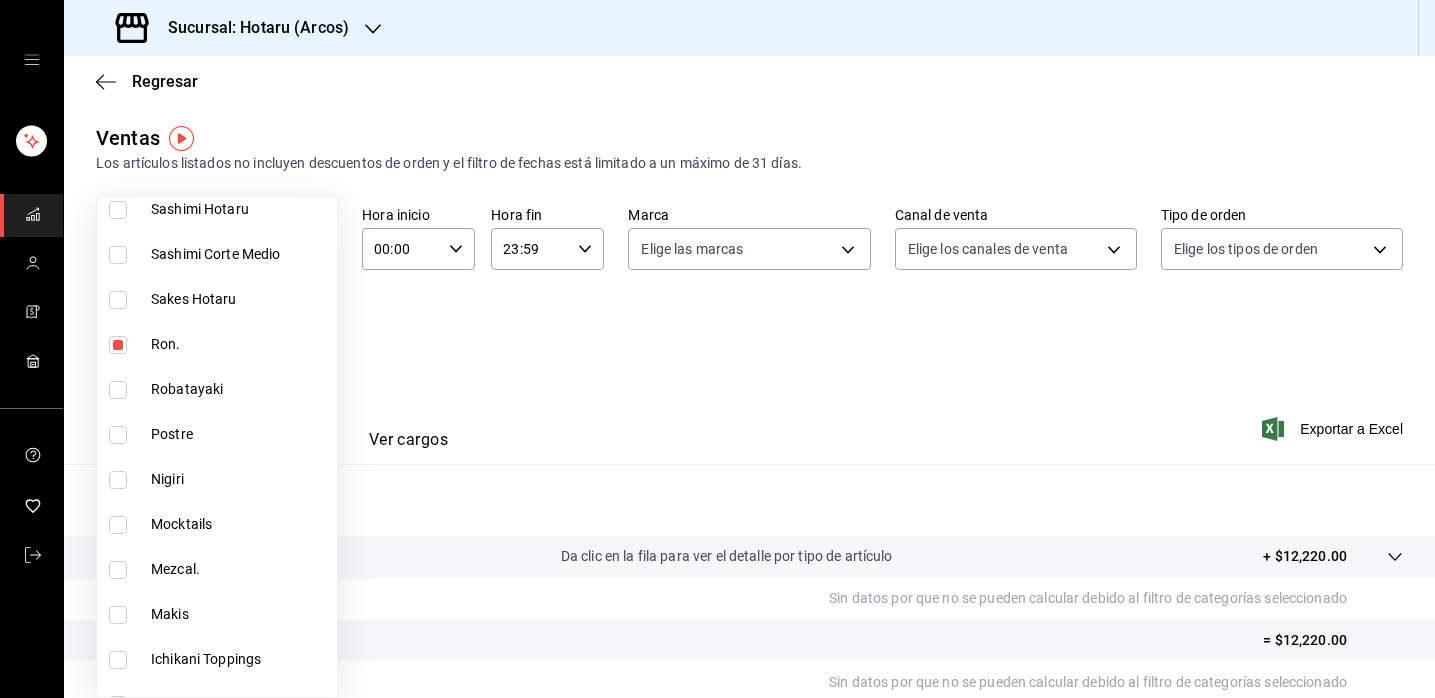 scroll, scrollTop: 2604, scrollLeft: 0, axis: vertical 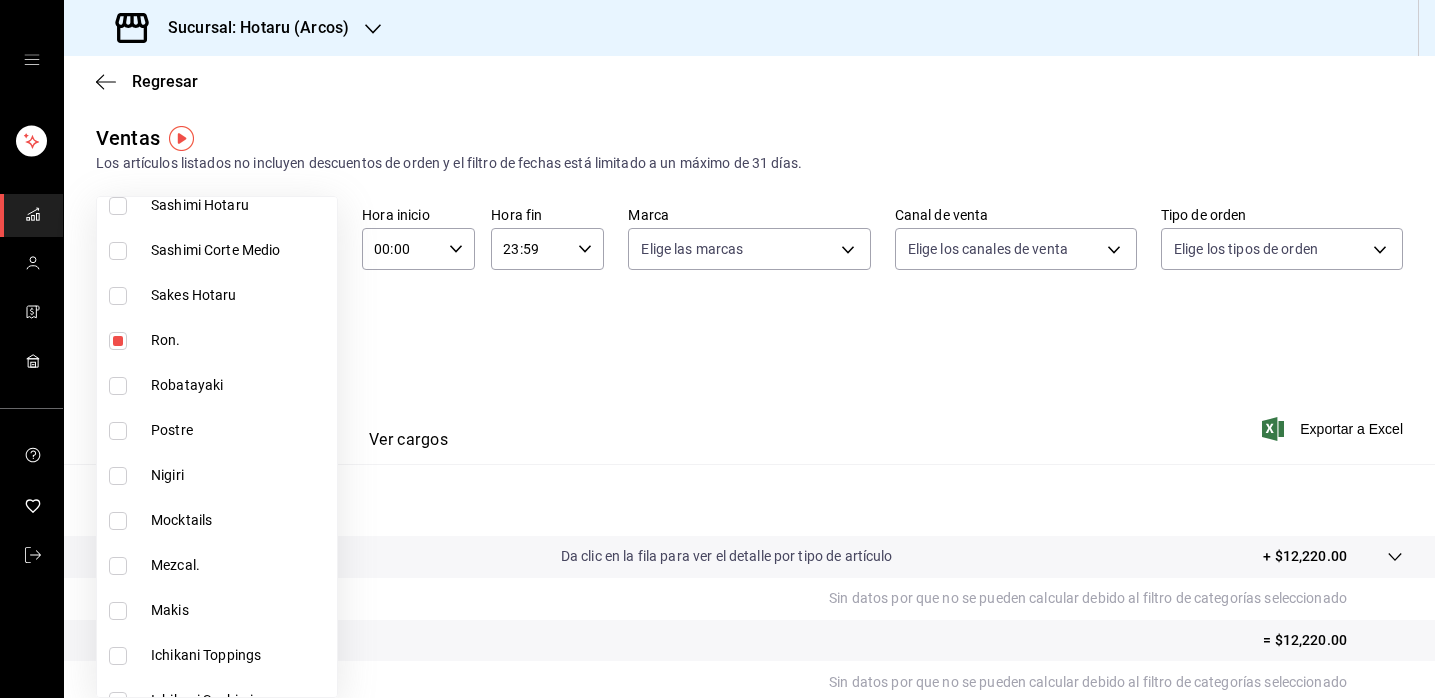 click at bounding box center [118, 566] 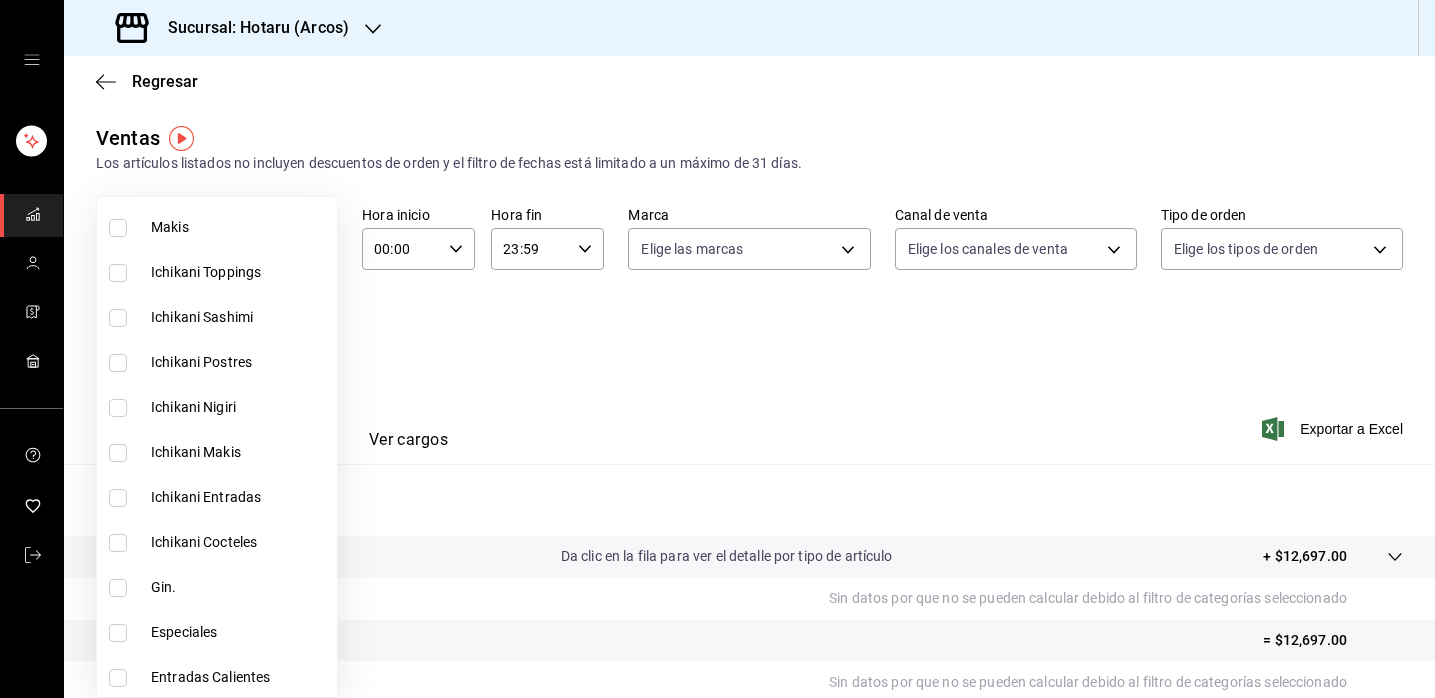 scroll, scrollTop: 3005, scrollLeft: 0, axis: vertical 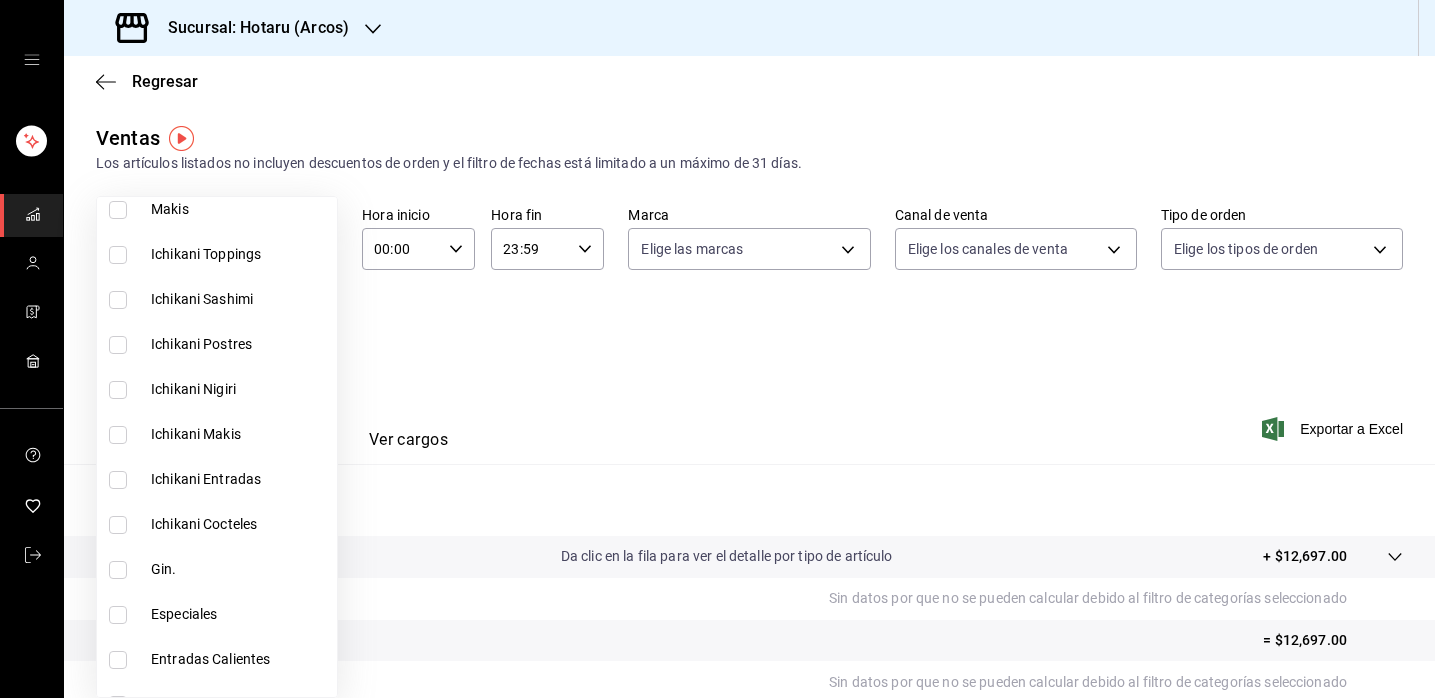 click at bounding box center (118, 570) 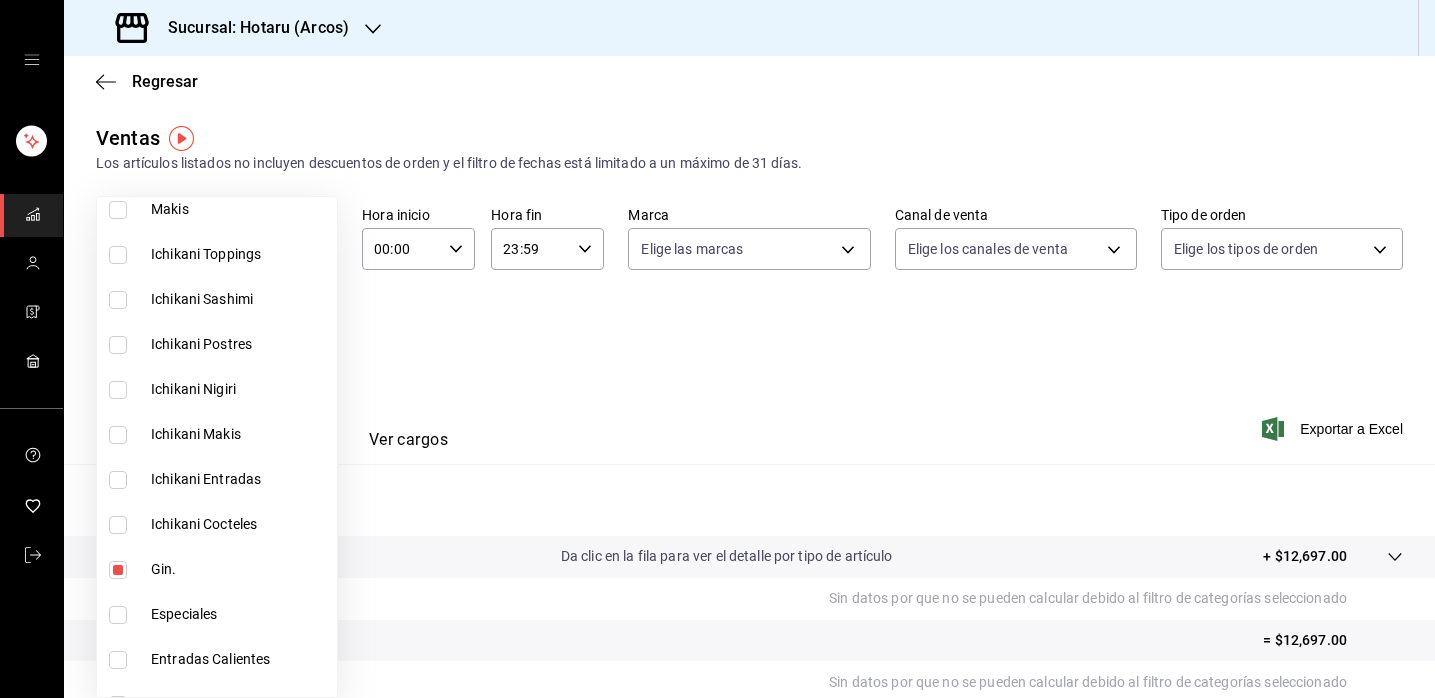 type on "[UUID],[UUID],[UUID],[UUID],[UUID],[UUID],[UUID],[UUID],[UUID],[UUID],[UUID],[UUID],[UUID],[UUID],[UUID],[UUID],[UUID],[UUID],[UUID],[UUID],[UUID],[UUID],[UUID]" 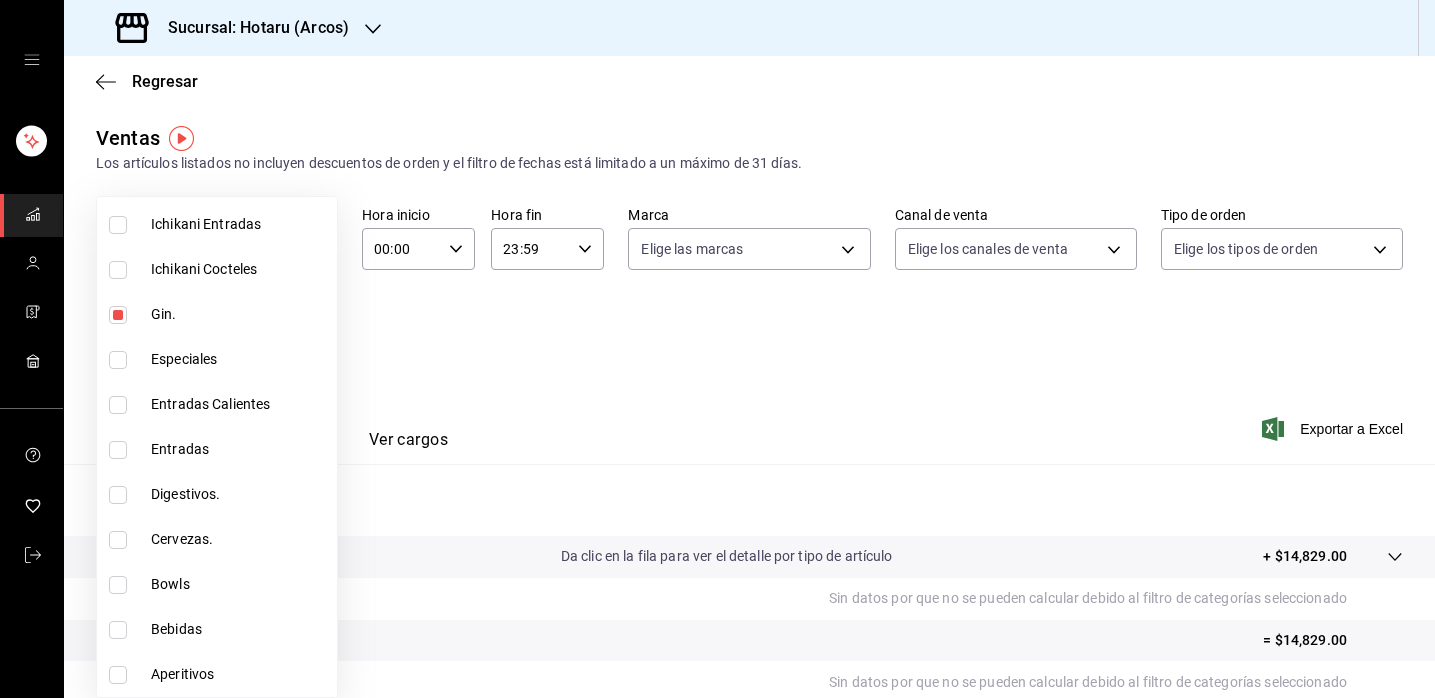 scroll, scrollTop: 3260, scrollLeft: 0, axis: vertical 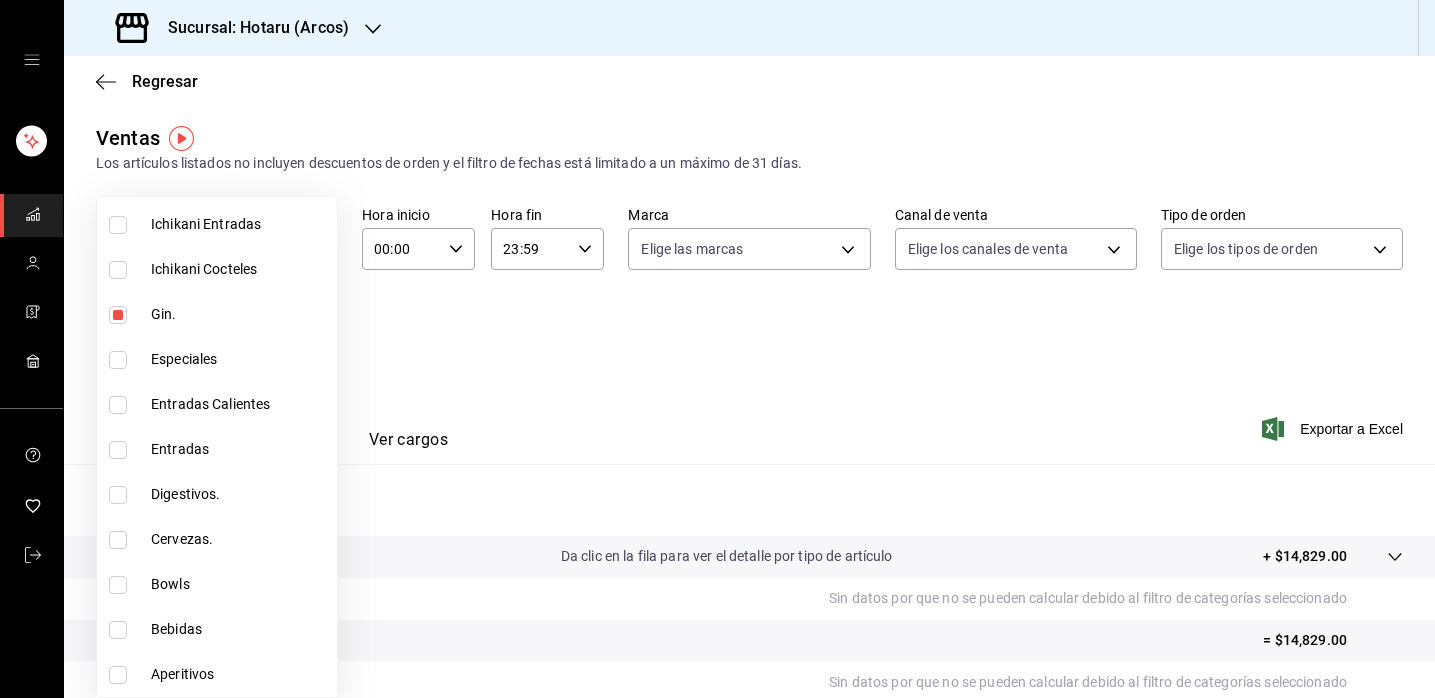 click at bounding box center (717, 349) 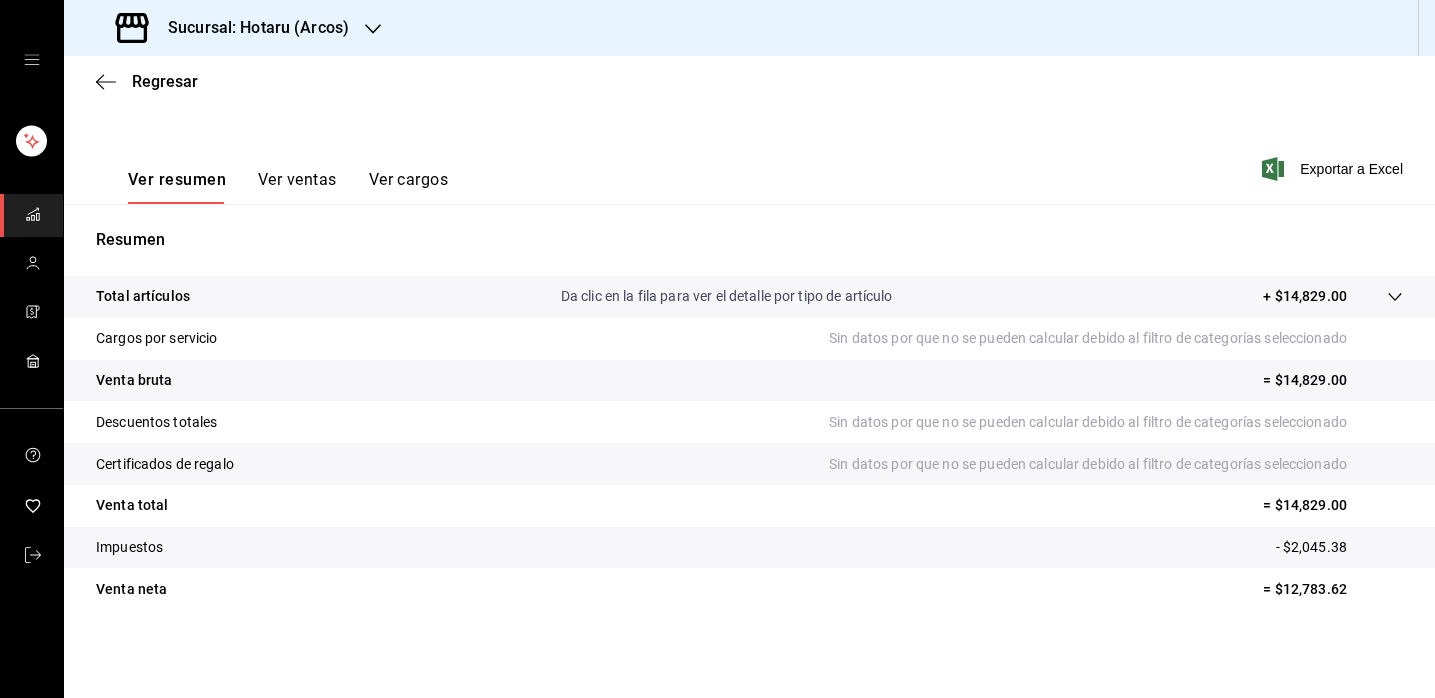 scroll, scrollTop: 260, scrollLeft: 0, axis: vertical 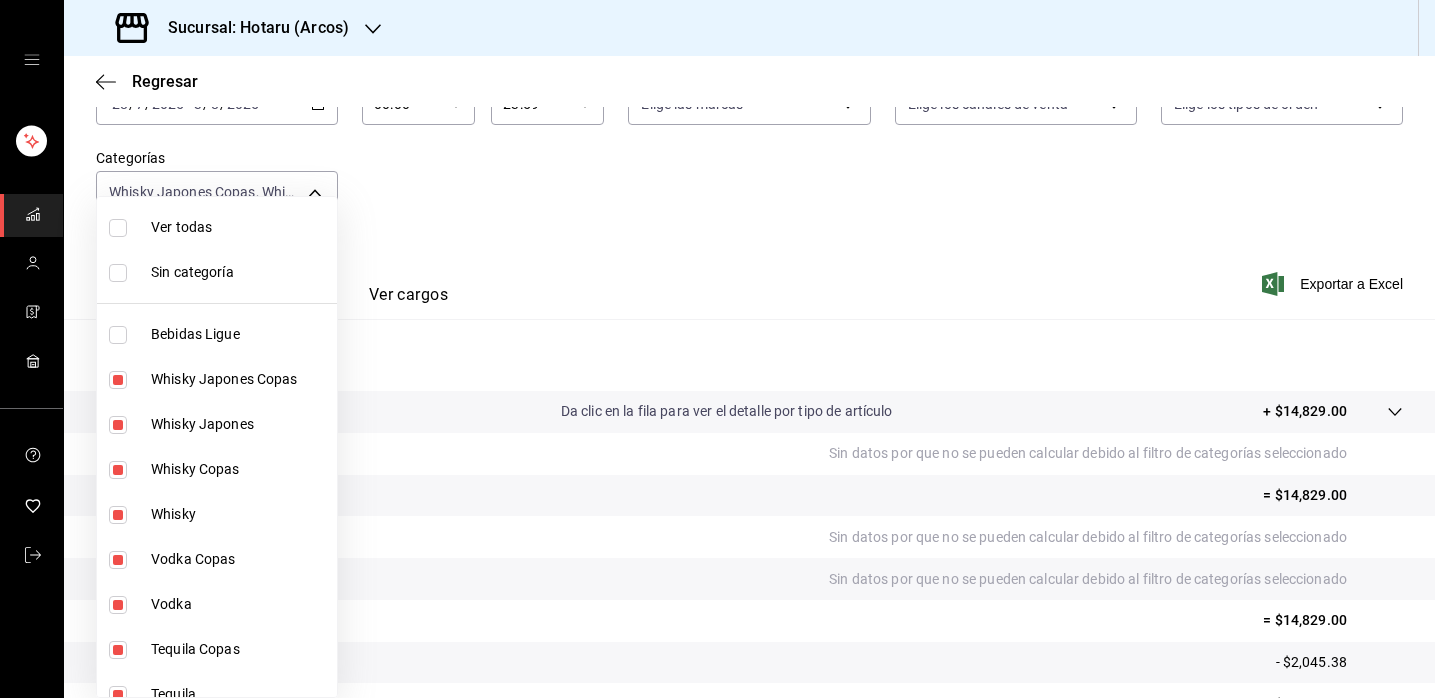 click on "Sucursal: Hotaru (Arcos) Regresar Ventas Los artículos listados no incluyen descuentos de orden y el filtro de fechas está limitado a un máximo de 31 días. Fecha [DATE] [DATE] / [DATE] / [DATE] - [DATE] [DATE] / [DATE] / [DATE] Hora inicio 00:00 Hora inicio Hora fin 23:59 Hora fin Marca Elige las marcas Canal de venta Elige los canales de venta Tipo de orden Elige los tipos de orden Categorías Whisky Japones Copas, Whisky Japones, Whisky Copas, Whisky, Vodka Copas, Vodka, Tequila Copas, Tequila, Ron Copas, Ron, Mezcal Copas, Mezcal, Gin Copas, Gin, Brandy & Cognac Copas, Brandy  Cognac., Vodka., Cognac, Whisky., Whiskey Japones, Tequila., Ron., Mezcal., Gin. Ver resumen Ver ventas Ver cargos Exportar a Excel Resumen Total artículos Da clic en la fila para ver el detalle por tipo de artículo + $14,829.00 Cargos por servicio  Sin datos por que no se pueden calcular debido al filtro de categorías seleccionado Venta bruta = $14,829.00 Descuentos totales Certificados de regalo Venta total = $14,829.00 Impuestos Ver todas" at bounding box center [717, 349] 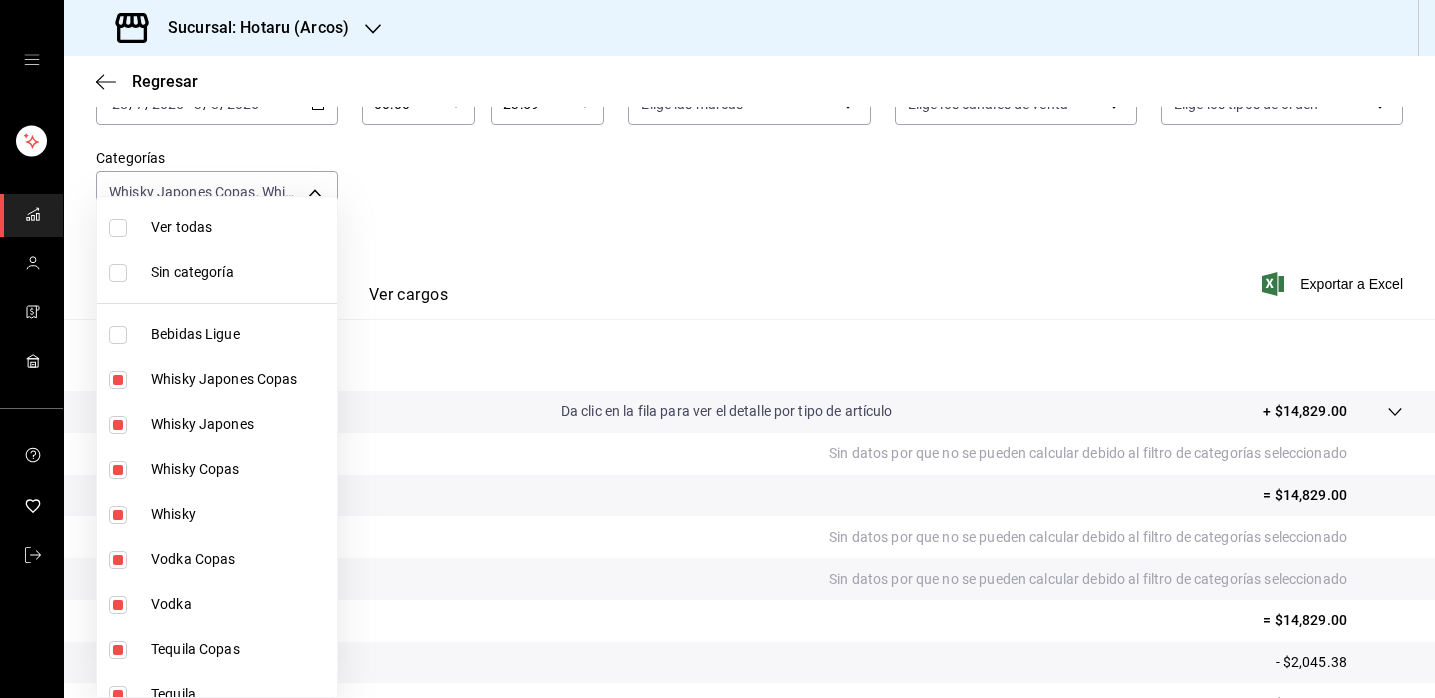 click at bounding box center (118, 228) 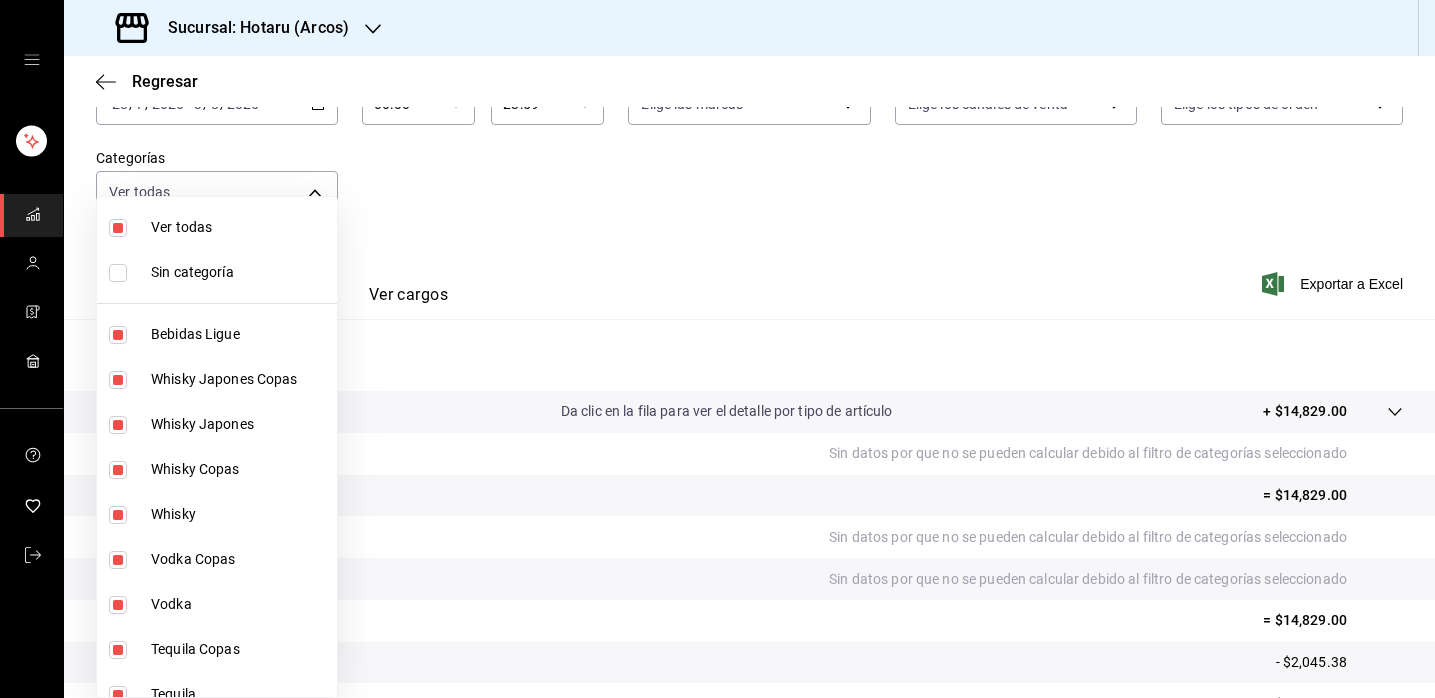type on "af0fa7ff-854a-4bfb-817f-8061951aea4b,98c40ba0-5fcc-40b0-ad47-58e6283fb45d,d8773d16-2072-441c-95fd-b29cd841ad99,12869a51-c3f4-42bd-a28f-5ed12a86b609,13a2a685-c750-4138-8a75-aa4859f30515,6e99ac08-0f71-4ac7-b5e7-538814436a6f,bf787a5f-b6b5-4f10-a17b-8f5afcf5eab4,e3049187-5f57-4796-ab91-00ee1fa8dd6a,aff80d0b-1944-48f4-a98d-60867417ed6a,5307b469-9f11-48b6-9270-130bdb8be837,44f70a1c-ba71-42b5-b2c3-019157ac8287,d4e6dd79-3e75-4671-974c-90d16be7ab63,0365e660-5caa-43f9-8676-2467a53f1ac9,f971023e-2f1e-4409-8b3c-f21f58688e1e,03bdb2a6-fe88-44d3-b6dd-17facb08ac5e,d2b87f27-433a-46b4-aa62-a9db913f7578,e02ff664-f6d7-46e6-a195-42bea87c79c8,4fad770b-dbaa-4d21-ac20-ae956538371f,74f76086-96bb-47fd-ac88-14b51a498719,7d516f41-5205-4a10-823a-bf9b99cd179b,8dc2188e-ba6e-4ec8-9c2b-00bea9e214f1,f6a6aa66-1d2e-4b59-8892-1b0388857d58,fca8d96e-da3d-4875-b167-e048a5f5c219,f21aca79-6b60-4117-af61-71e30bdd59e9,5f07700d-3ce1-4af1-8660-c732205d6431,0d0c71ee-4947-4e89-ae0f-5ad14224564b,5701e686-3322-4817-91bc-2002cffa0cd8,4ba2af74-b9dd-4e78-8a9..." 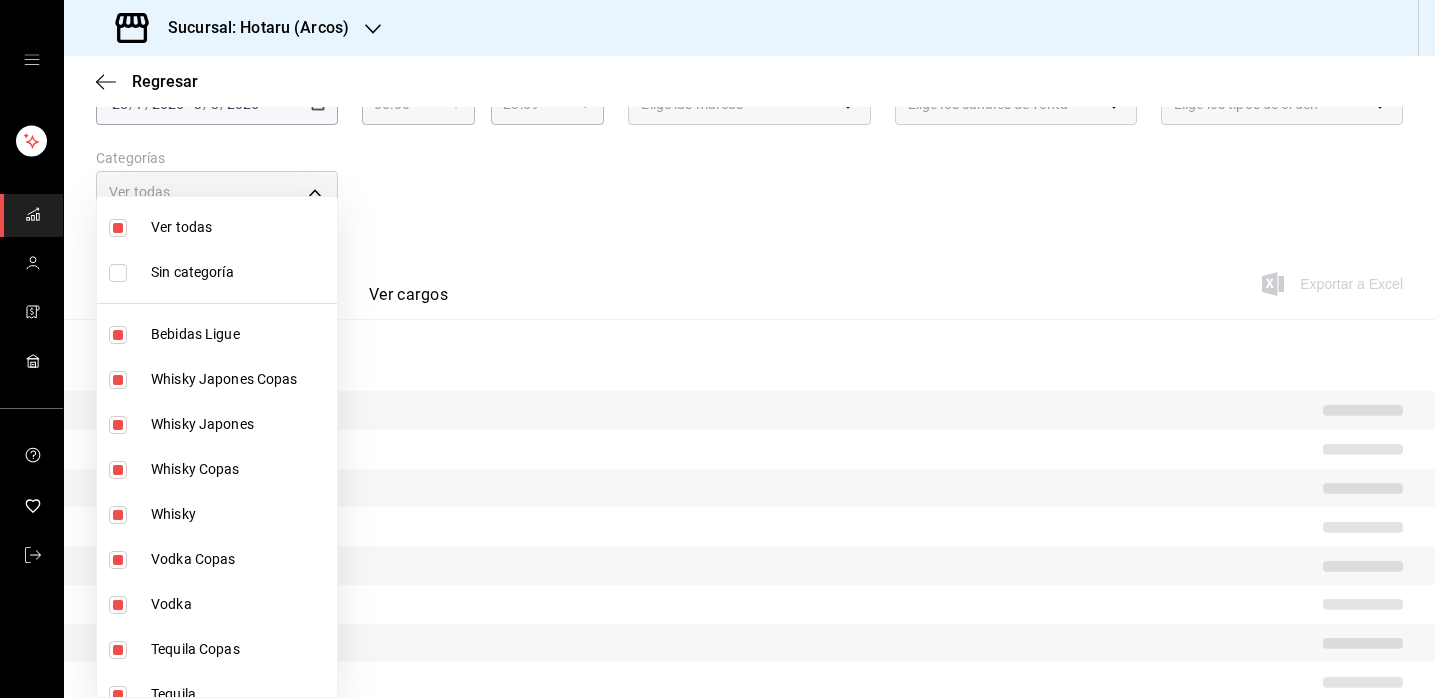 click at bounding box center [118, 228] 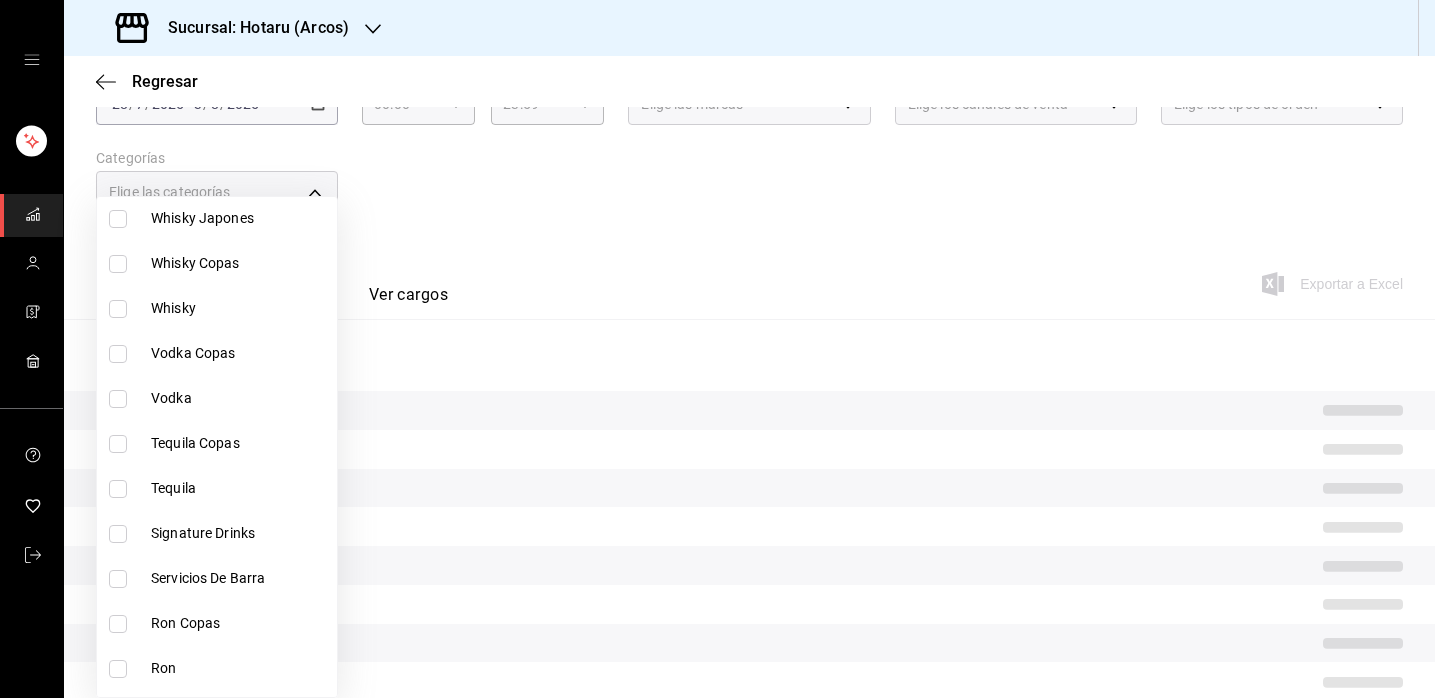 scroll, scrollTop: 219, scrollLeft: 0, axis: vertical 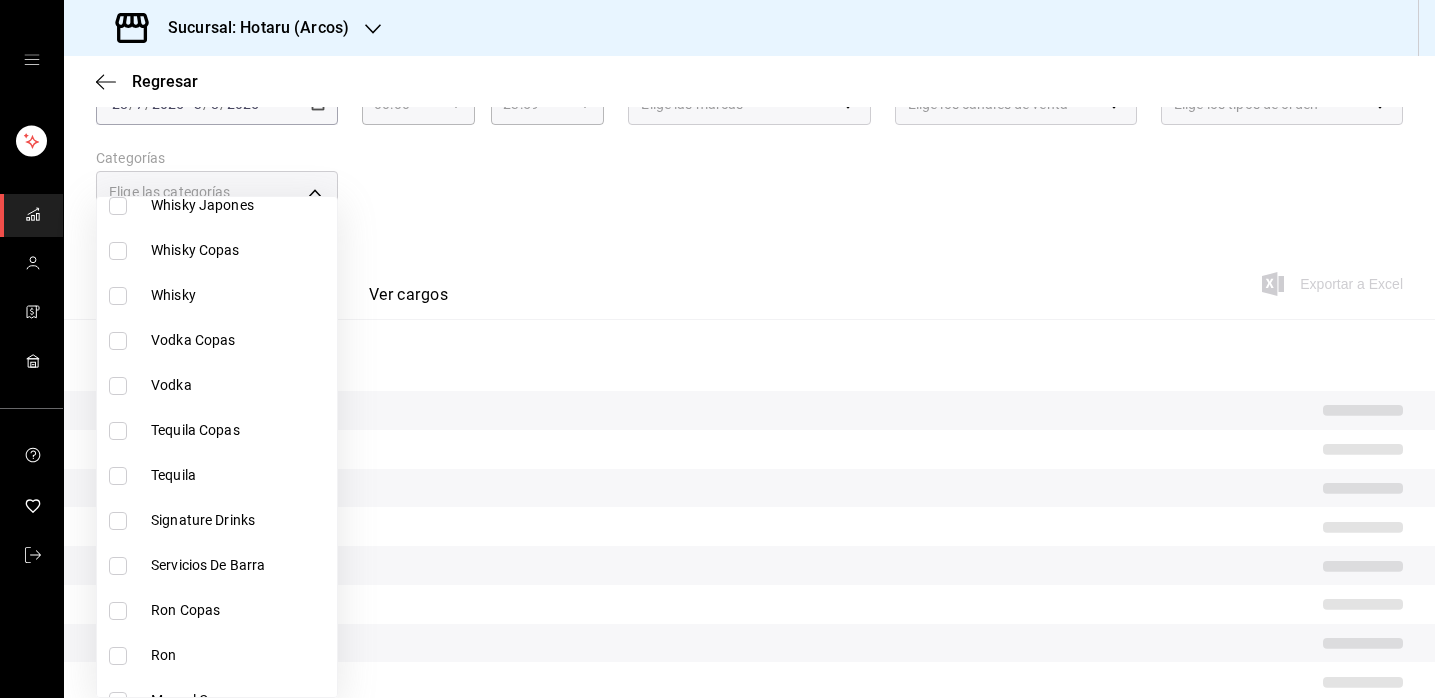 click at bounding box center [118, 521] 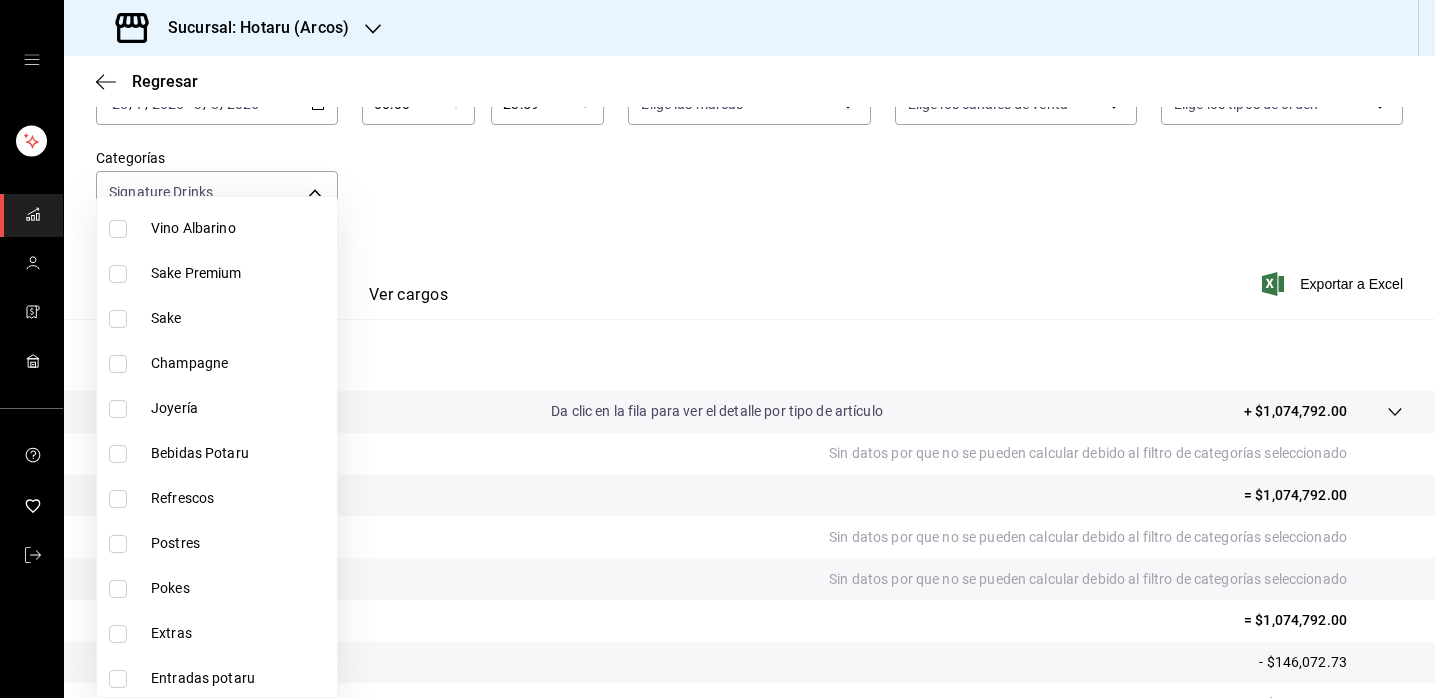 scroll, scrollTop: 1292, scrollLeft: 0, axis: vertical 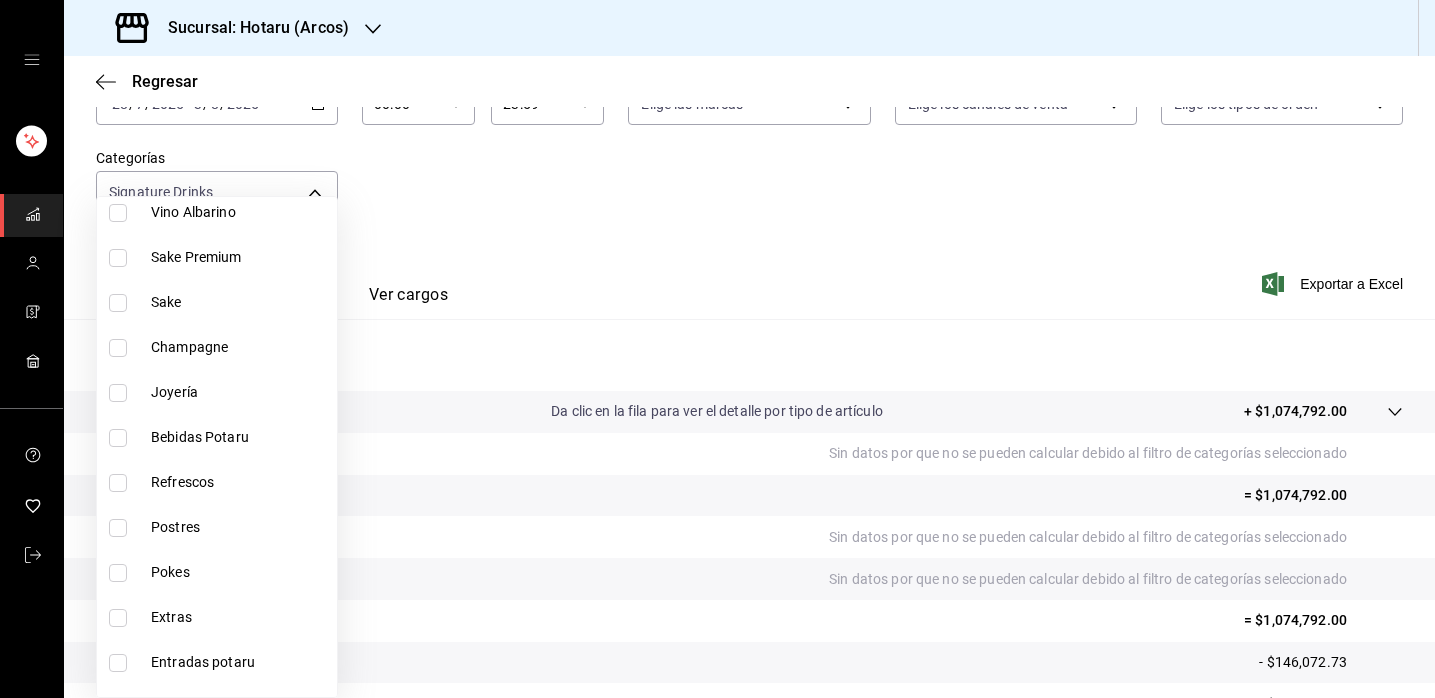 click at bounding box center [118, 438] 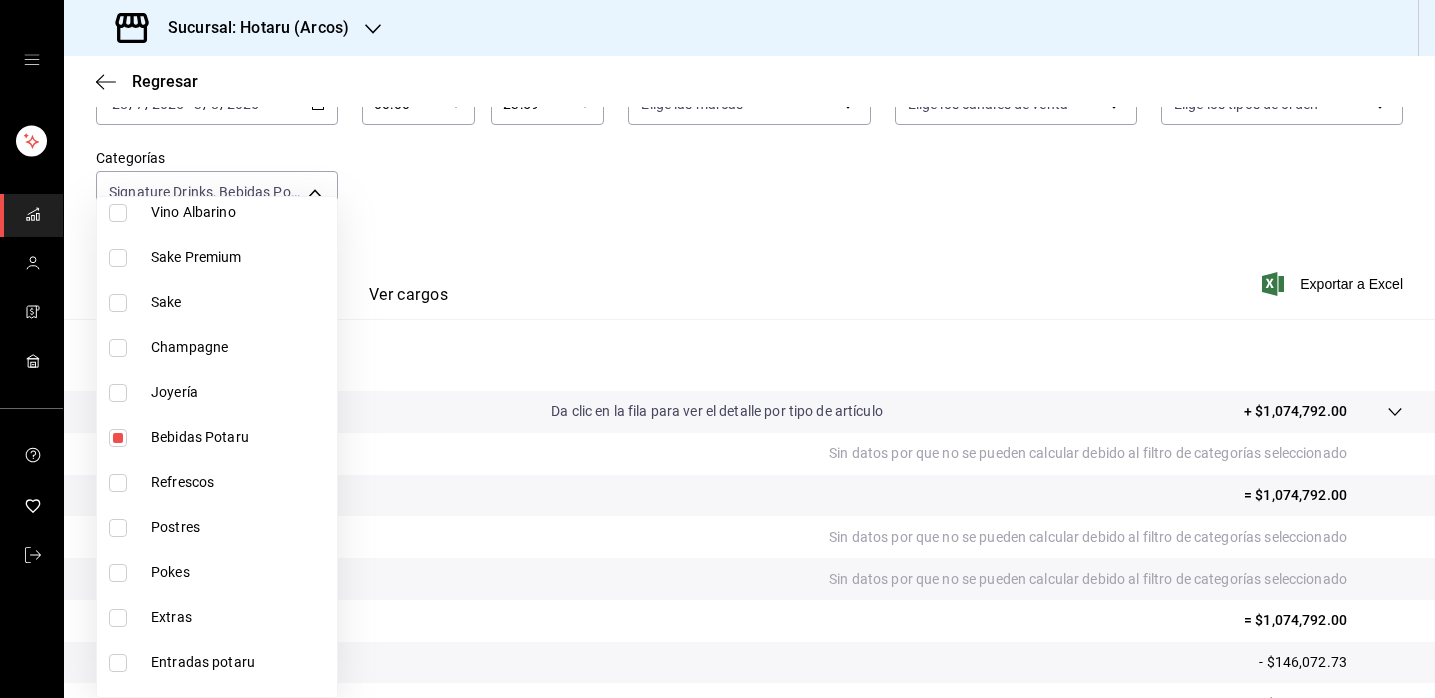 type on "[UUID],[UUID]" 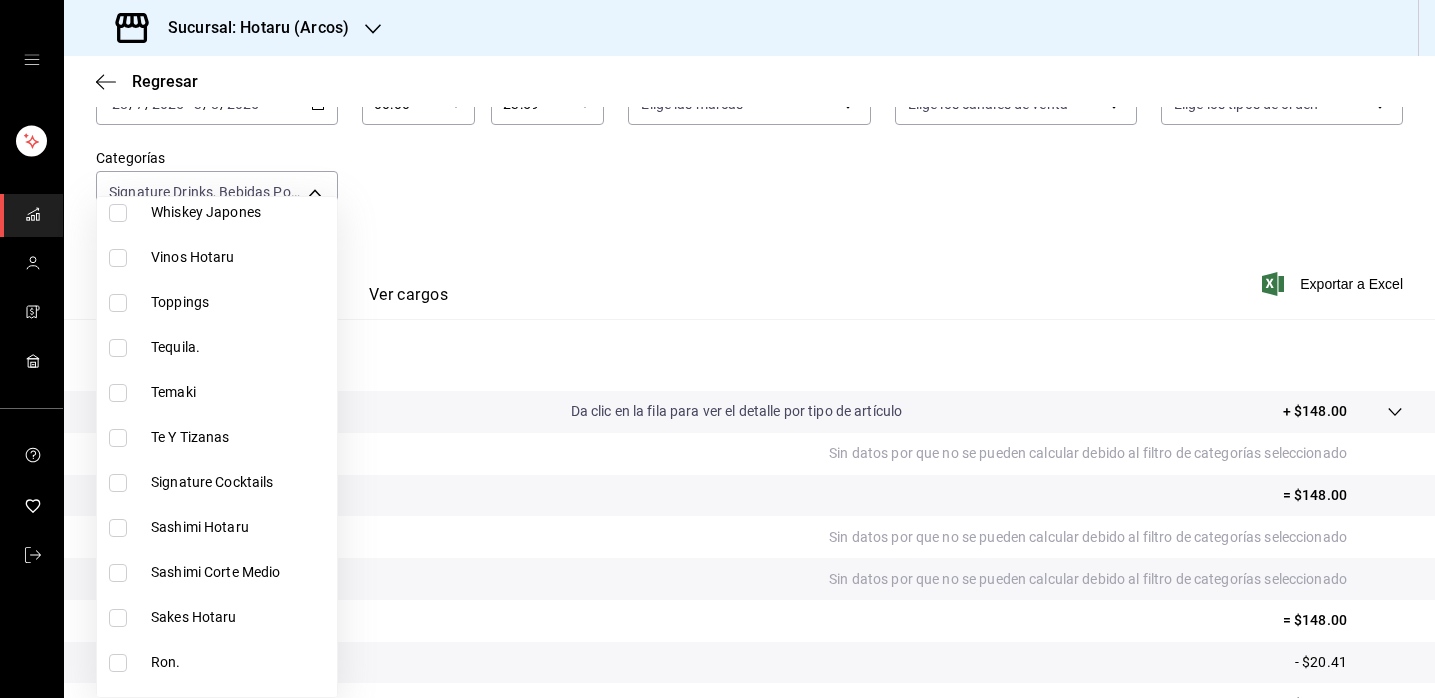 scroll, scrollTop: 2292, scrollLeft: 0, axis: vertical 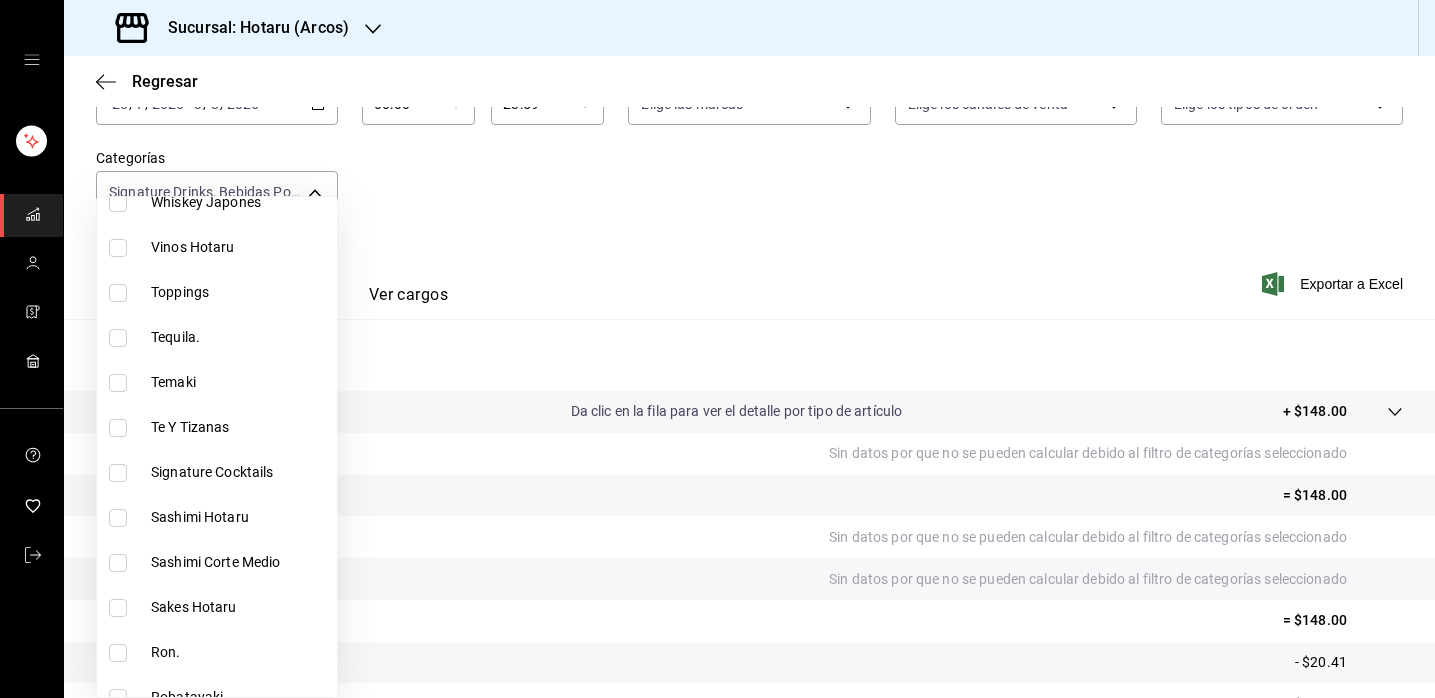 click at bounding box center (118, 473) 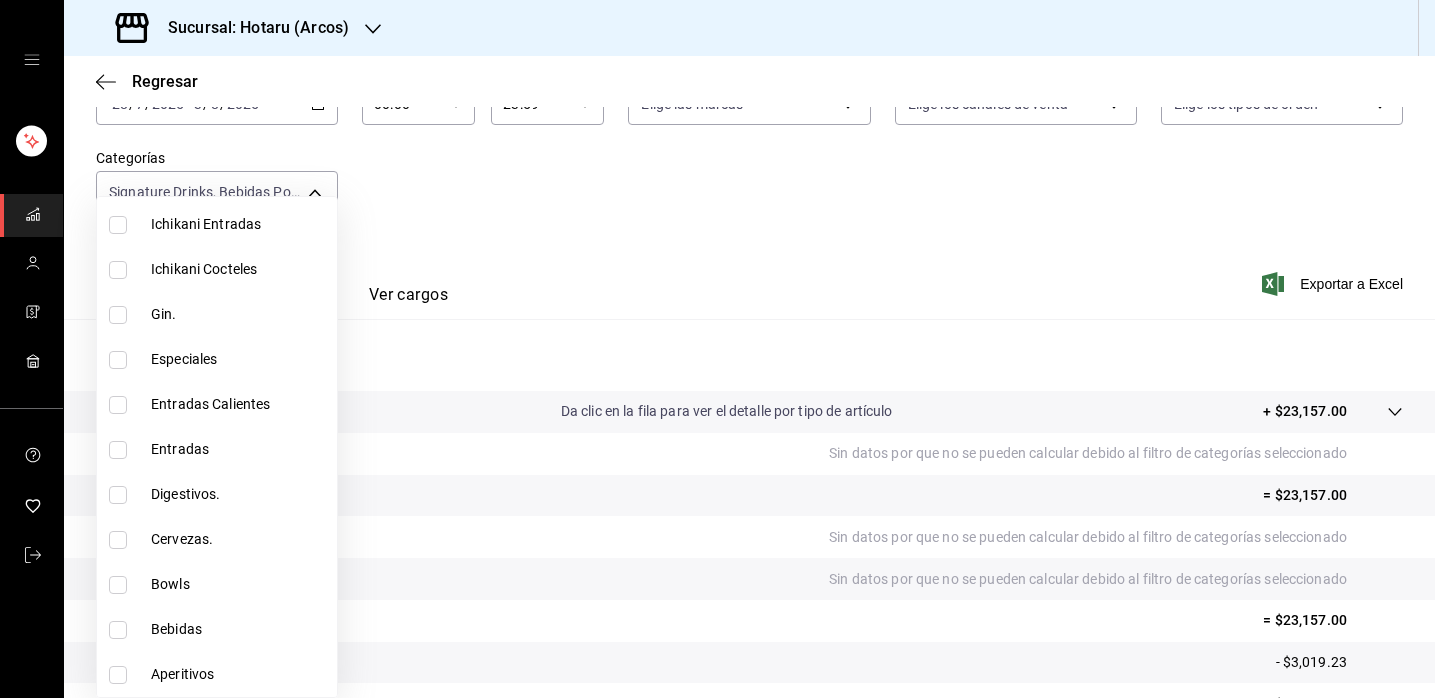 scroll, scrollTop: 3260, scrollLeft: 0, axis: vertical 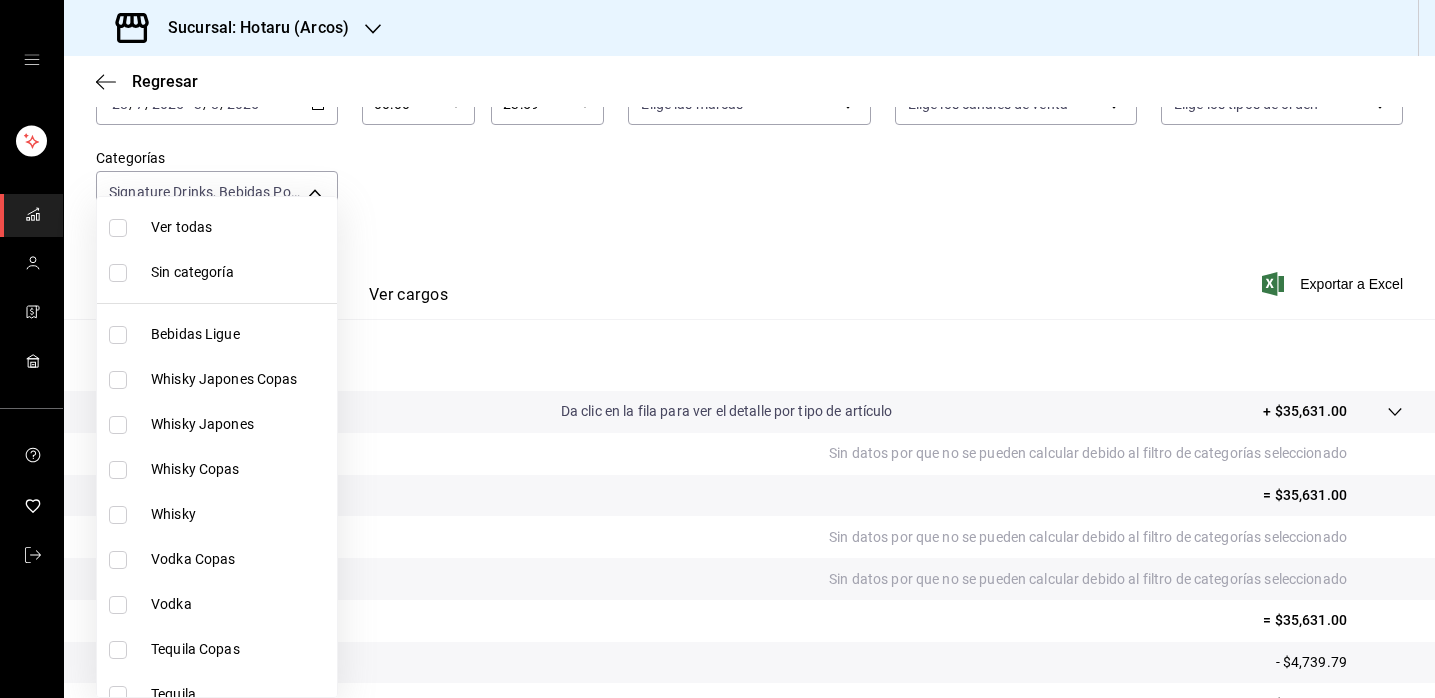 click at bounding box center [717, 349] 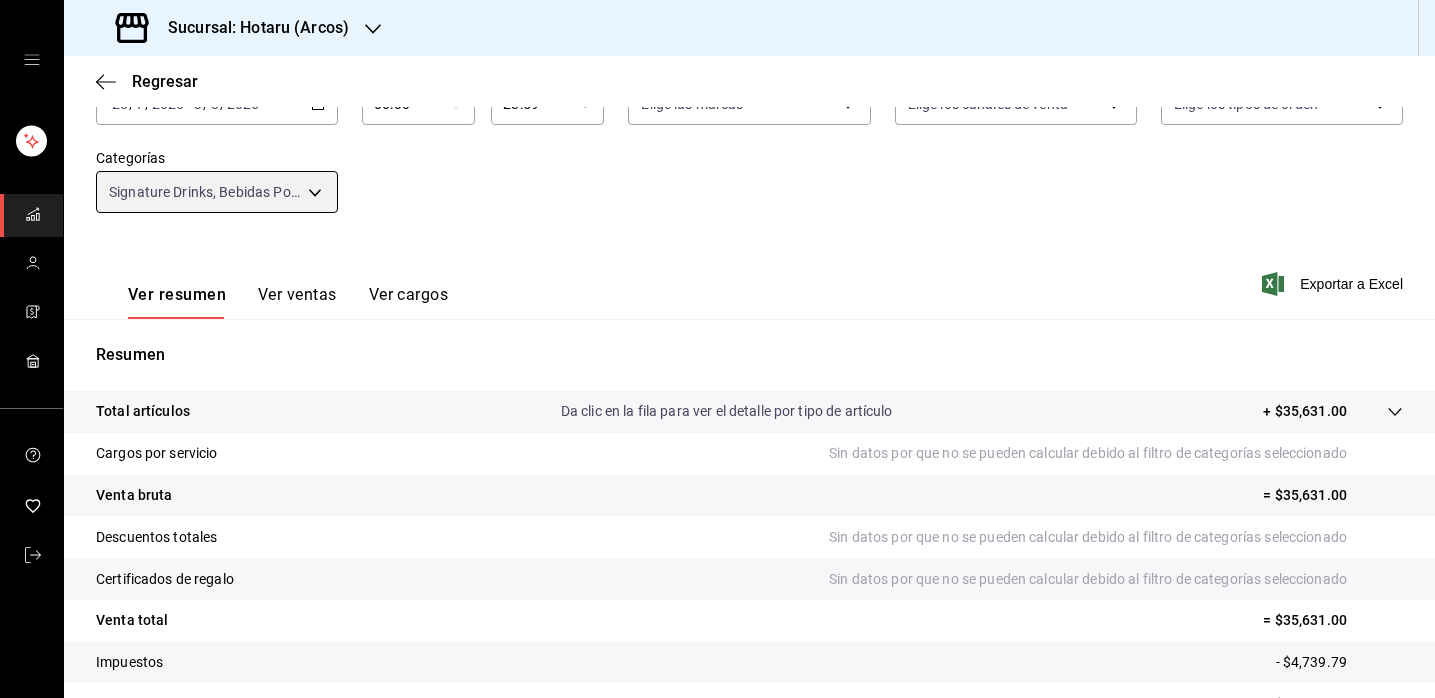 scroll, scrollTop: 0, scrollLeft: 0, axis: both 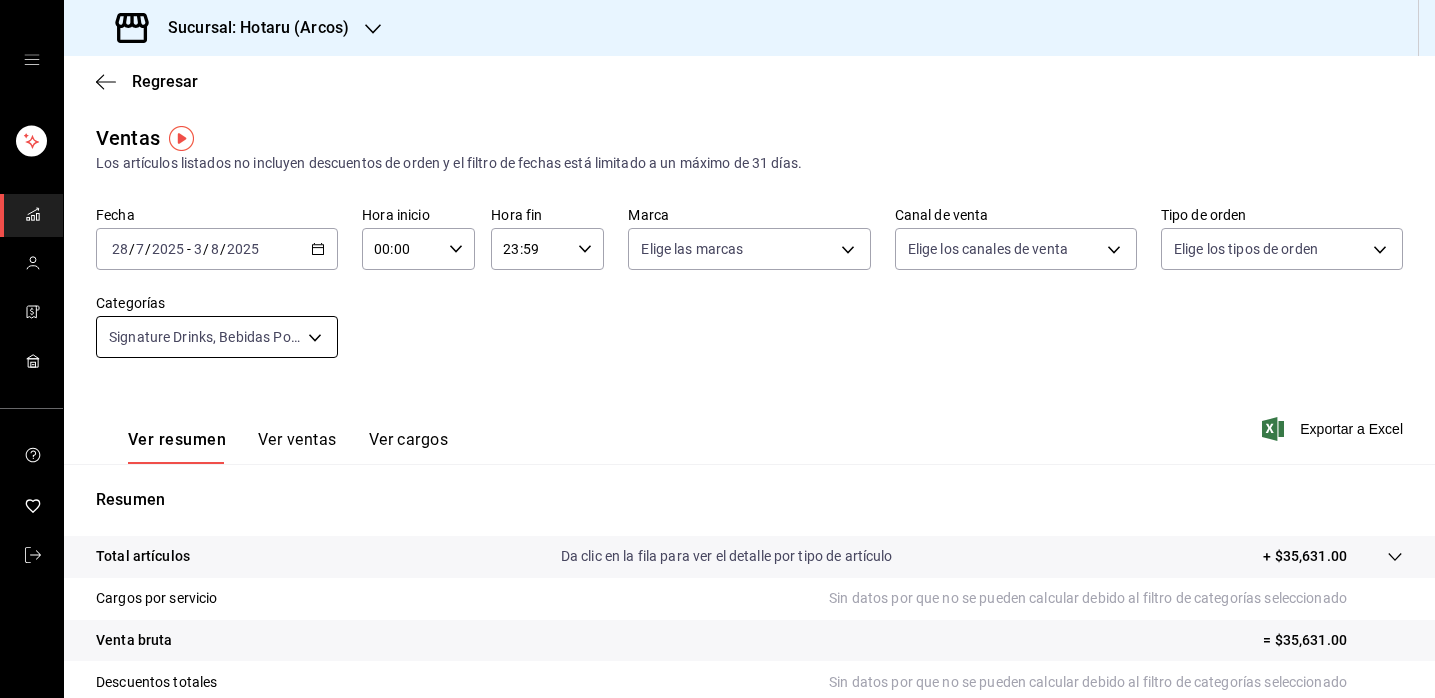 click on "Sucursal: Hotaru (Arcos) Regresar Ventas Los artículos listados no incluyen descuentos de orden y el filtro de fechas está limitado a un máximo de 31 días. Fecha 2025-07-28 28 / 7 / 2025 - 2025-08-03 3 / 8 / 2025 Hora inicio 00:00 Hora inicio Hora fin 23:59 Hora fin Marca Elige las marcas Canal de venta Elige los canales de venta Tipo de orden Elige los tipos de orden Categorías Signature Drinks, Bebidas Potaru, Signature Cocktails, Aperitivos [UUID],[UUID],[UUID],[UUID] Ver resumen Ver ventas Ver cargos Exportar a Excel Resumen Total artículos Da clic en la fila para ver el detalle por tipo de artículo + $35,631.00 Cargos por servicio  Sin datos por que no se pueden calcular debido al filtro de categorías seleccionado Venta bruta = $35,631.00 Descuentos totales  Sin datos por que no se pueden calcular debido al filtro de categorías seleccionado Certificados de regalo Venta total" at bounding box center [717, 349] 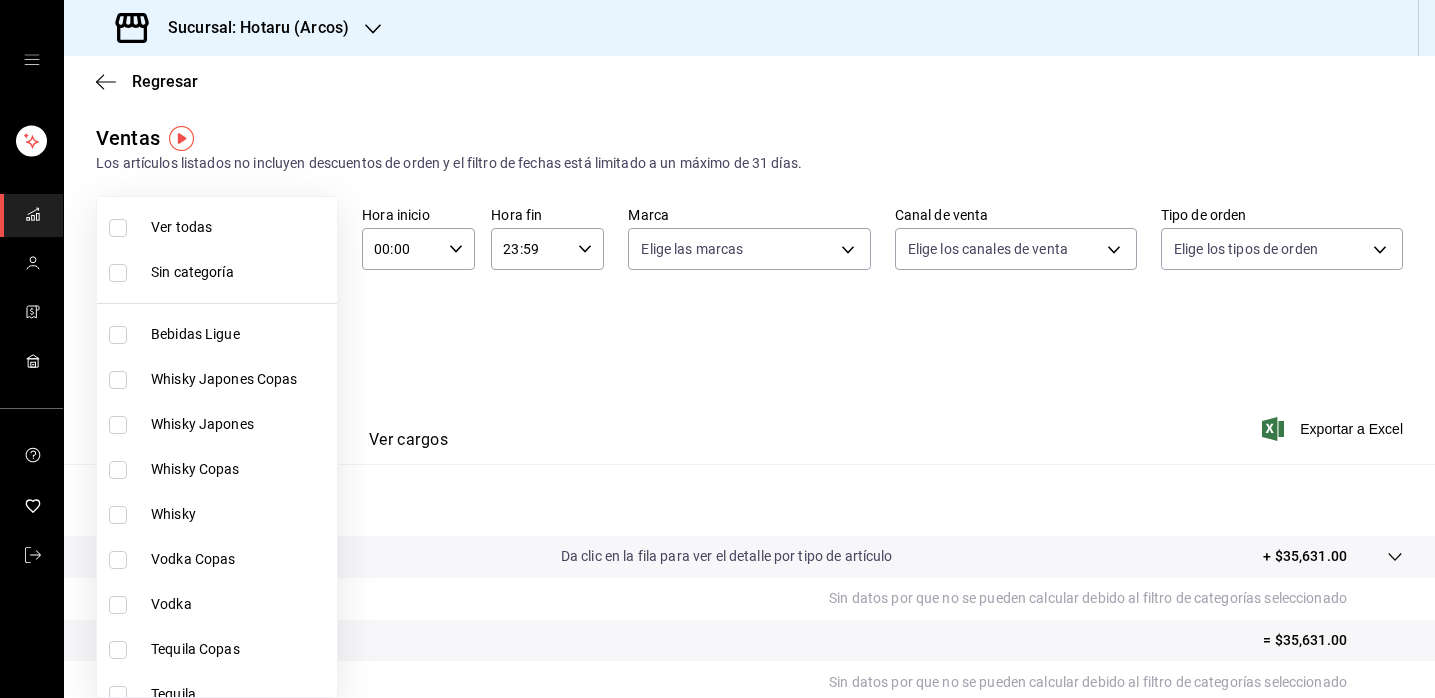 click at bounding box center [118, 228] 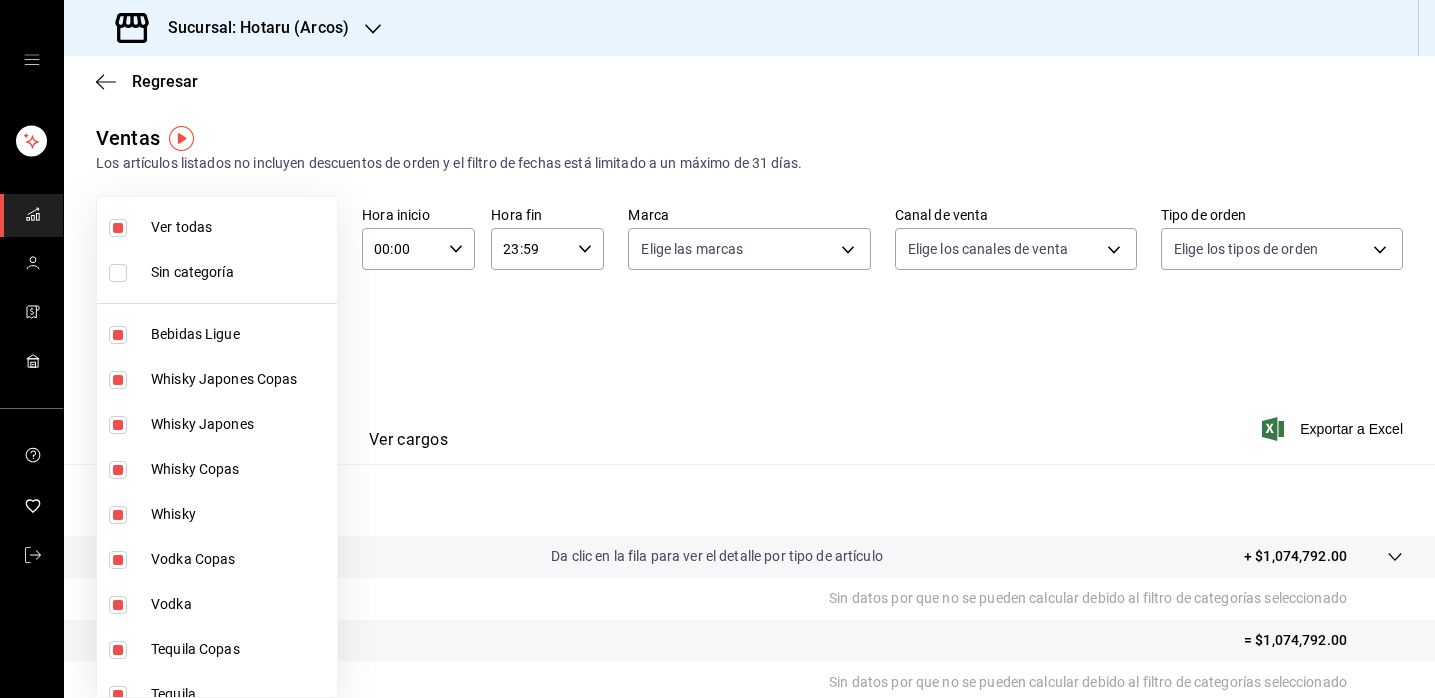 click at bounding box center (118, 228) 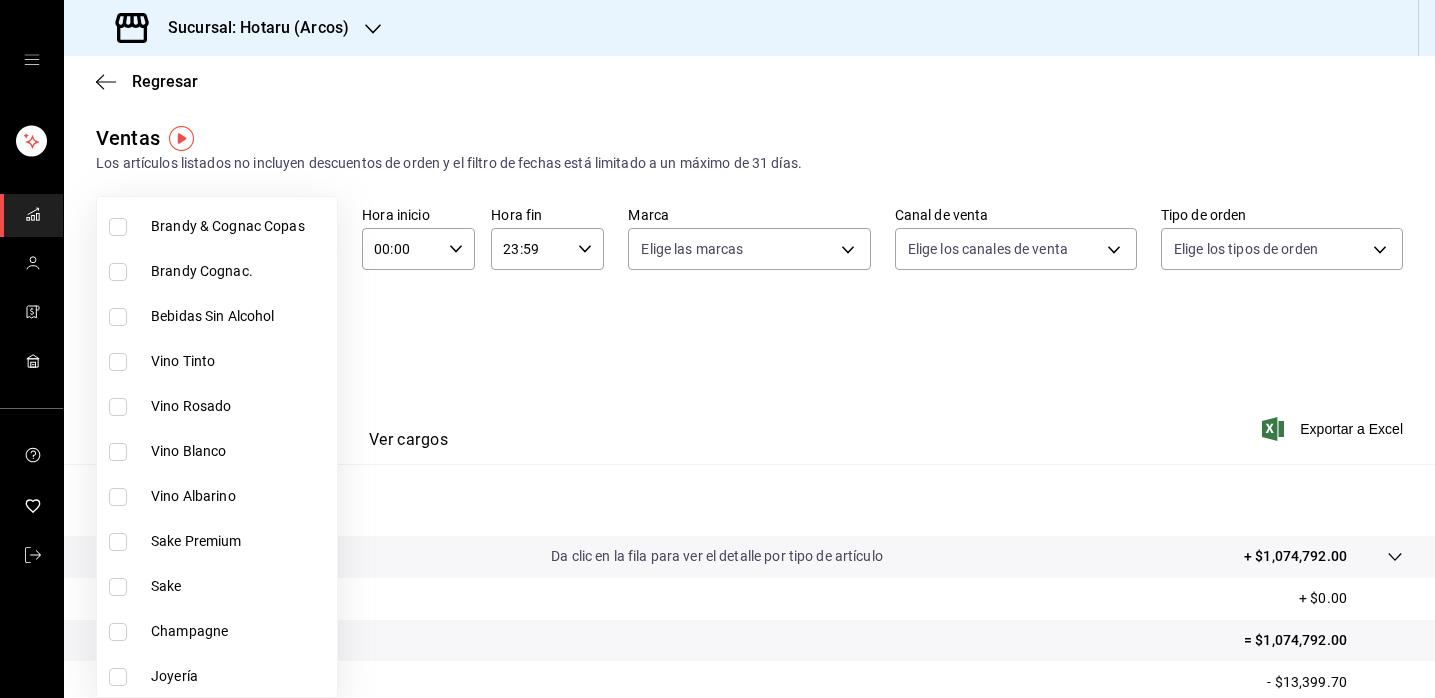 scroll, scrollTop: 1101, scrollLeft: 0, axis: vertical 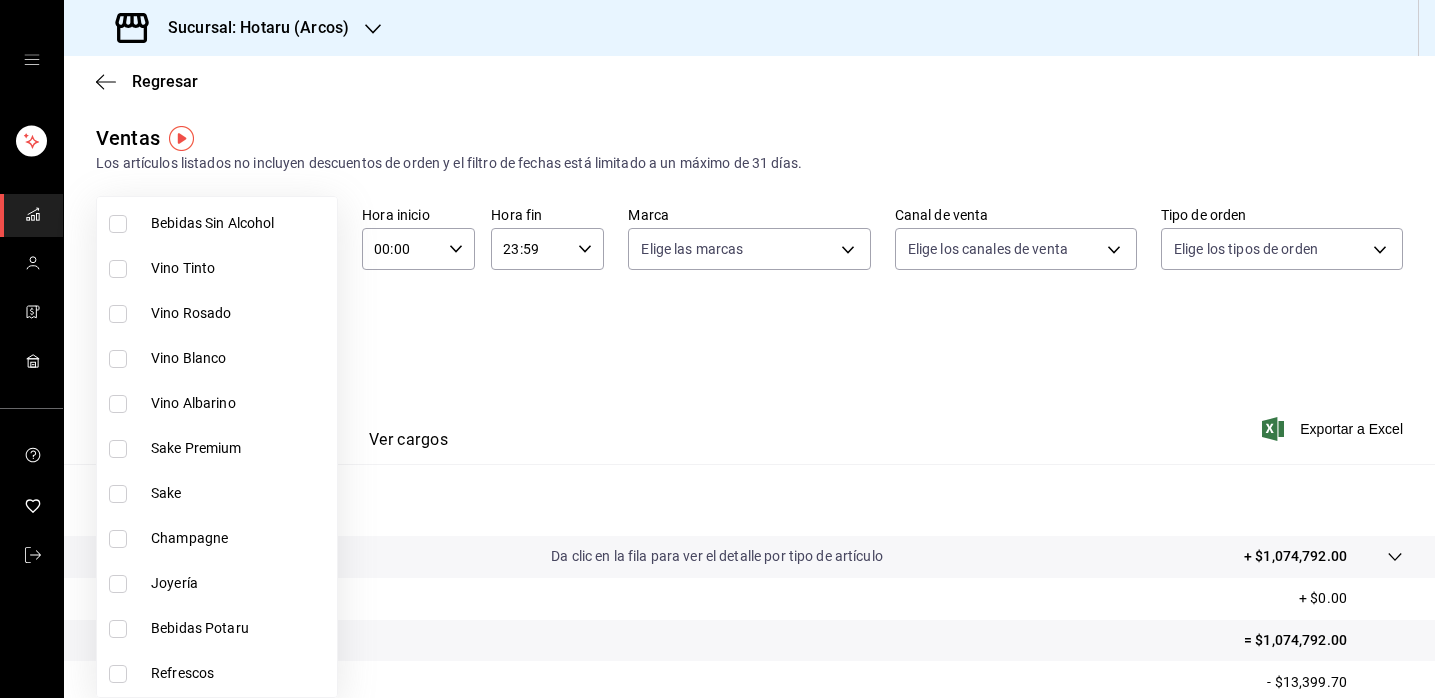 click at bounding box center (118, 449) 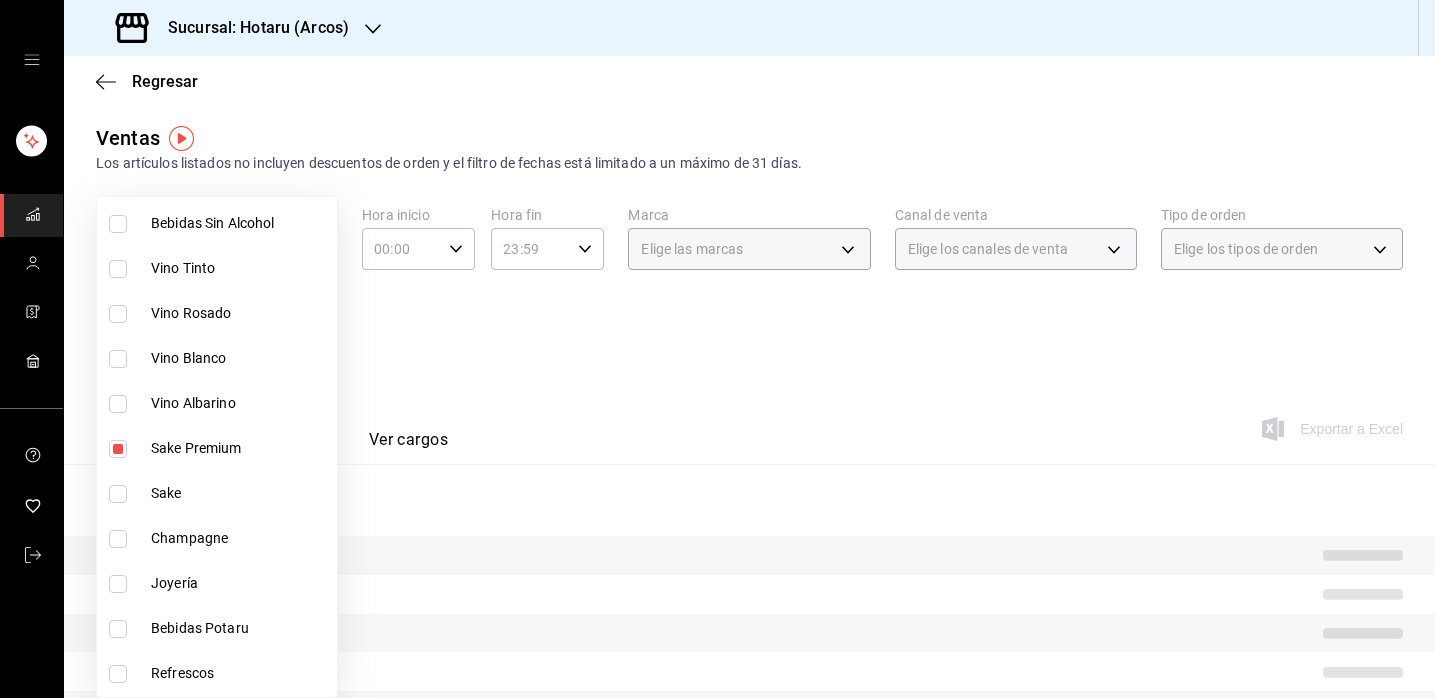 click at bounding box center [118, 494] 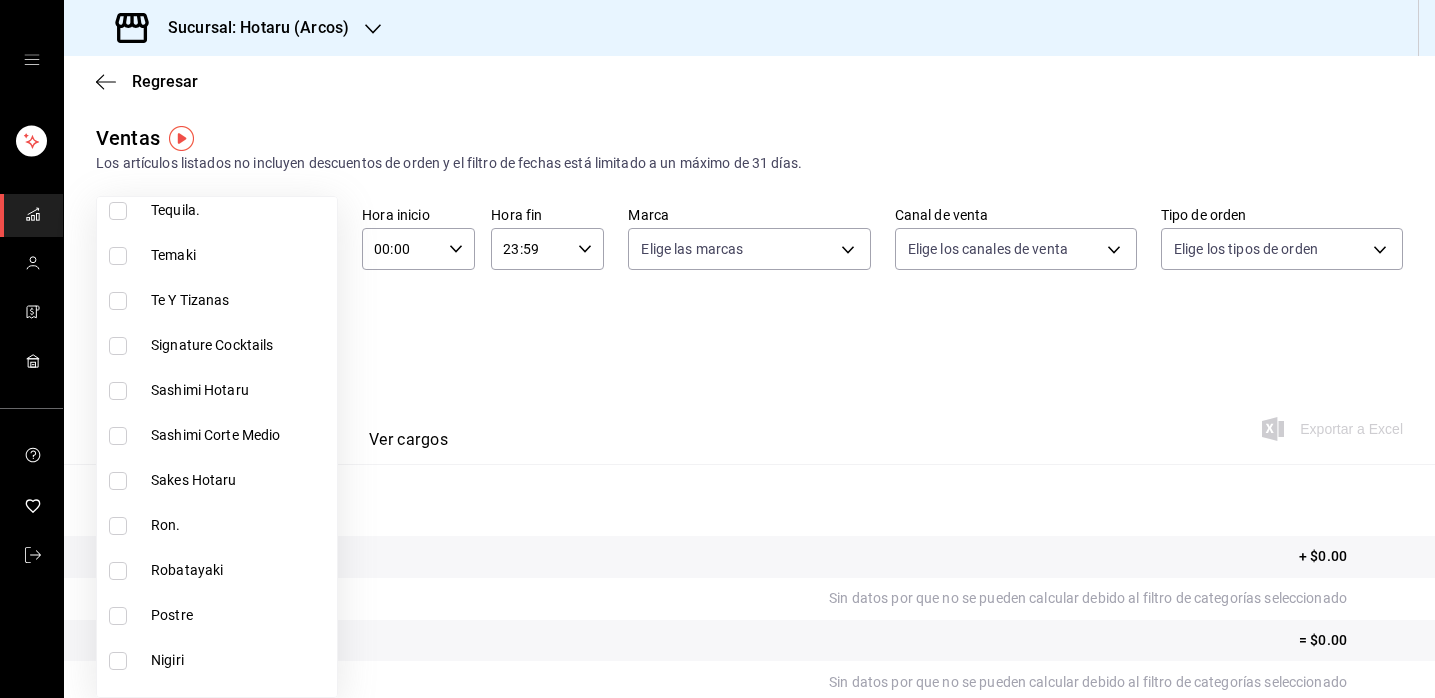 scroll, scrollTop: 2424, scrollLeft: 0, axis: vertical 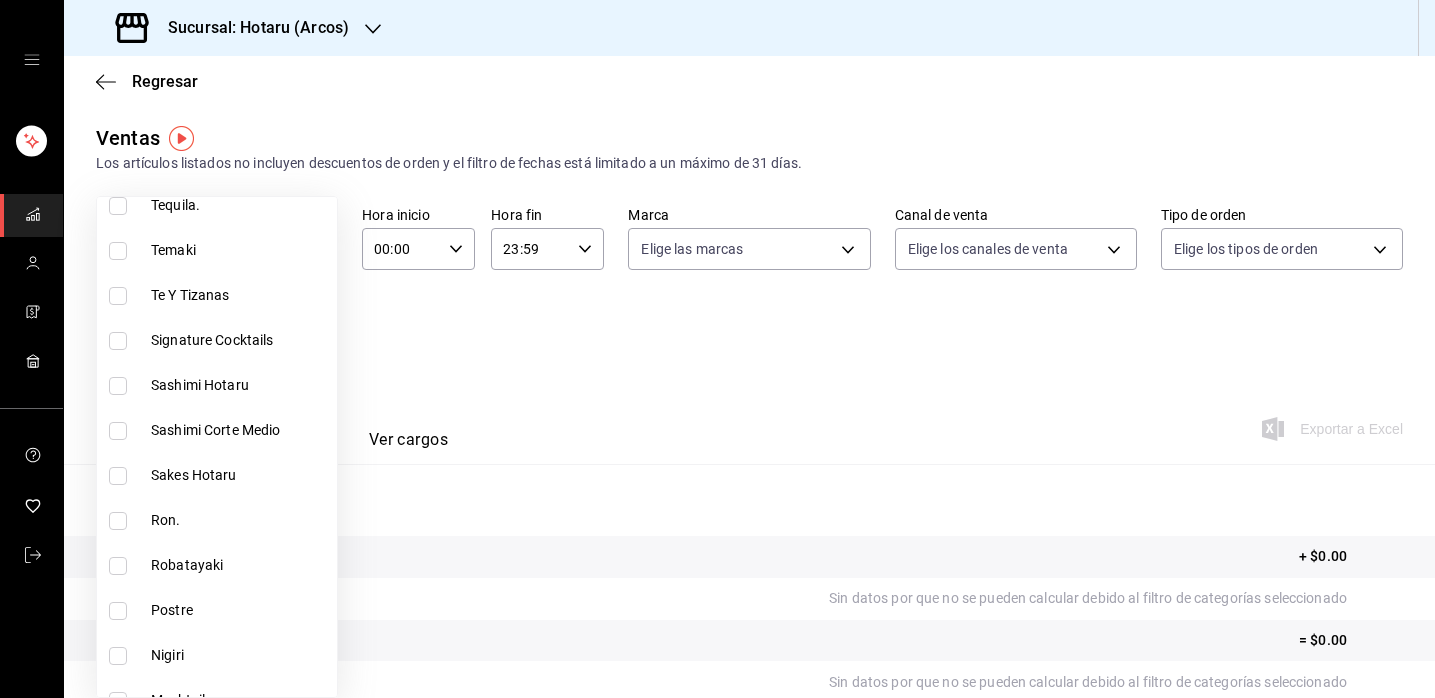 click on "Sakes Hotaru" at bounding box center [217, 475] 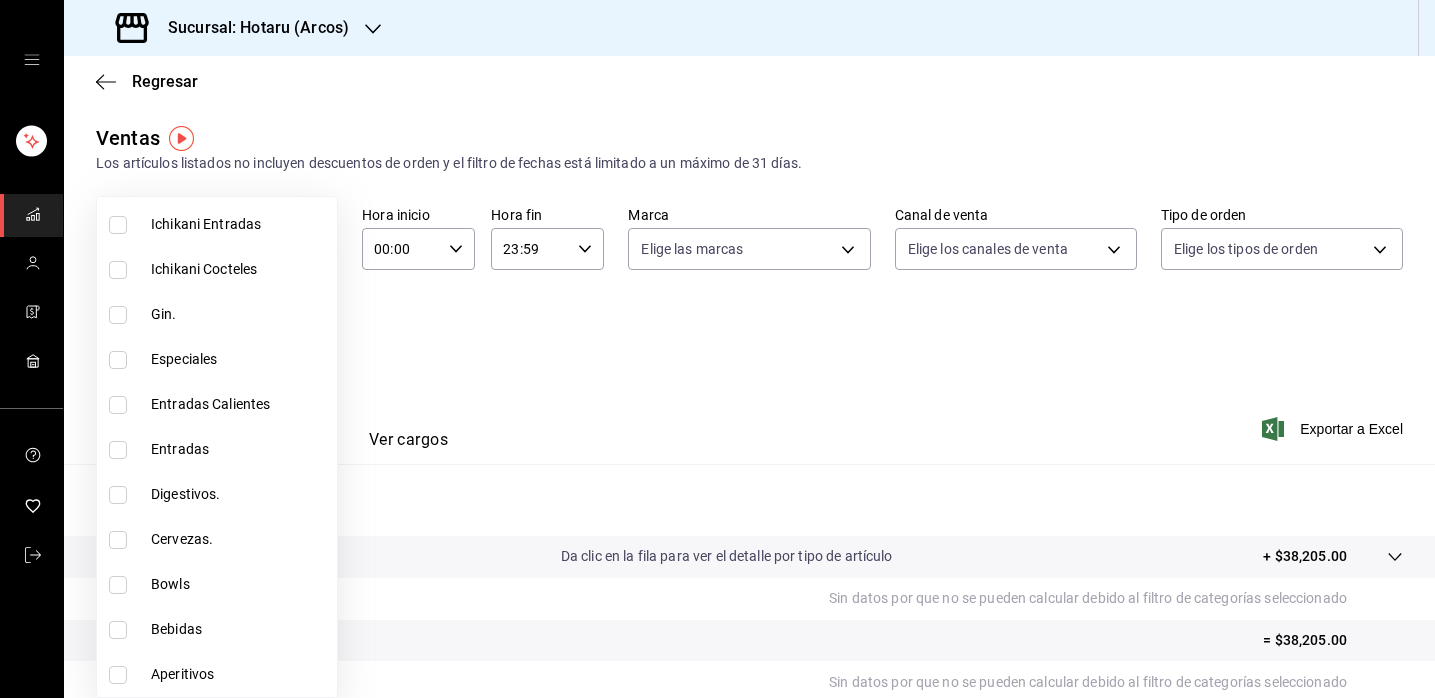scroll, scrollTop: 3260, scrollLeft: 0, axis: vertical 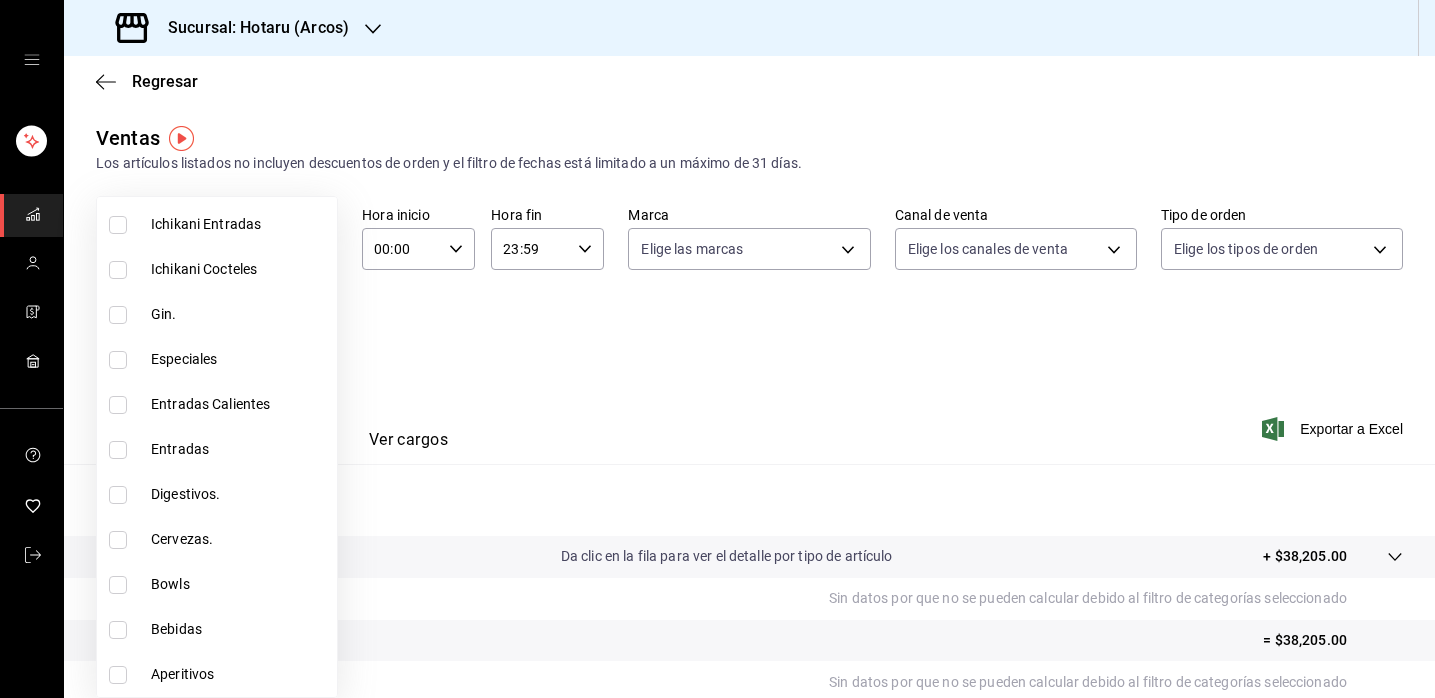 click at bounding box center (717, 349) 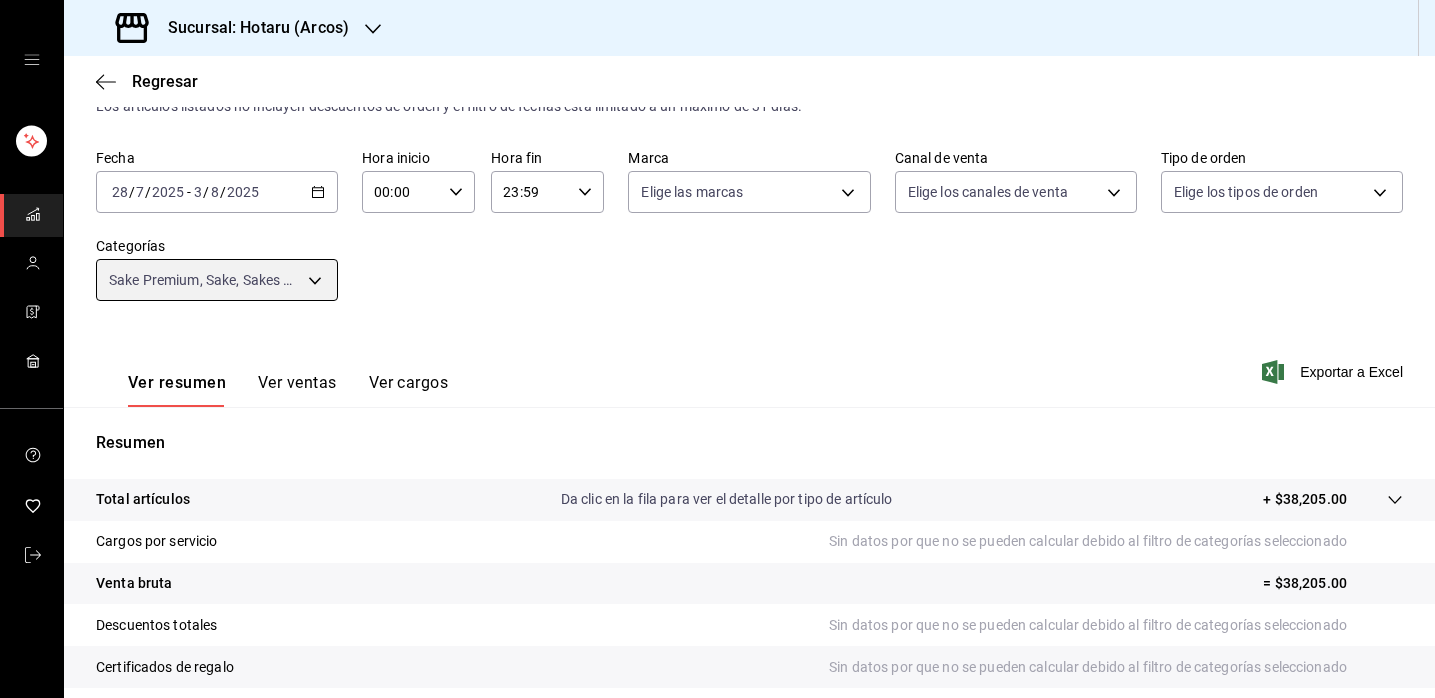 scroll, scrollTop: 272, scrollLeft: 0, axis: vertical 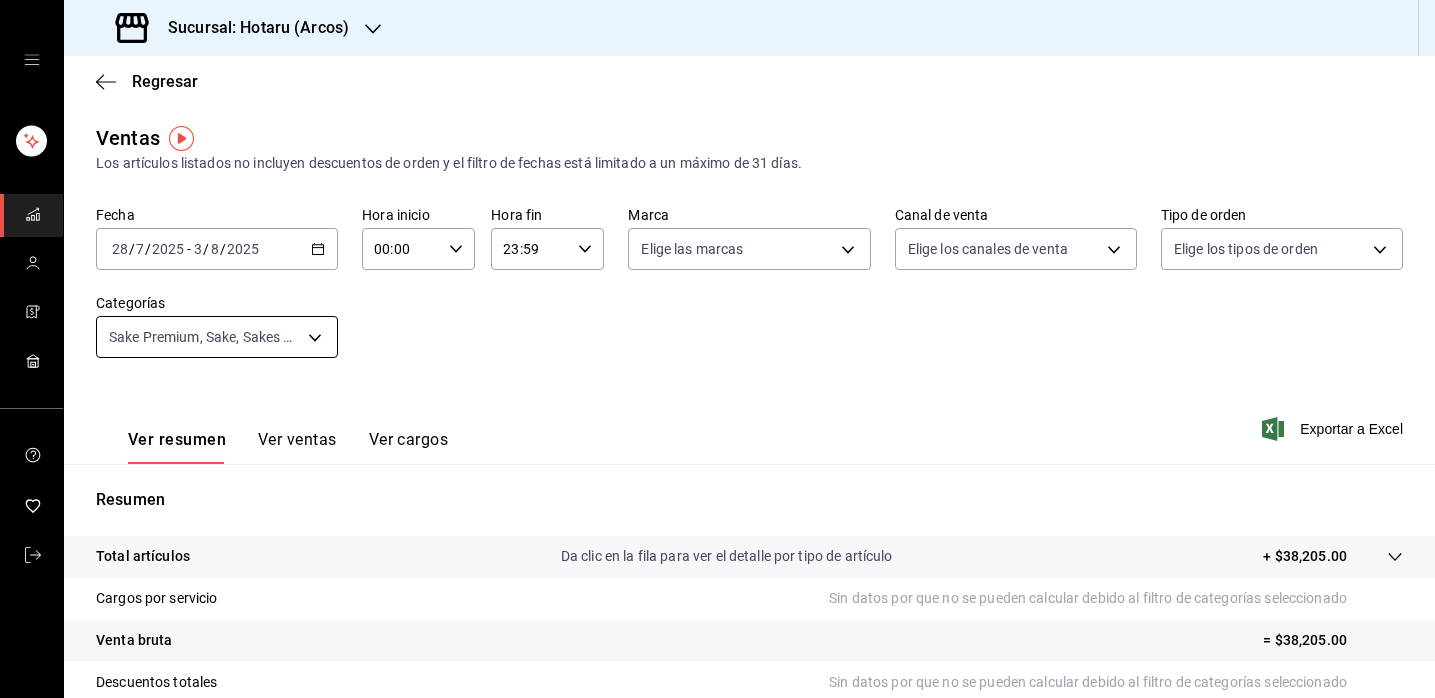 click on "Sucursal: Hotaru (Arcos) Regresar Ventas Los artículos listados no incluyen descuentos de orden y el filtro de fechas está limitado a un máximo de 31 días. Fecha [DATE] [DATE] / [DATE] / [DATE] - [DATE] [DATE] / [DATE] / [DATE] Hora inicio 00:00 Hora inicio Hora fin 23:59 Hora fin Marca Elige las marcas Canal de venta Elige los canales de venta Tipo de orden Elige los tipos de orden Categorías Sake Premium, Sake, Sakes Hotaru [UUID],[UUID],[UUID] Ver resumen Ver ventas Ver cargos Exportar a Excel Resumen Total artículos Da clic en la fila para ver el detalle por tipo de artículo + $38,205.00 Cargos por servicio  Sin datos por que no se pueden calcular debido al filtro de categorías seleccionado Venta bruta = $38,205.00 Descuentos totales  Sin datos por que no se pueden calcular debido al filtro de categorías seleccionado Certificados de regalo Venta total = $38,205.00 Impuestos - $5,269.66 Venta neta = $32,935.34 Ir a video" at bounding box center [717, 349] 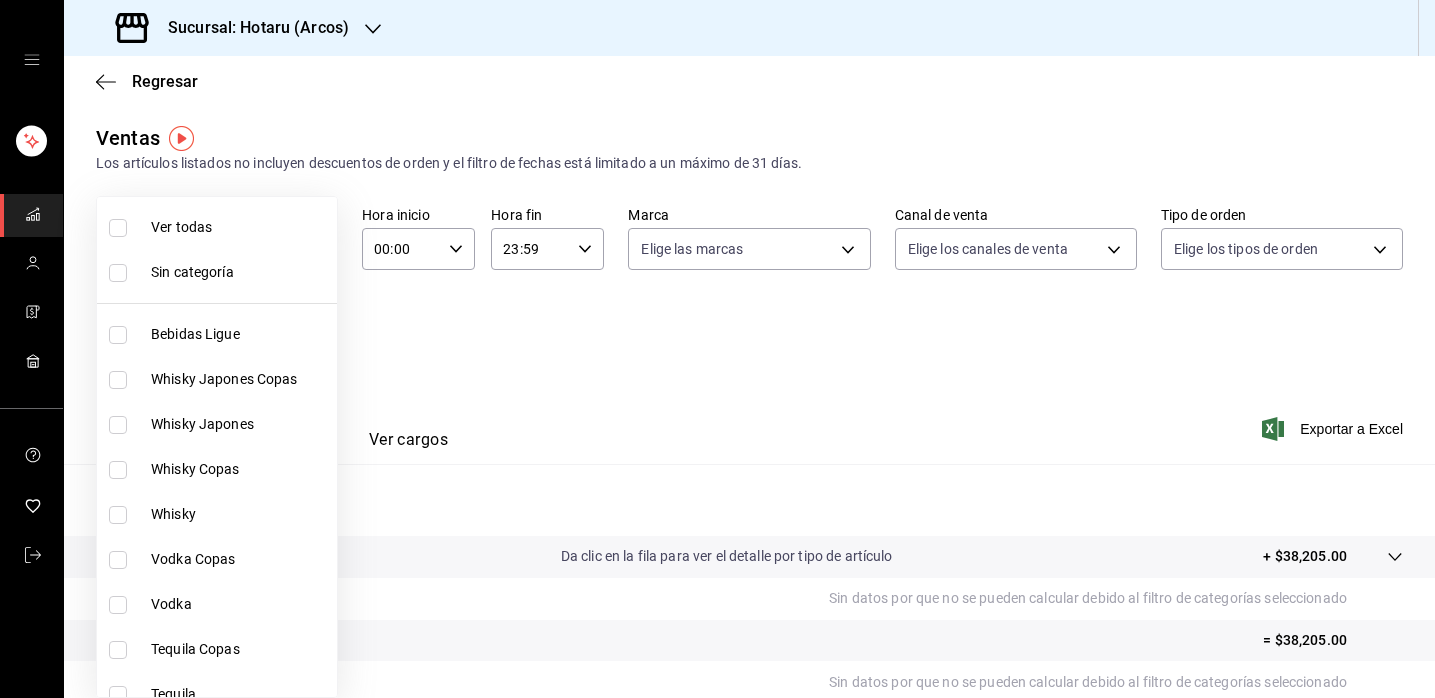 click at bounding box center (118, 228) 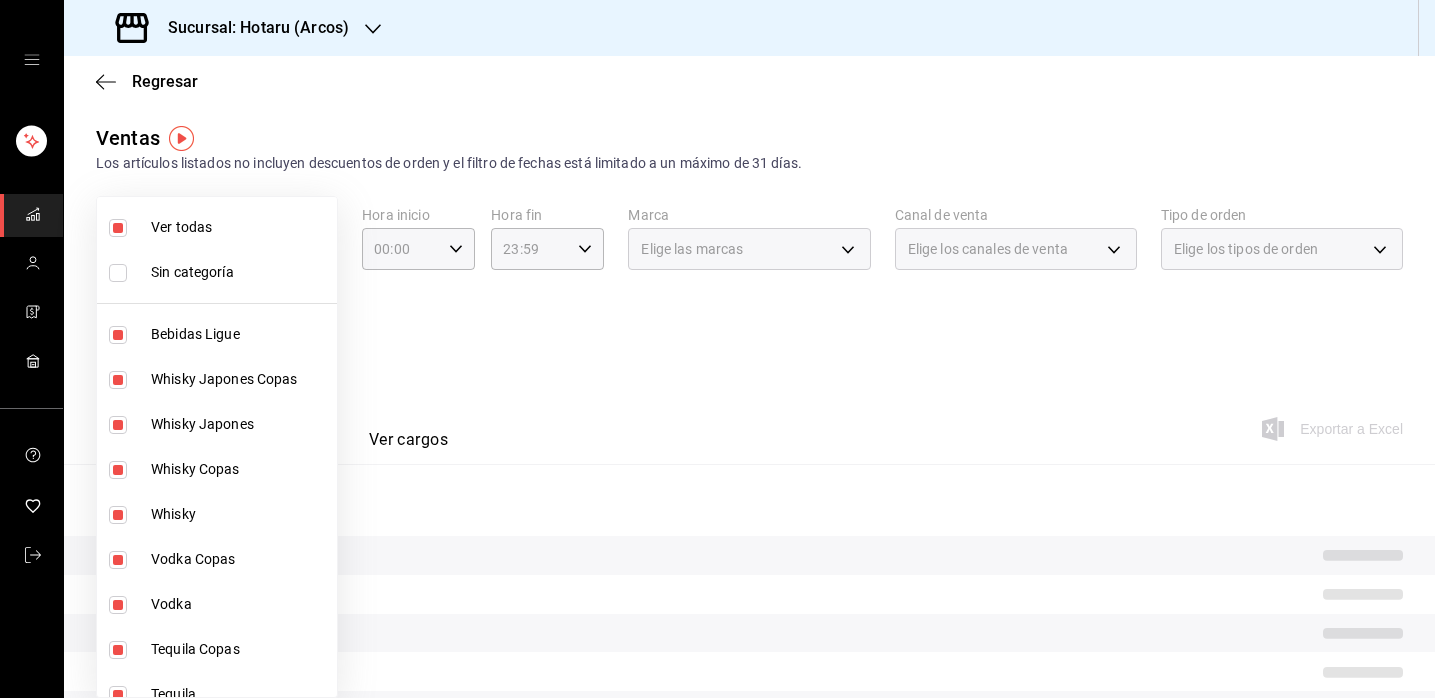 click at bounding box center [118, 228] 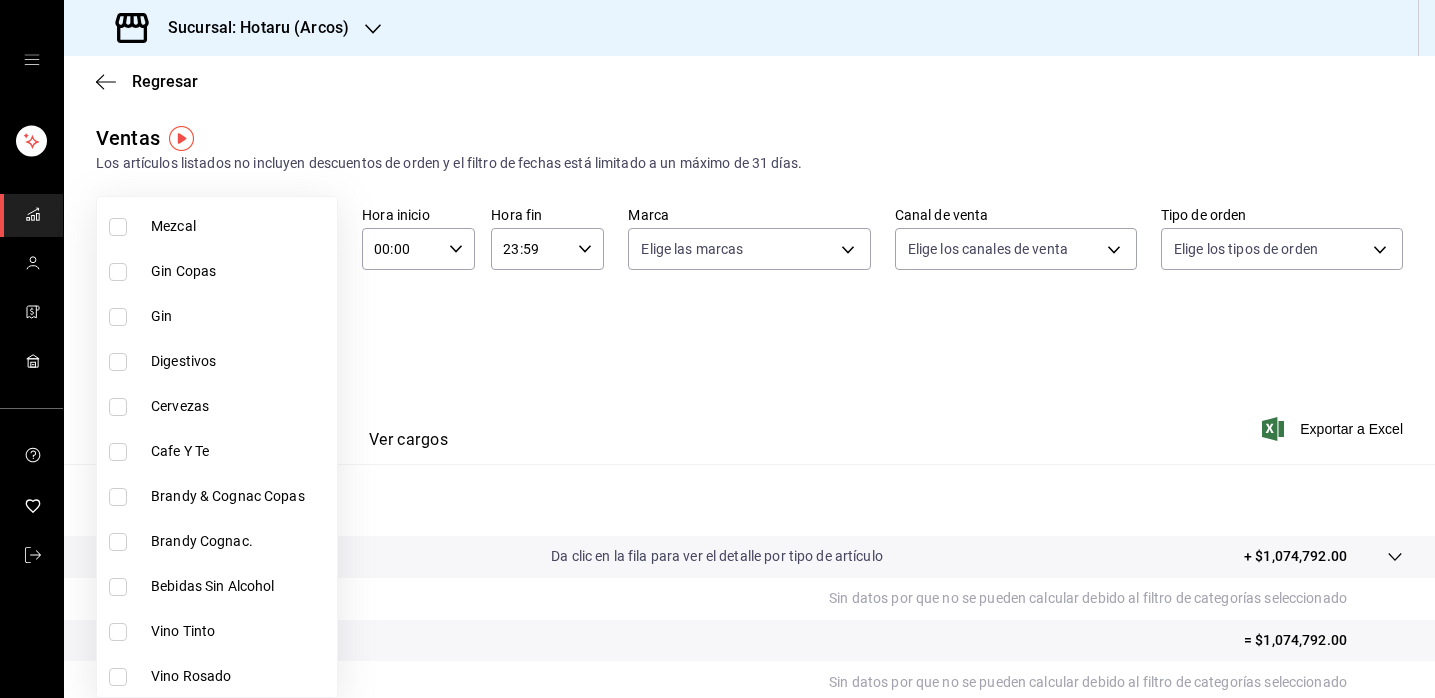 scroll, scrollTop: 742, scrollLeft: 0, axis: vertical 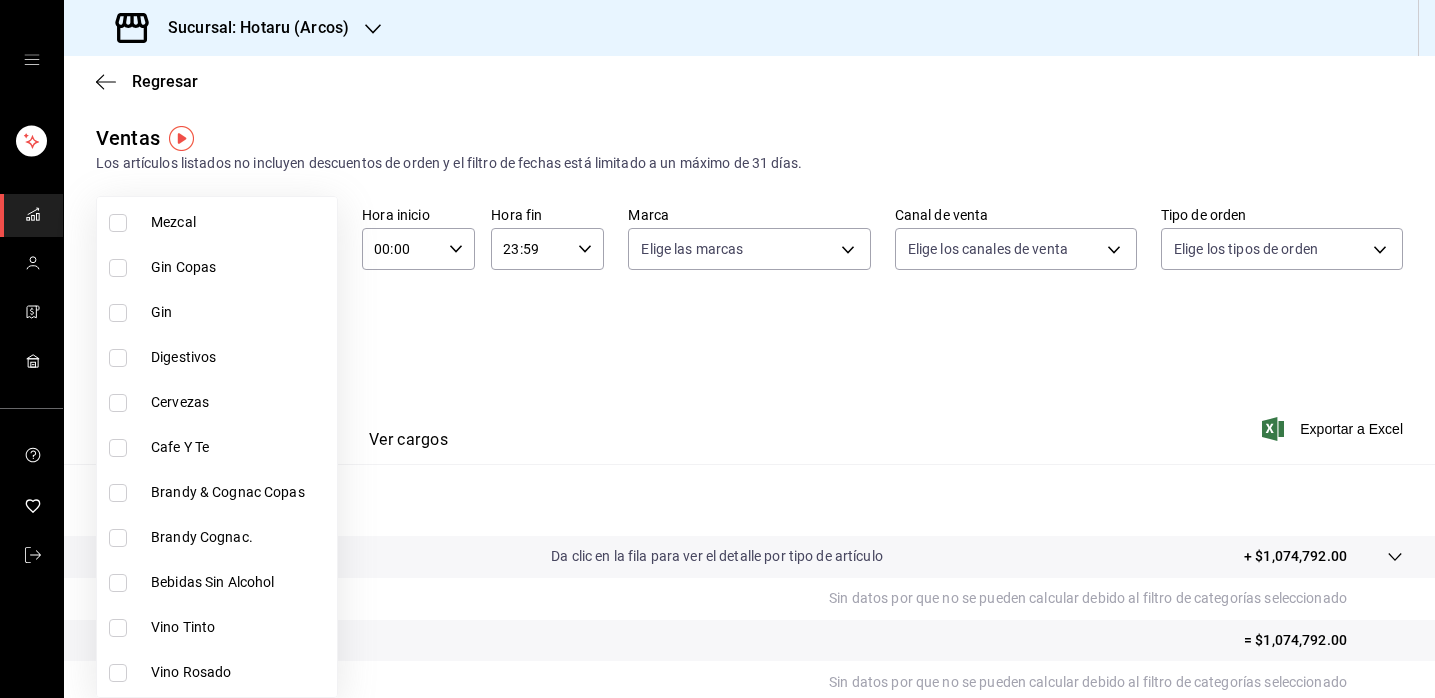 click at bounding box center (118, 403) 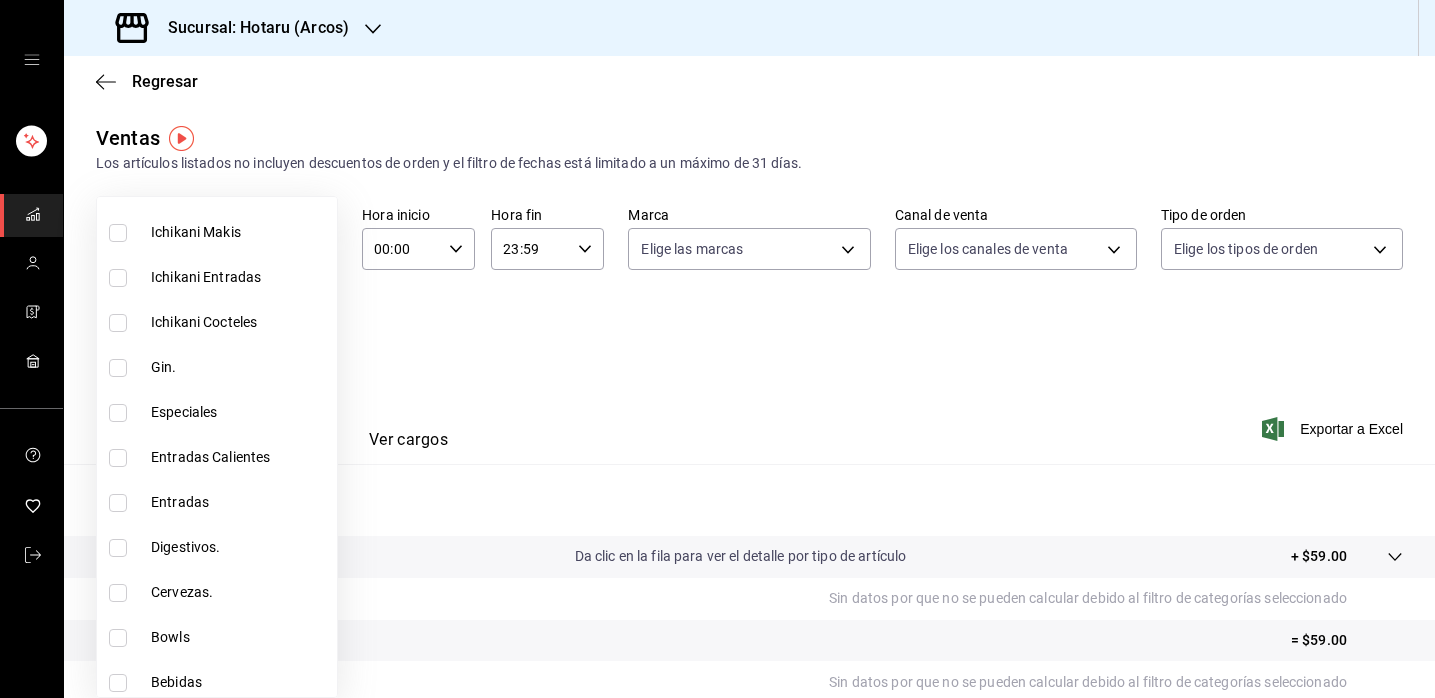 scroll, scrollTop: 3253, scrollLeft: 0, axis: vertical 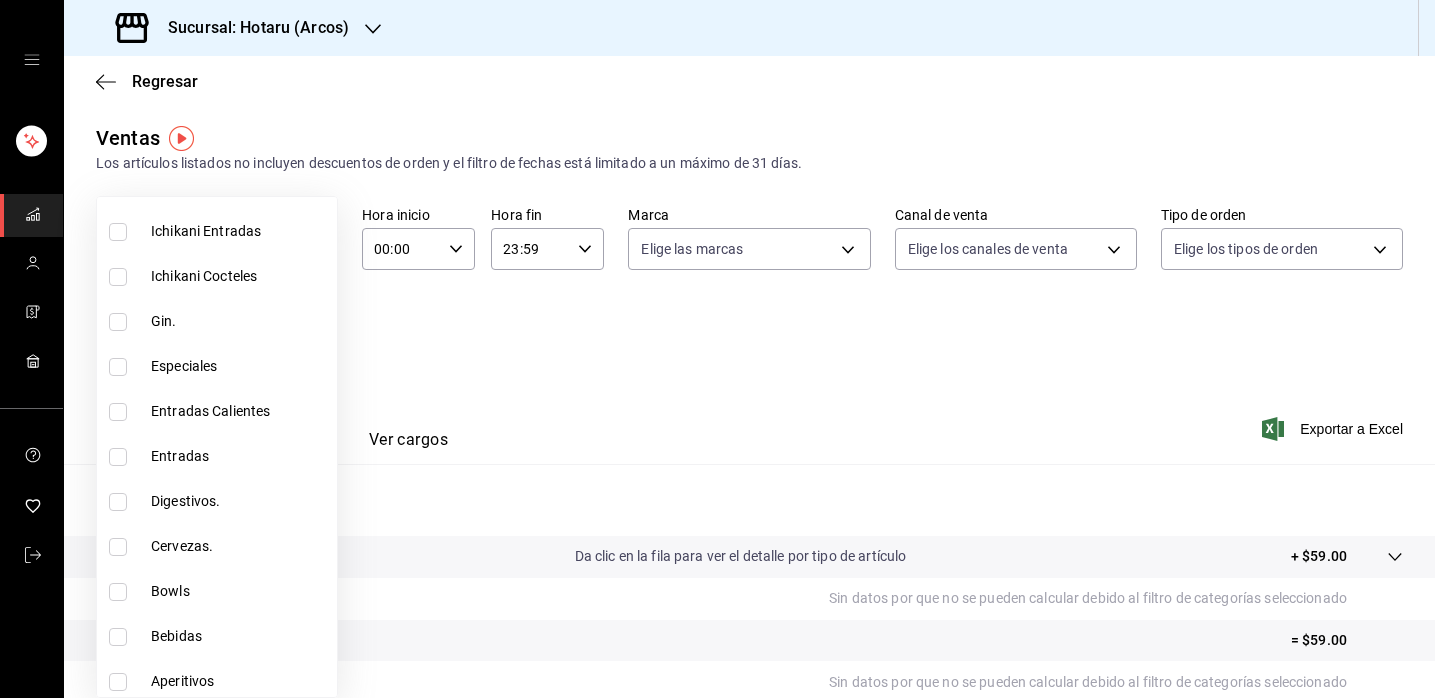 click at bounding box center (118, 547) 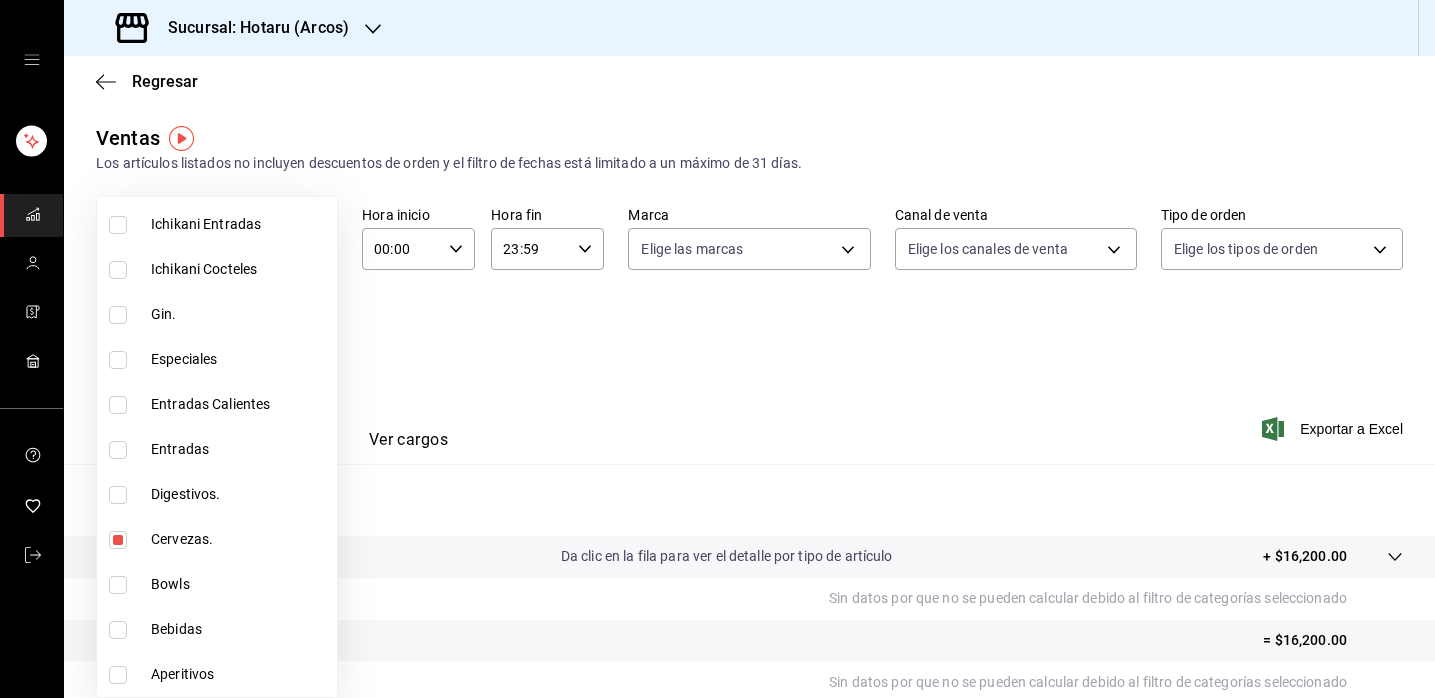 scroll, scrollTop: 3260, scrollLeft: 0, axis: vertical 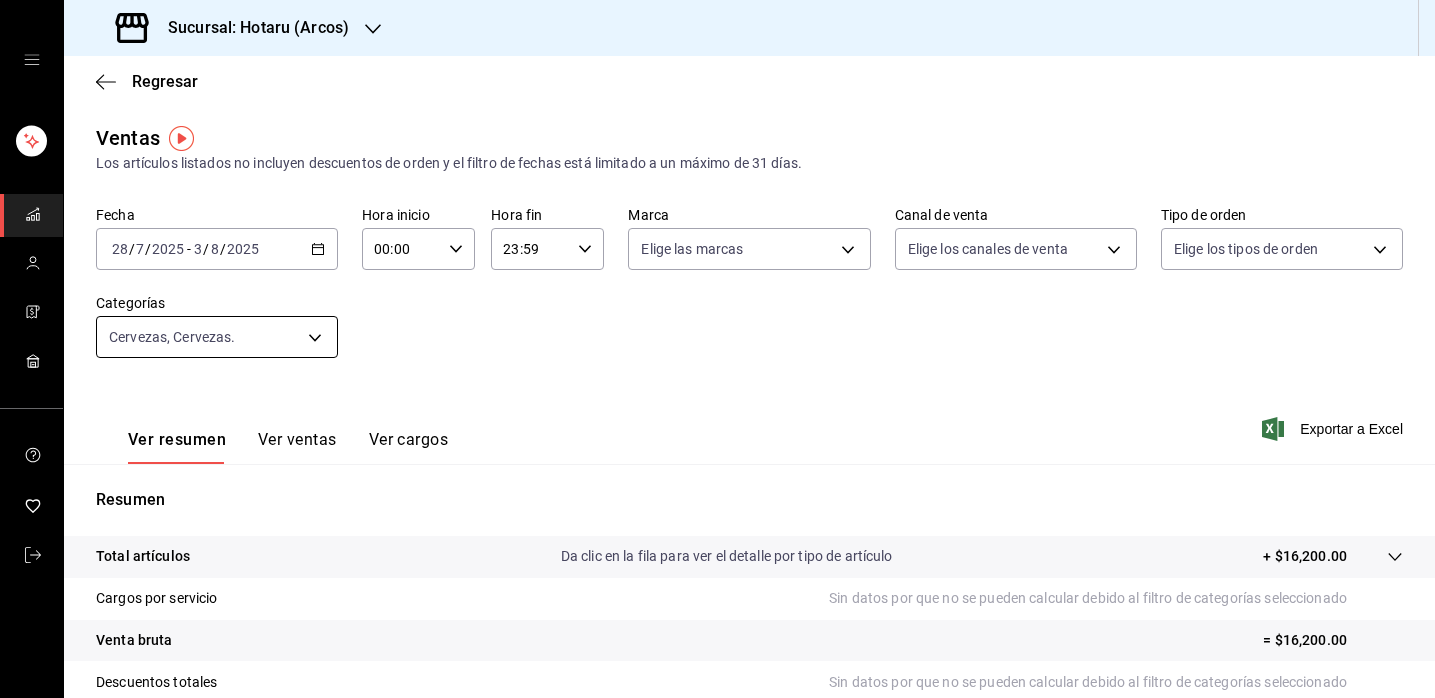 click on "Sucursal: Hotaru (Arcos) Regresar Ventas Los artículos listados no incluyen descuentos de orden y el filtro de fechas está limitado a un máximo de 31 días. Fecha [DATE] [DATE] - [DATE] [DATE] Hora inicio 00:00 Hora inicio Hora fin 23:59 Hora fin Marca Elige las marcas Canal de venta Elige los canales de venta Tipo de orden Elige los tipos de orden Categorías Cervezas, Cervezas. [UUID],[UUID] Ver resumen Ver ventas Ver cargos Exportar a Excel Resumen Total artículos Da clic en la fila para ver el detalle por tipo de artículo + $16,200.00 Cargos por servicio  Sin datos por que no se pueden calcular debido al filtro de categorías seleccionado Venta bruta = $16,200.00 Descuentos totales  Sin datos por que no se pueden calcular debido al filtro de categorías seleccionado Certificados de regalo  Sin datos por que no se pueden calcular debido al filtro de categorías seleccionado Venta total = $16,200.00 Impuestos - $2,231.08" at bounding box center [717, 349] 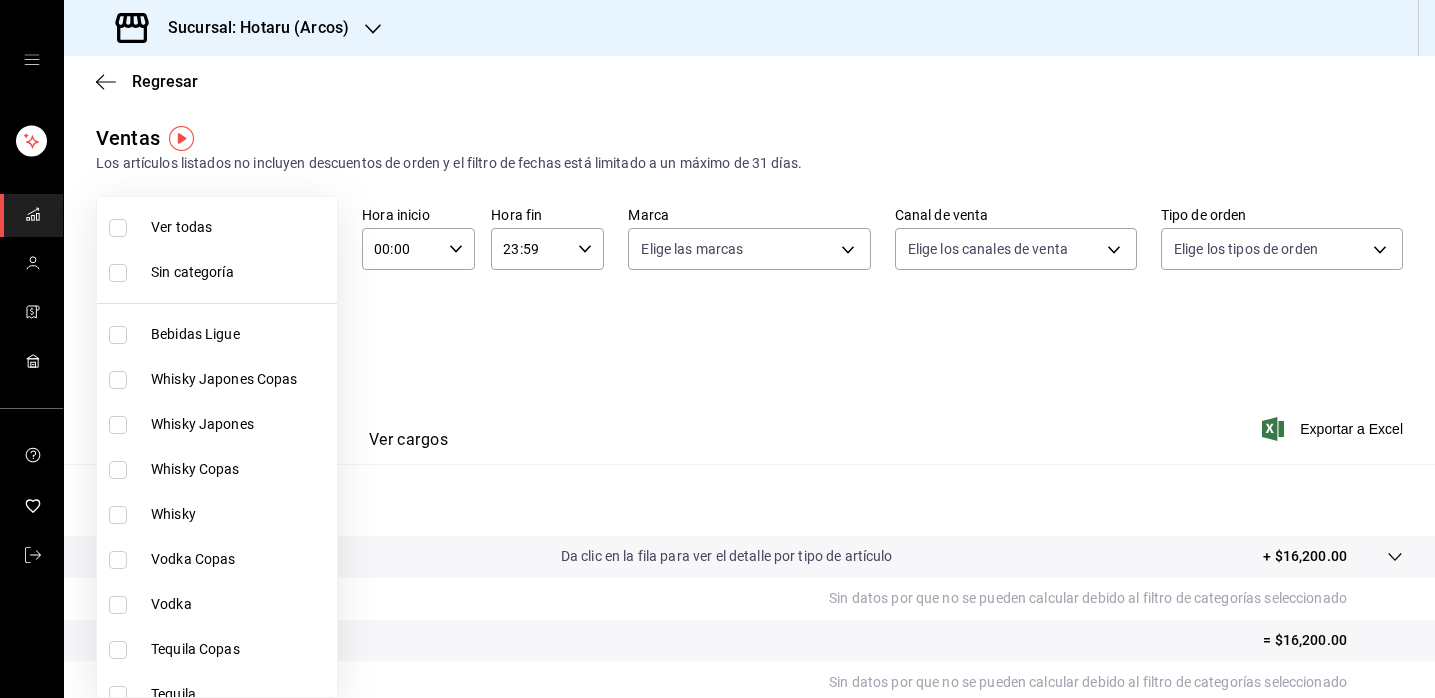 click at bounding box center (118, 228) 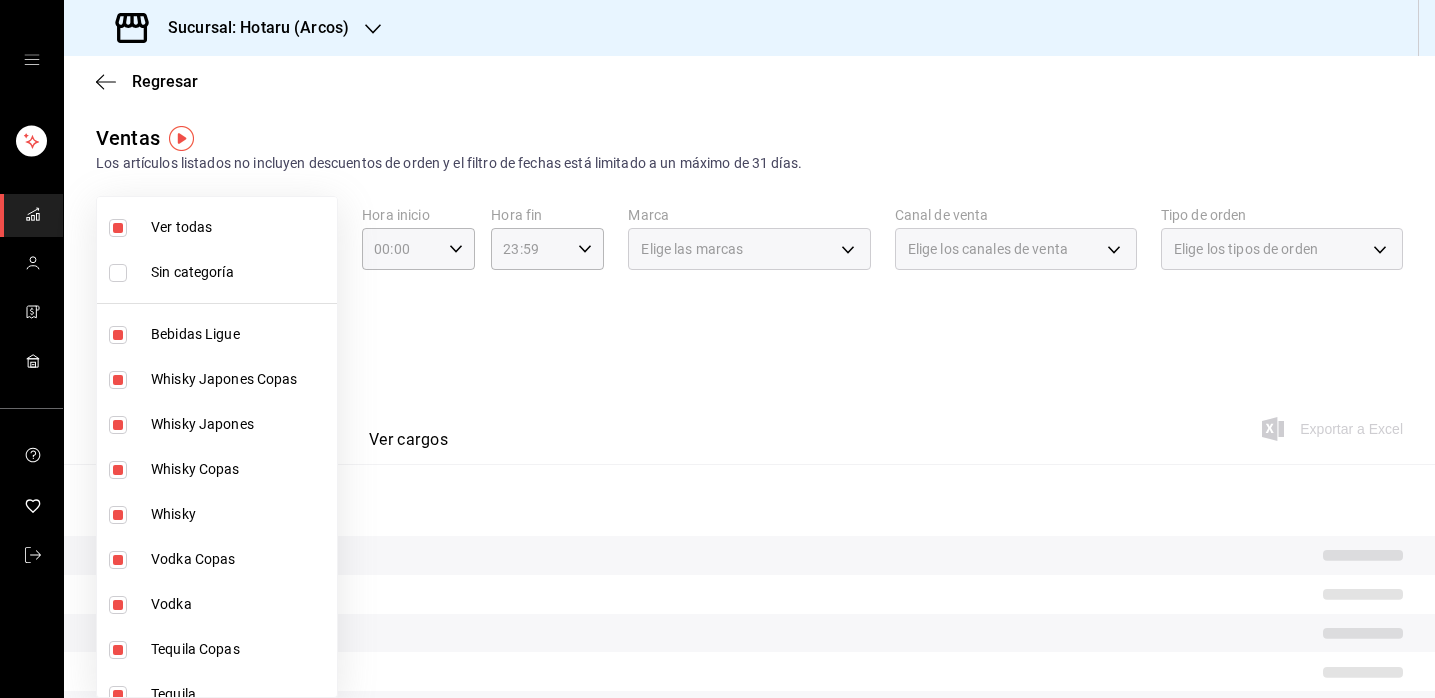 click at bounding box center (118, 228) 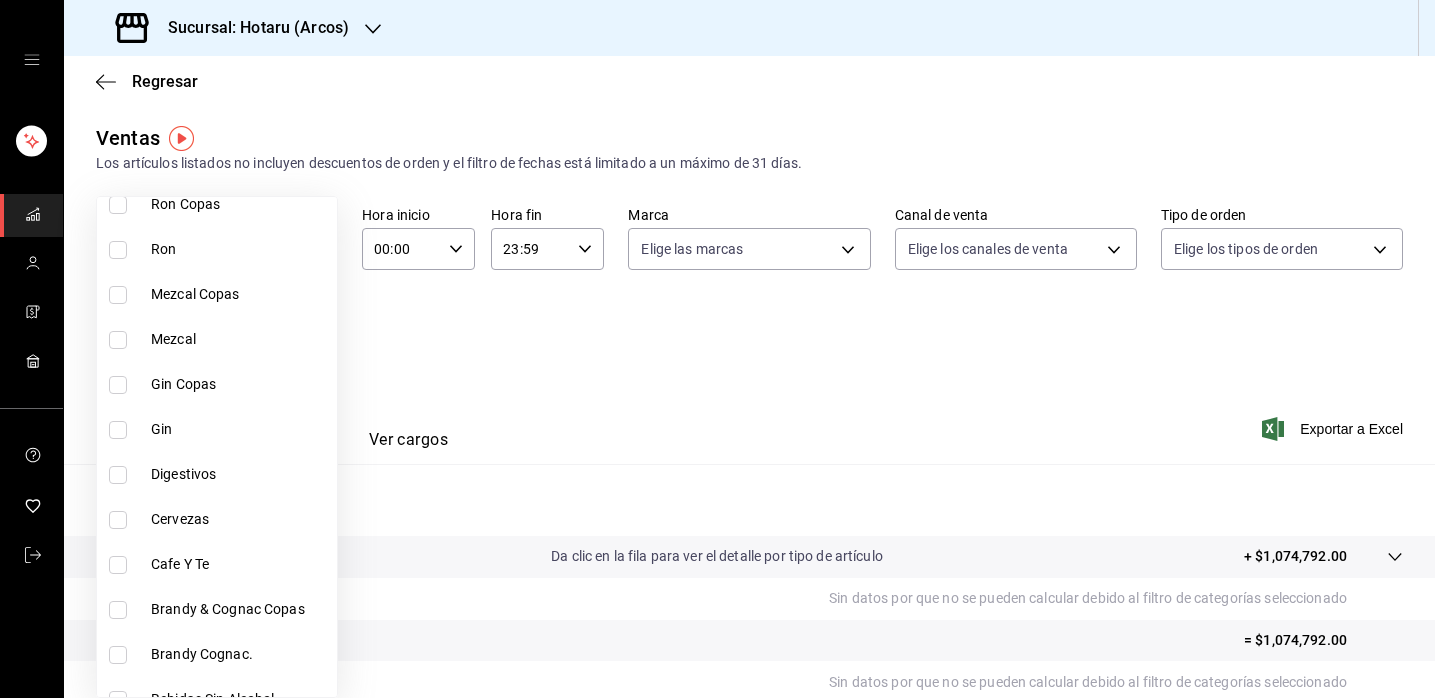 scroll, scrollTop: 626, scrollLeft: 0, axis: vertical 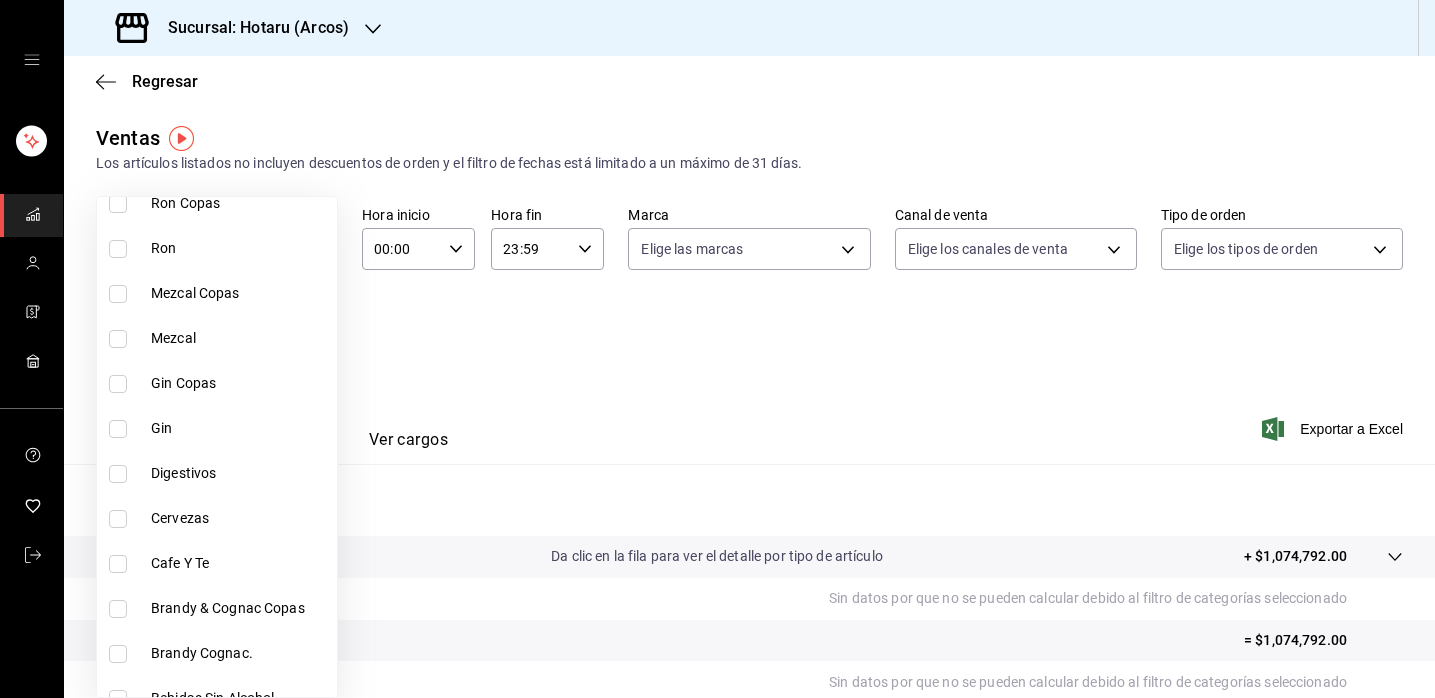 click on "Cervezas" at bounding box center [217, 518] 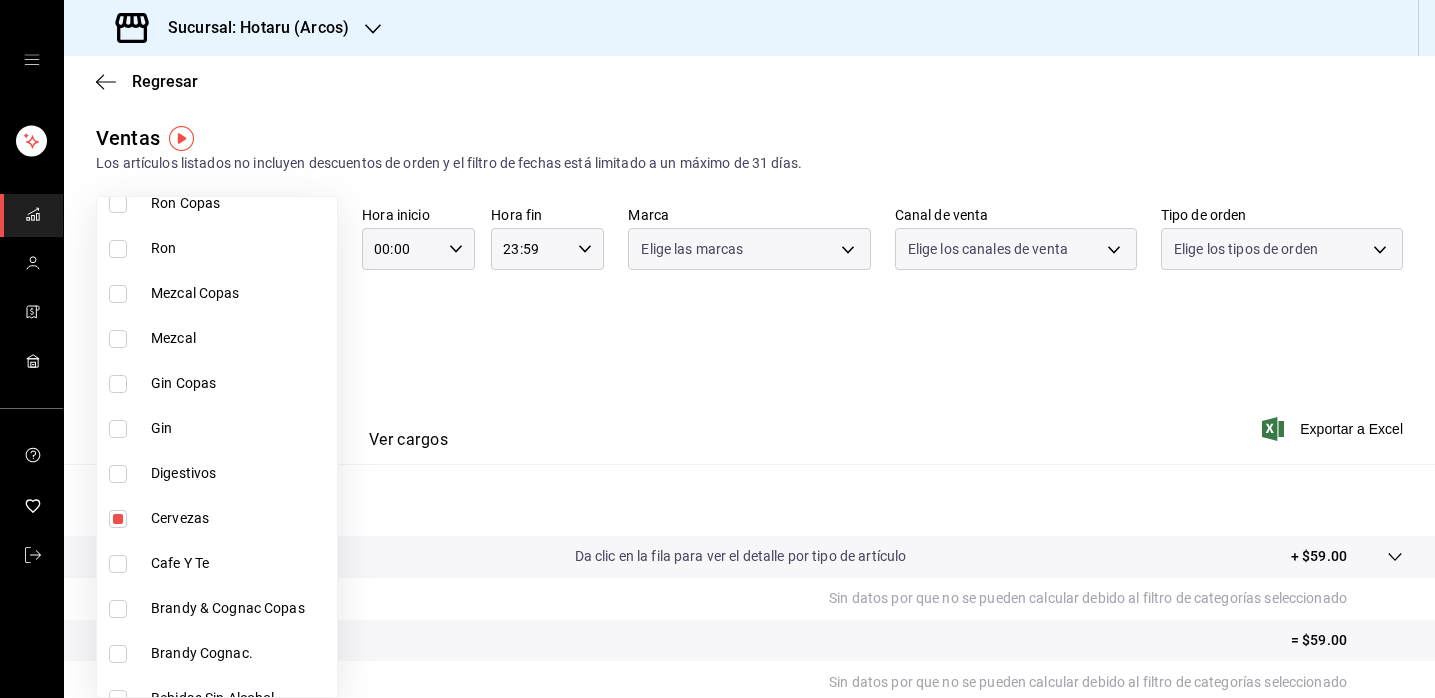 click on "Cervezas" at bounding box center [217, 518] 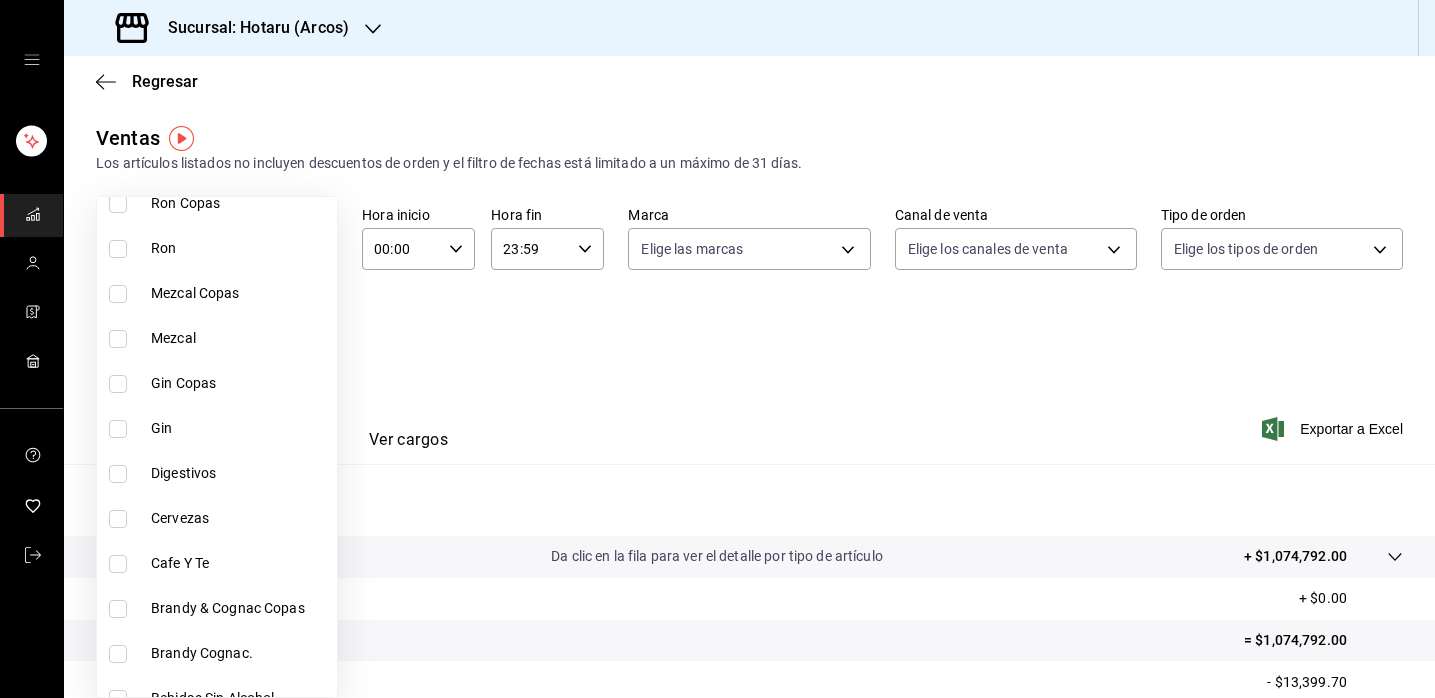 click at bounding box center (118, 564) 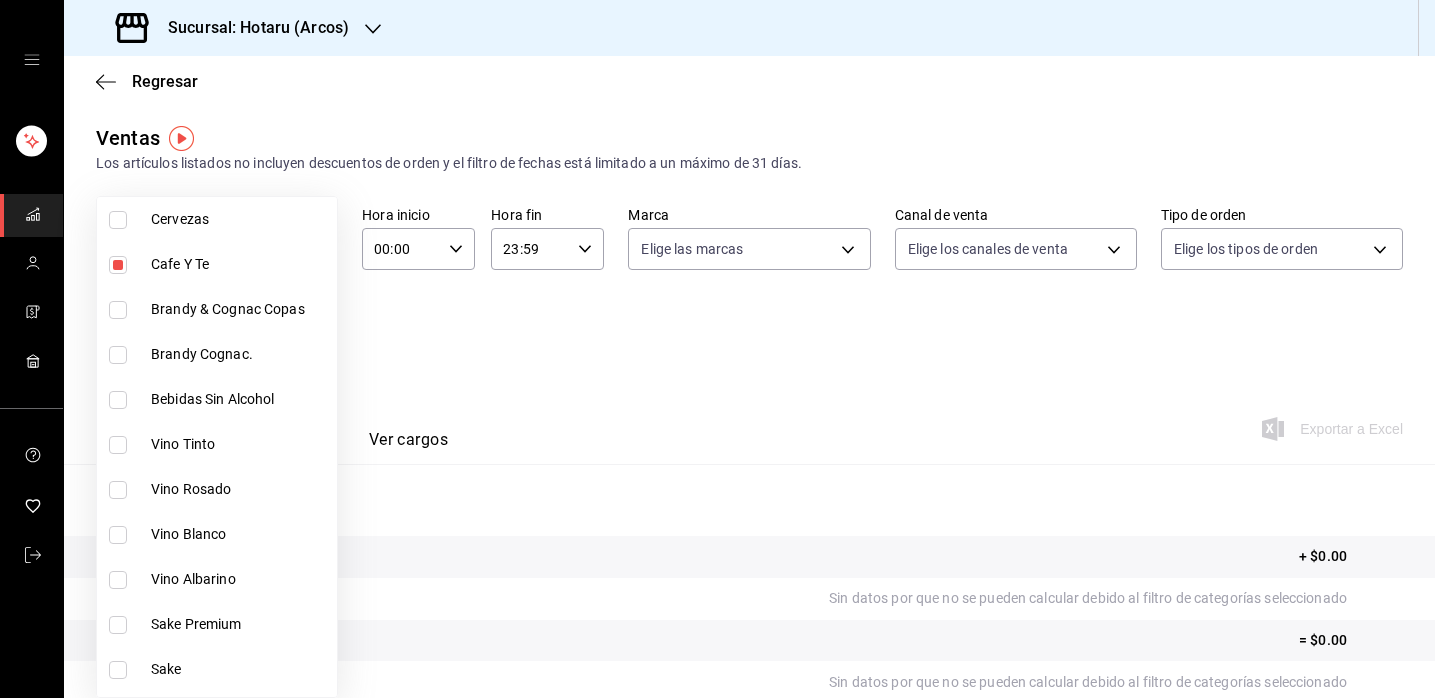 scroll, scrollTop: 927, scrollLeft: 0, axis: vertical 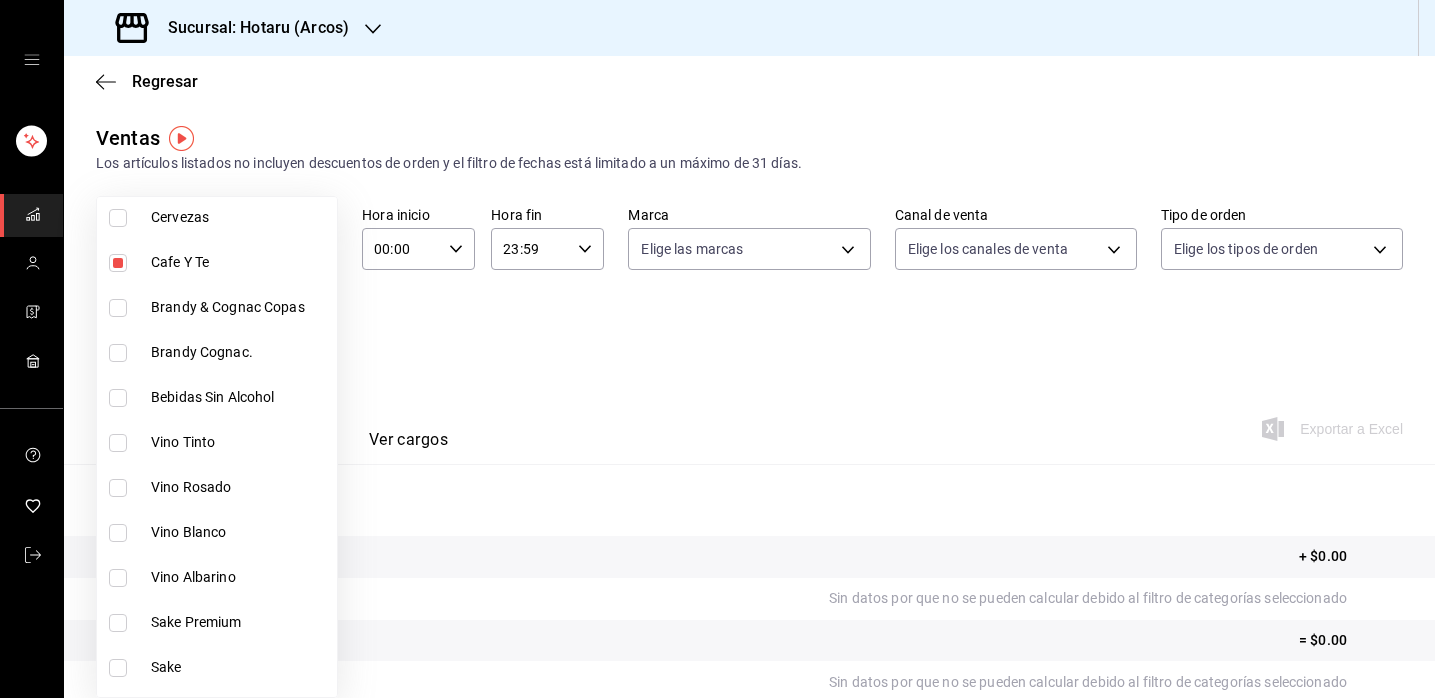 click at bounding box center [118, 398] 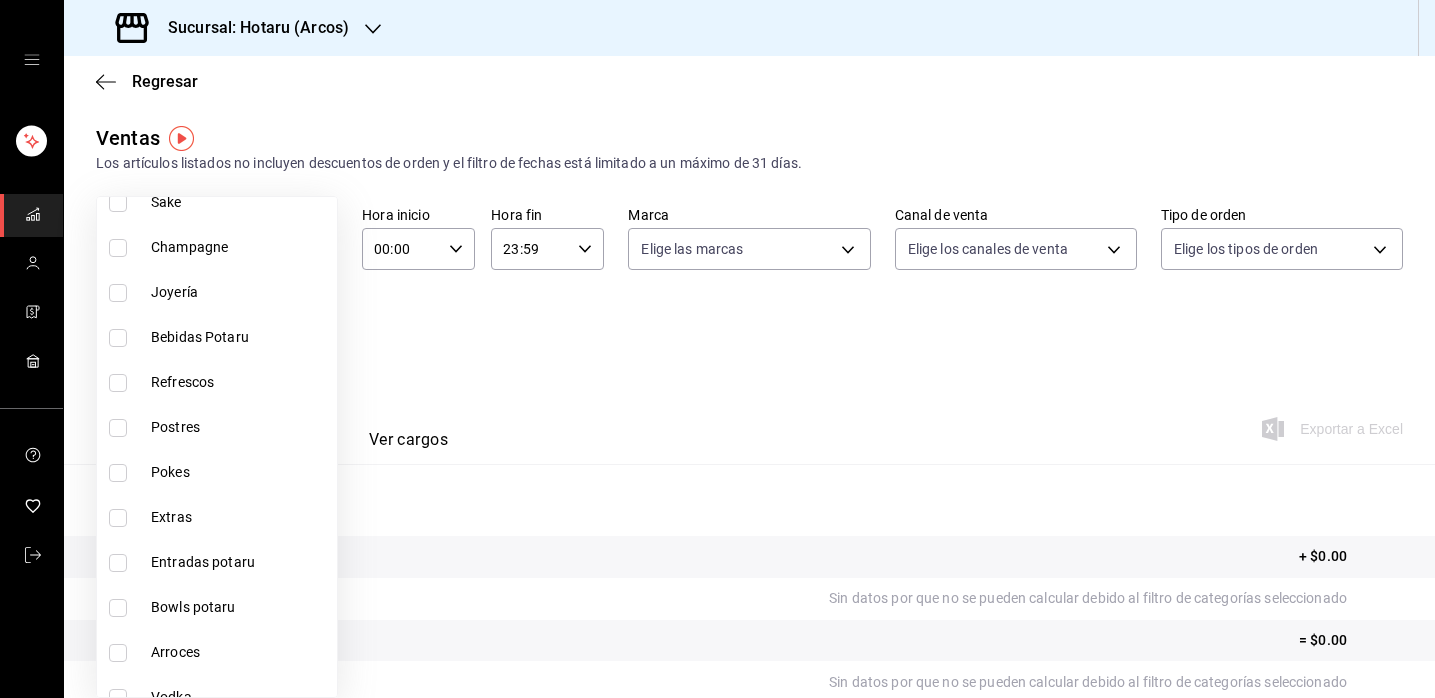 scroll, scrollTop: 1407, scrollLeft: 0, axis: vertical 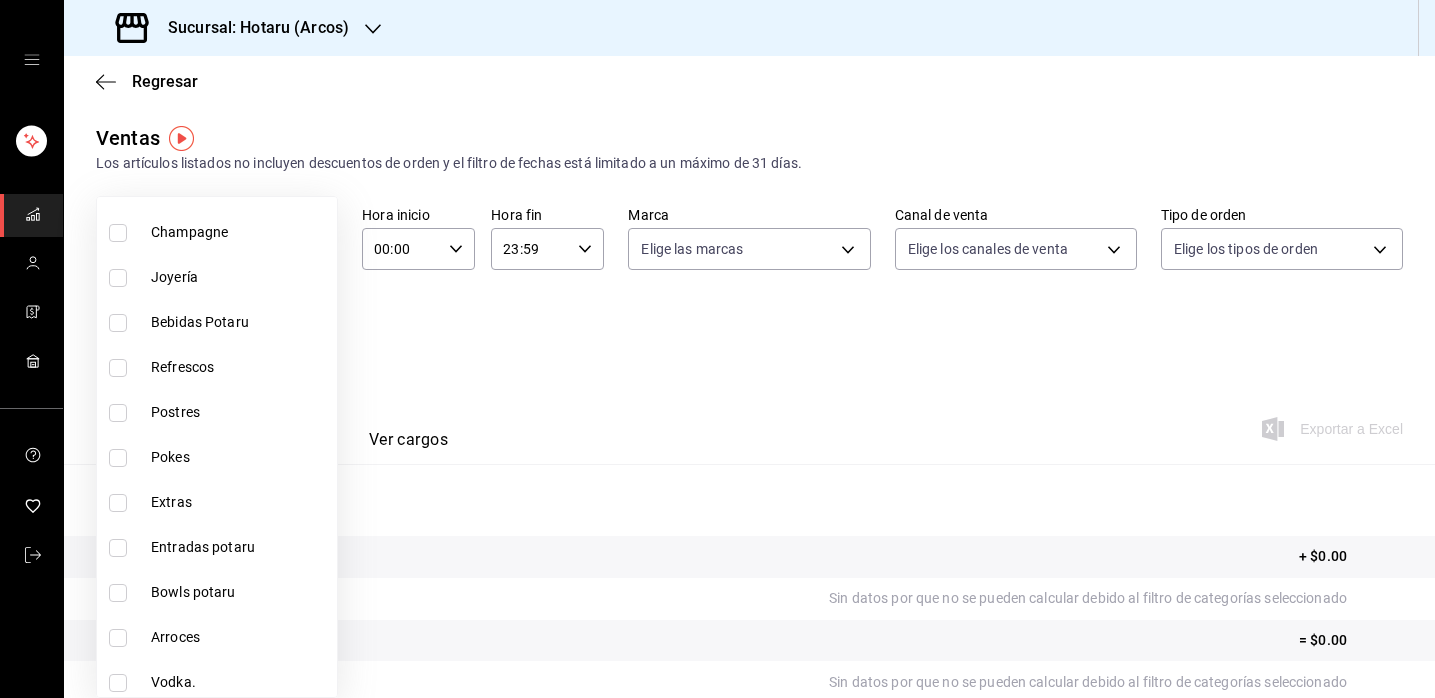 click at bounding box center (118, 368) 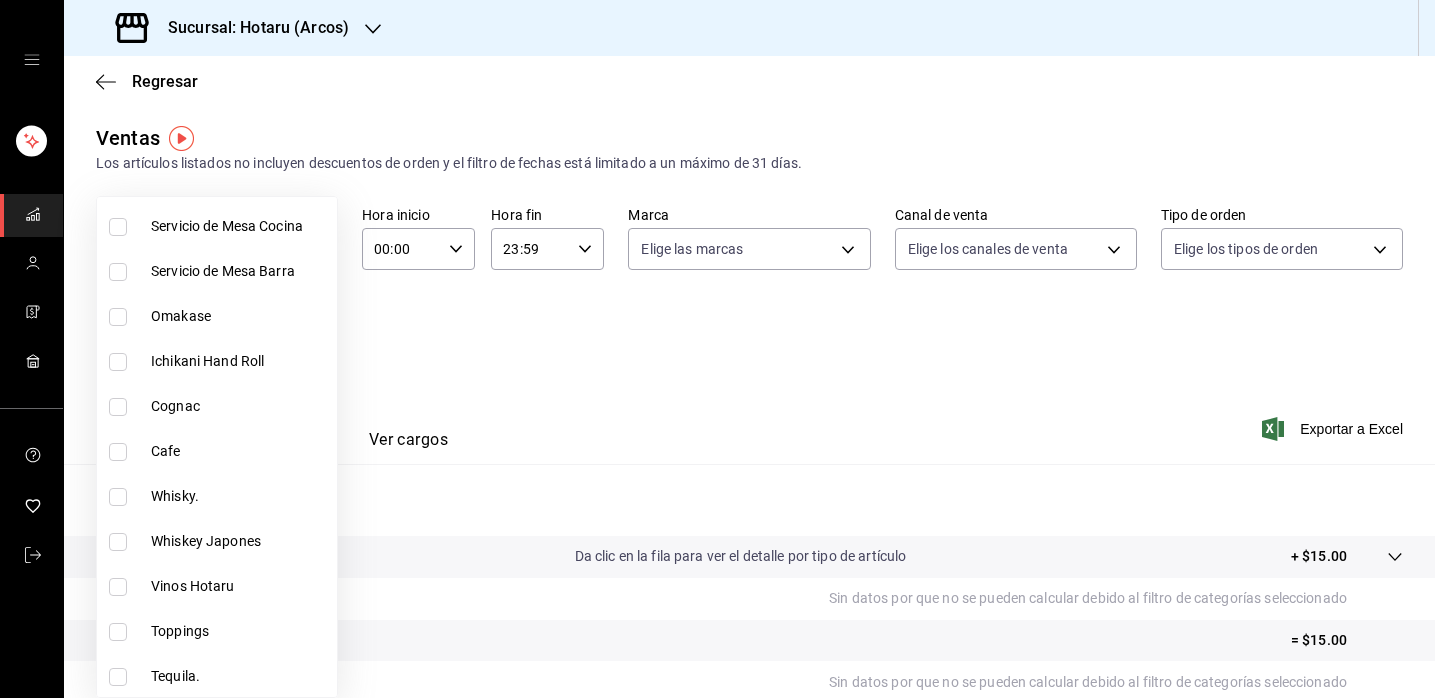 scroll, scrollTop: 2006, scrollLeft: 0, axis: vertical 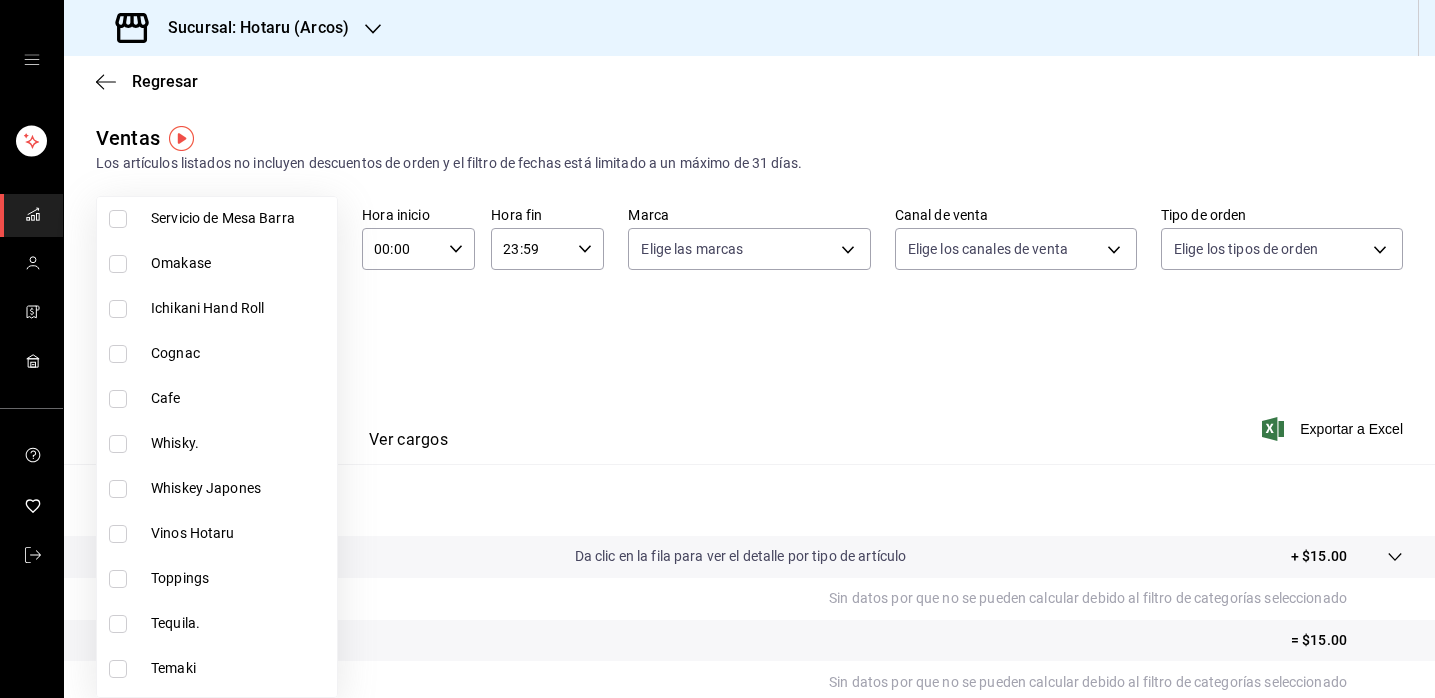 click at bounding box center [118, 399] 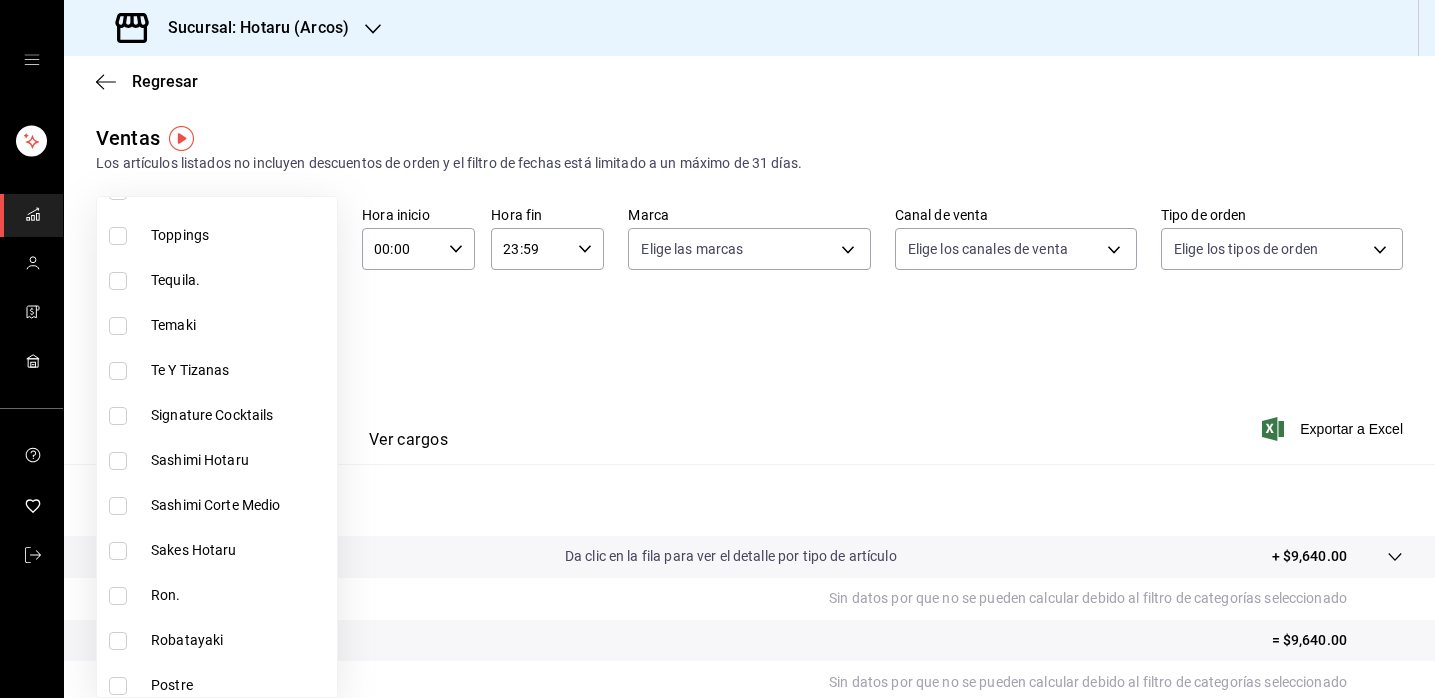 scroll, scrollTop: 2358, scrollLeft: 0, axis: vertical 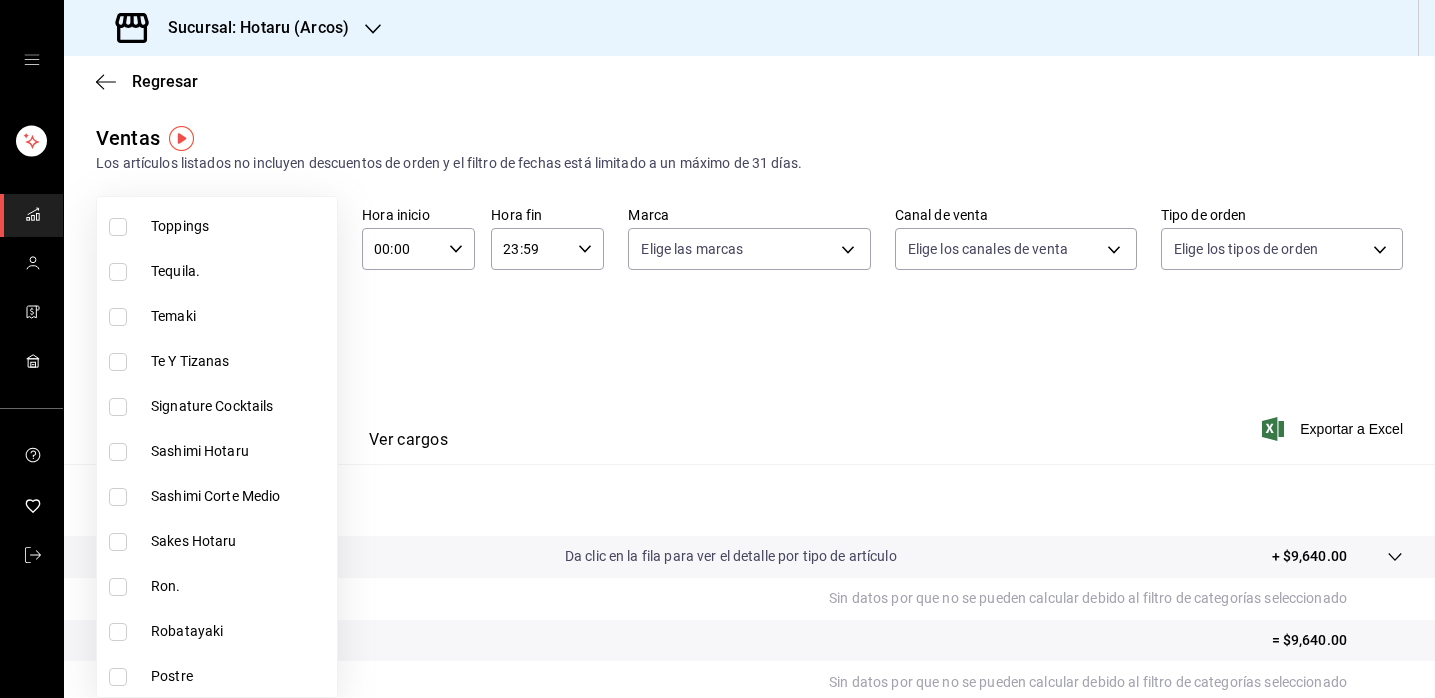 click at bounding box center [118, 362] 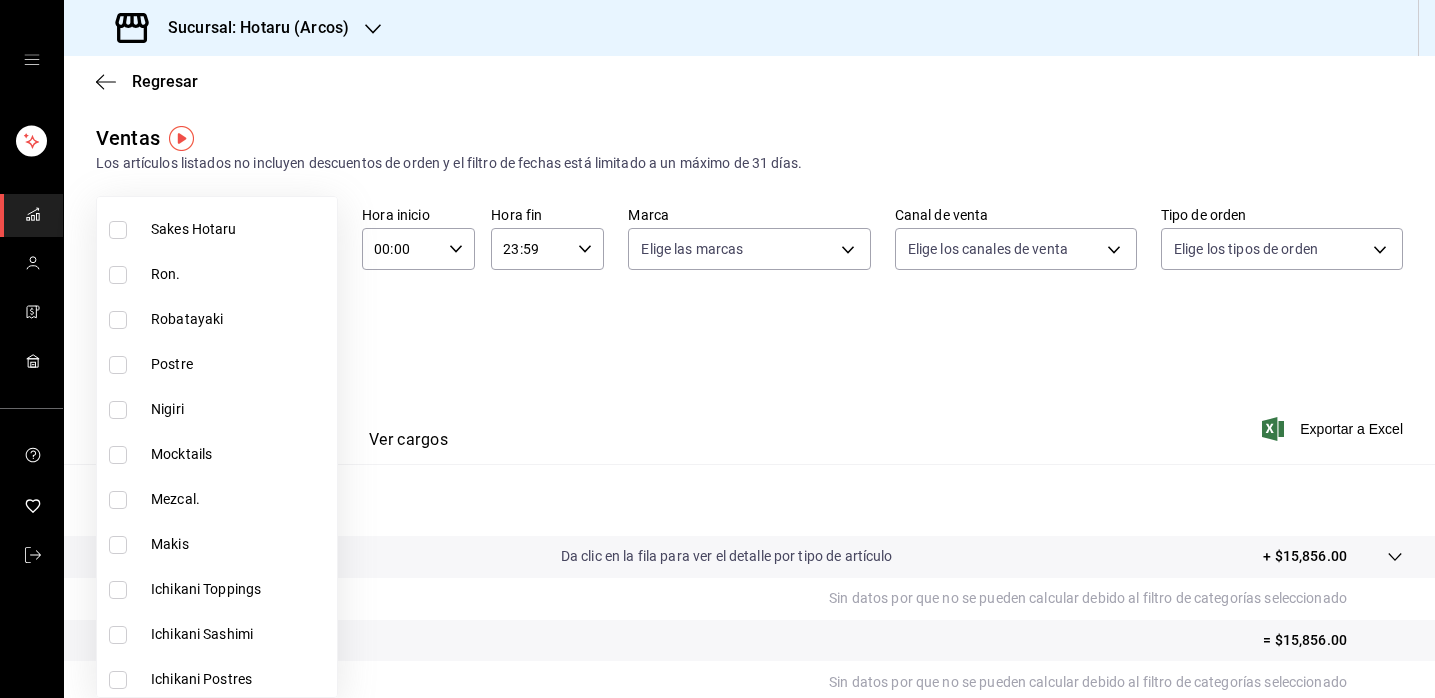 scroll, scrollTop: 2715, scrollLeft: 0, axis: vertical 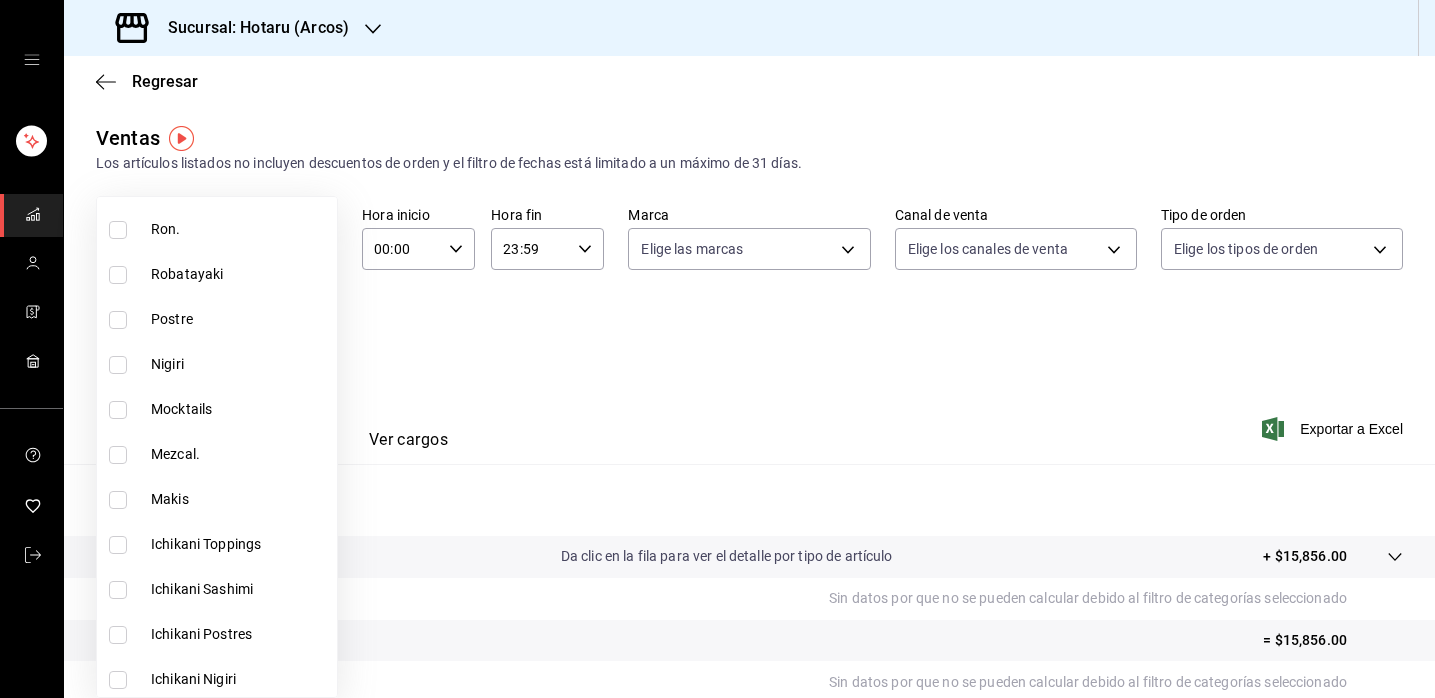 click at bounding box center (118, 410) 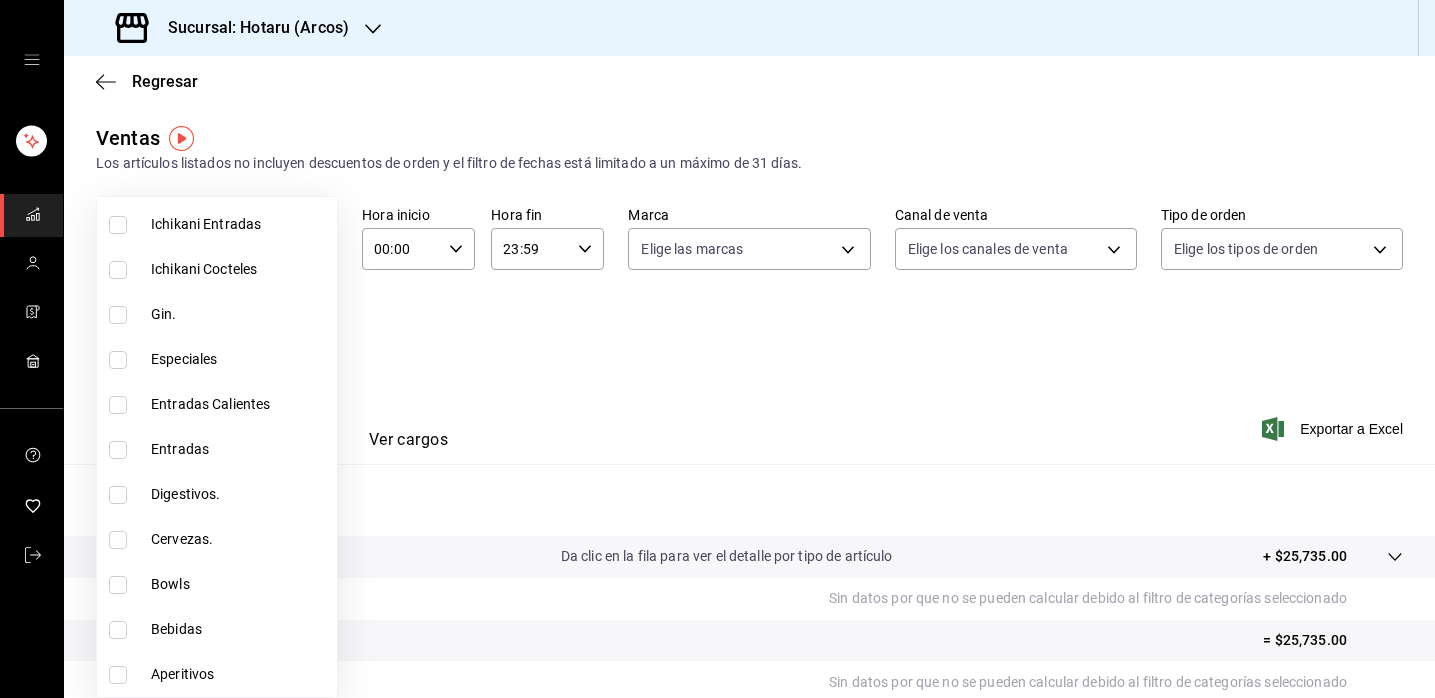 scroll, scrollTop: 3260, scrollLeft: 0, axis: vertical 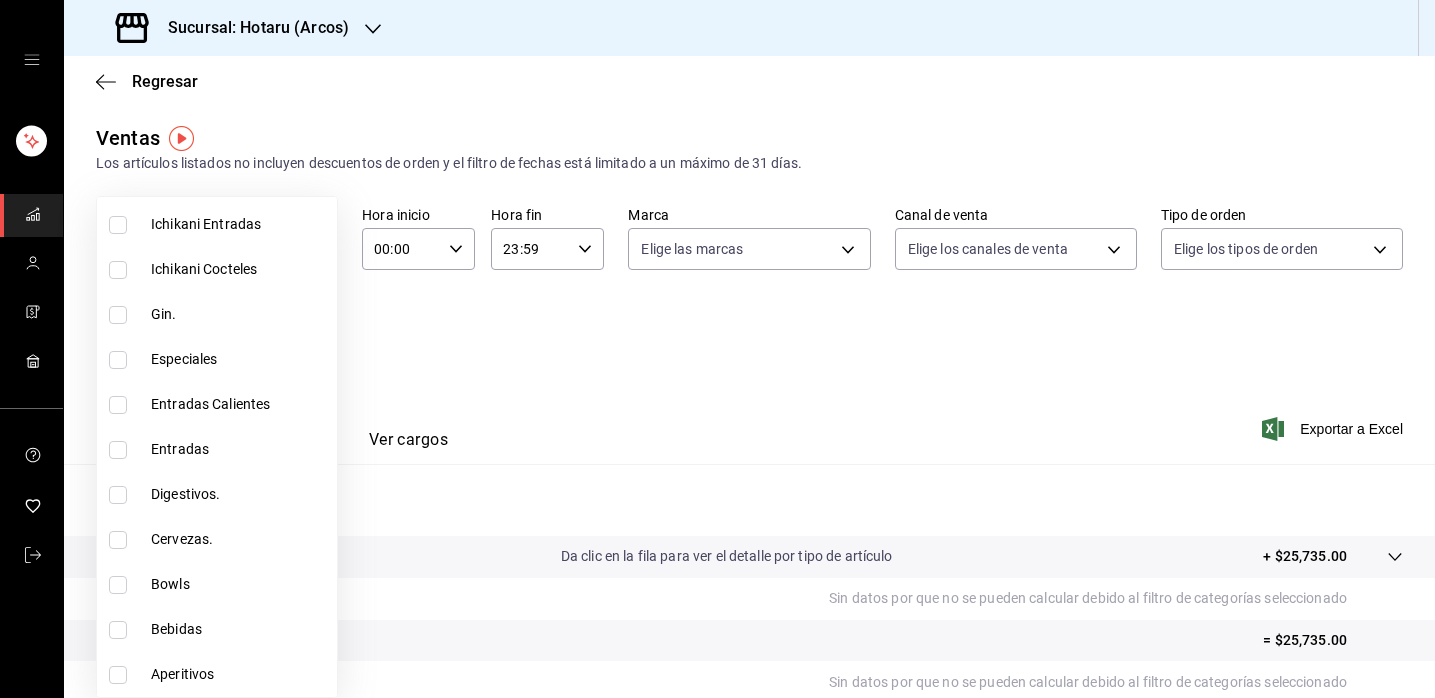 click at bounding box center [717, 349] 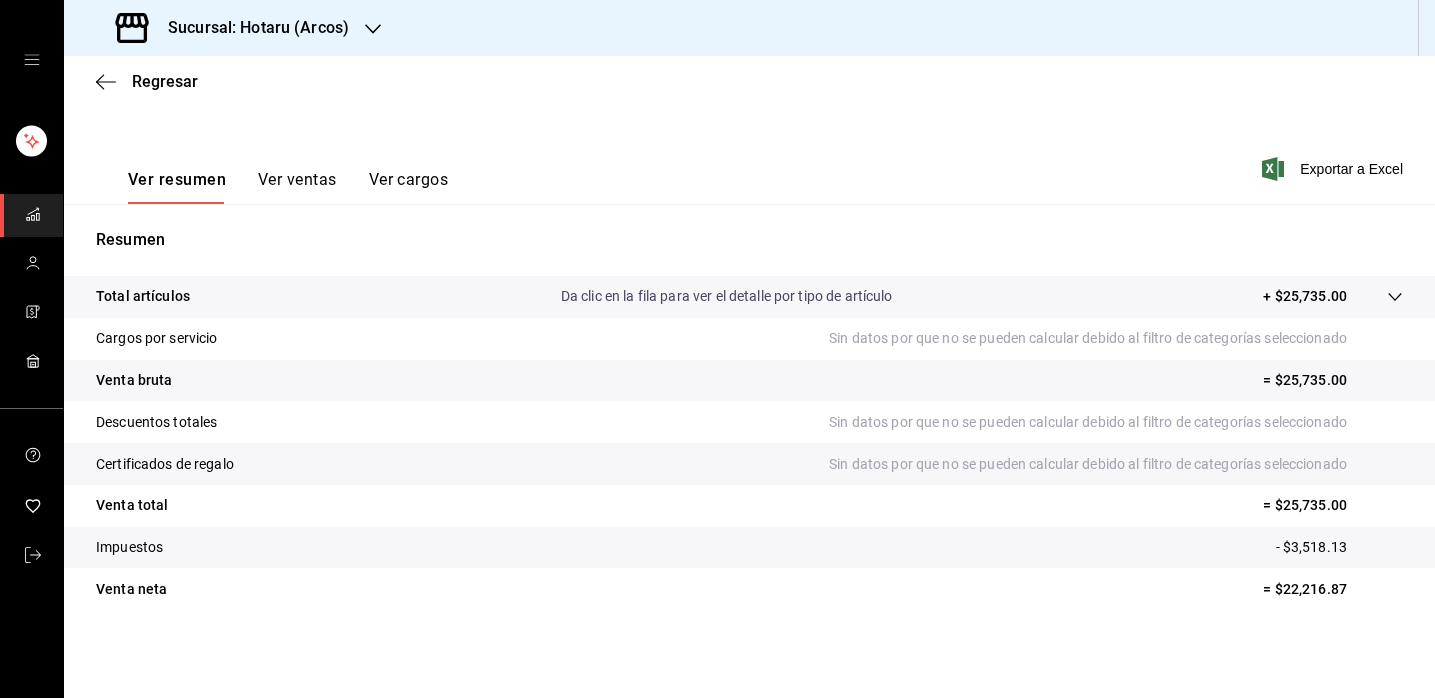 scroll, scrollTop: 260, scrollLeft: 0, axis: vertical 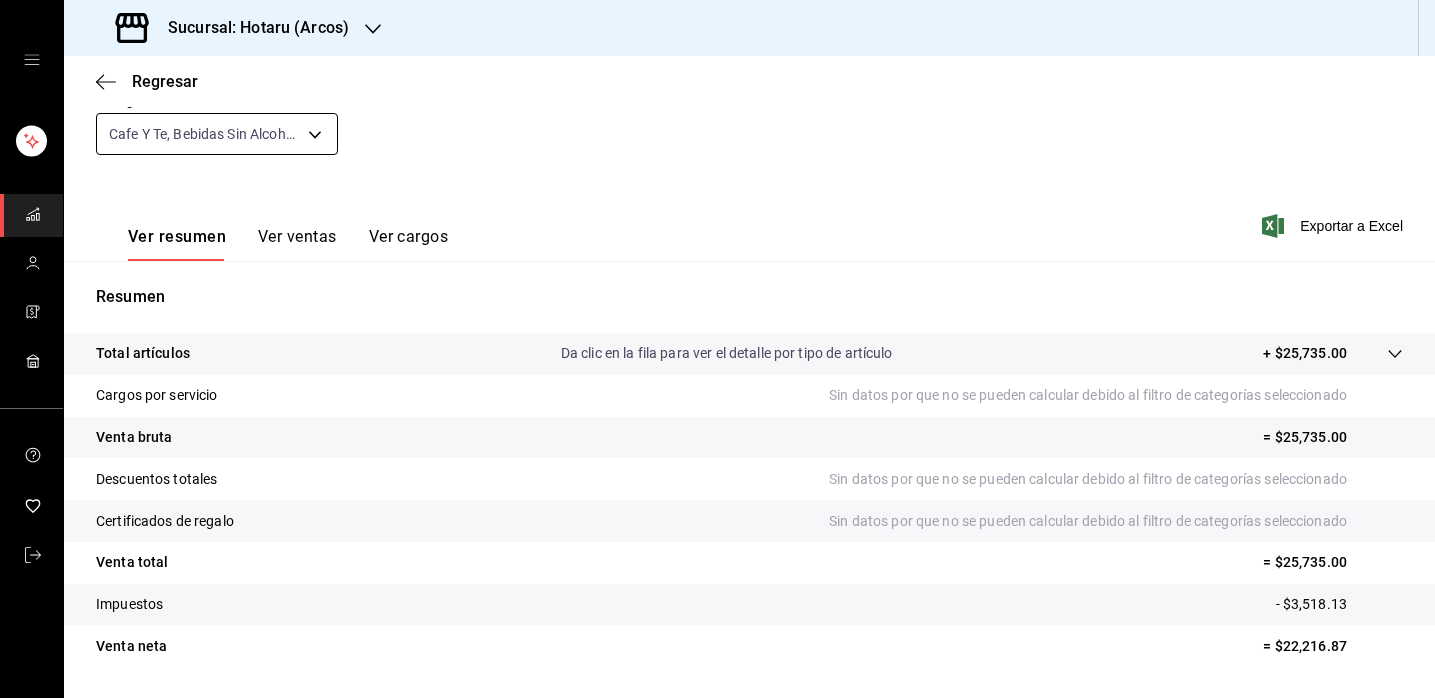 click on "Sucursal: Hotaru (Arcos) Regresar Ventas Los artículos listados no incluyen descuentos de orden y el filtro de fechas está limitado a un máximo de 31 días. Fecha 2025-07-28 28 / 7 / 2025 - 2025-08-03 3 / 8 / 2025 Hora inicio 00:00 Hora inicio Hora fin 23:59 Hora fin Marca Elige las marcas Canal de venta Elige los canales de venta Tipo de orden Elige los tipos de orden Categorías Cafe Y Te, Bebidas Sin Alcohol, Refrescos, Cafe, Te Y Tizanas, Mocktails [UUID],[UUID],[UUID],[UUID],[UUID],[UUID] Ver resumen Ver ventas Ver cargos Exportar a Excel Resumen Total artículos Da clic en la fila para ver el detalle por tipo de artículo + $25,735.00 Cargos por servicio  Sin datos por que no se pueden calcular debido al filtro de categorías seleccionado Venta bruta = $25,735.00 Descuentos totales Certificados de regalo Venta total" at bounding box center [717, 349] 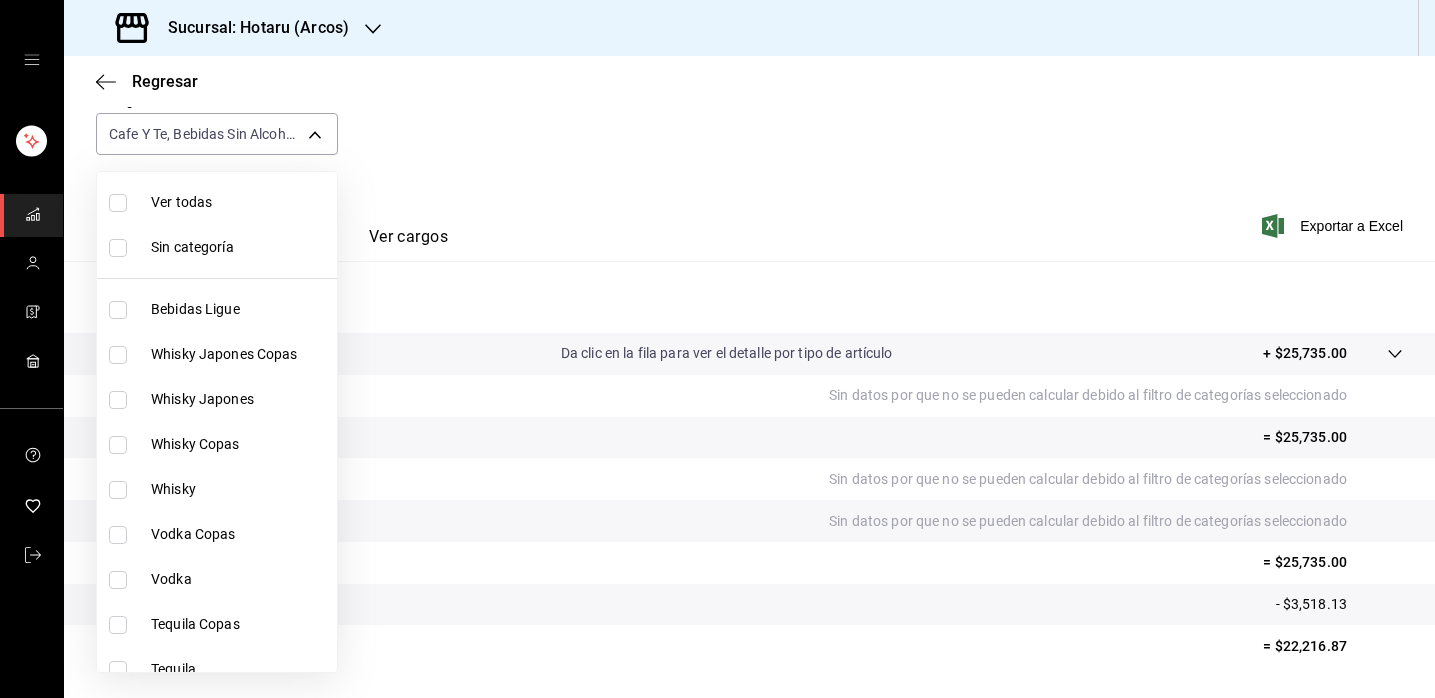 click at bounding box center (118, 203) 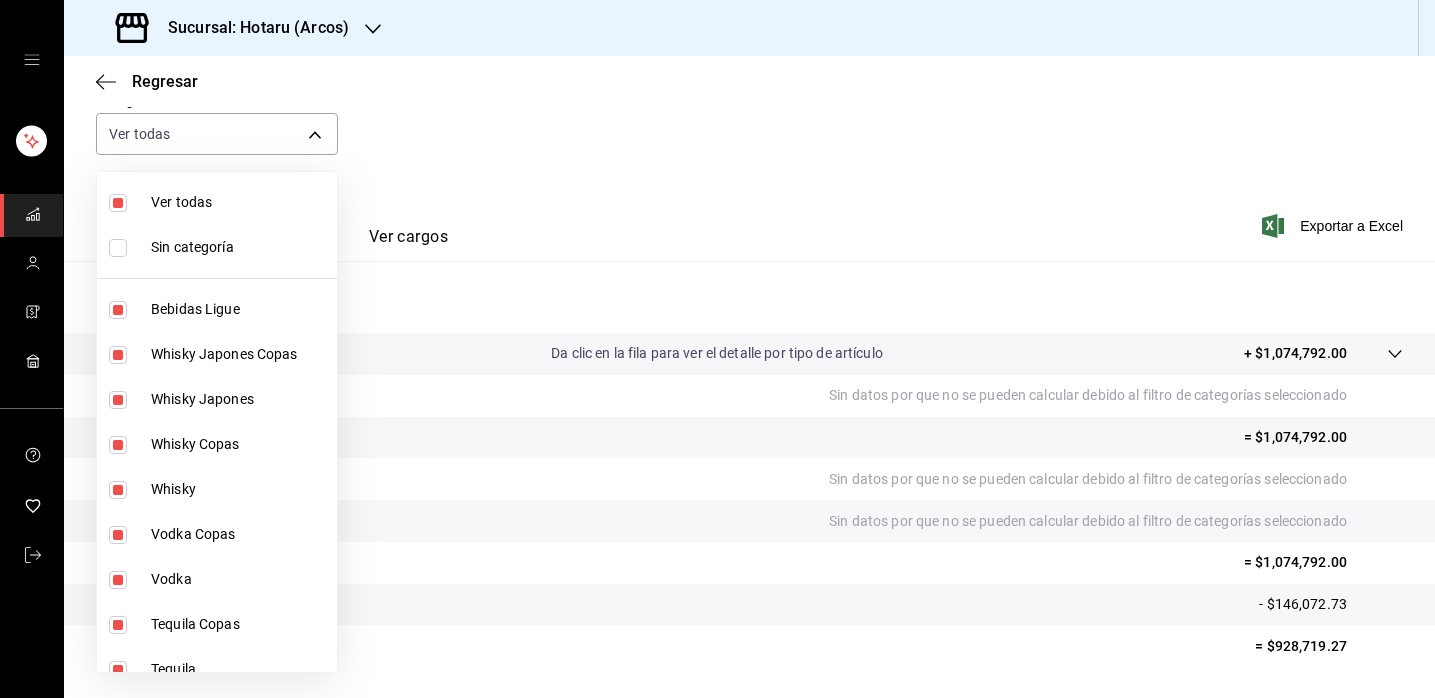 click at bounding box center (118, 203) 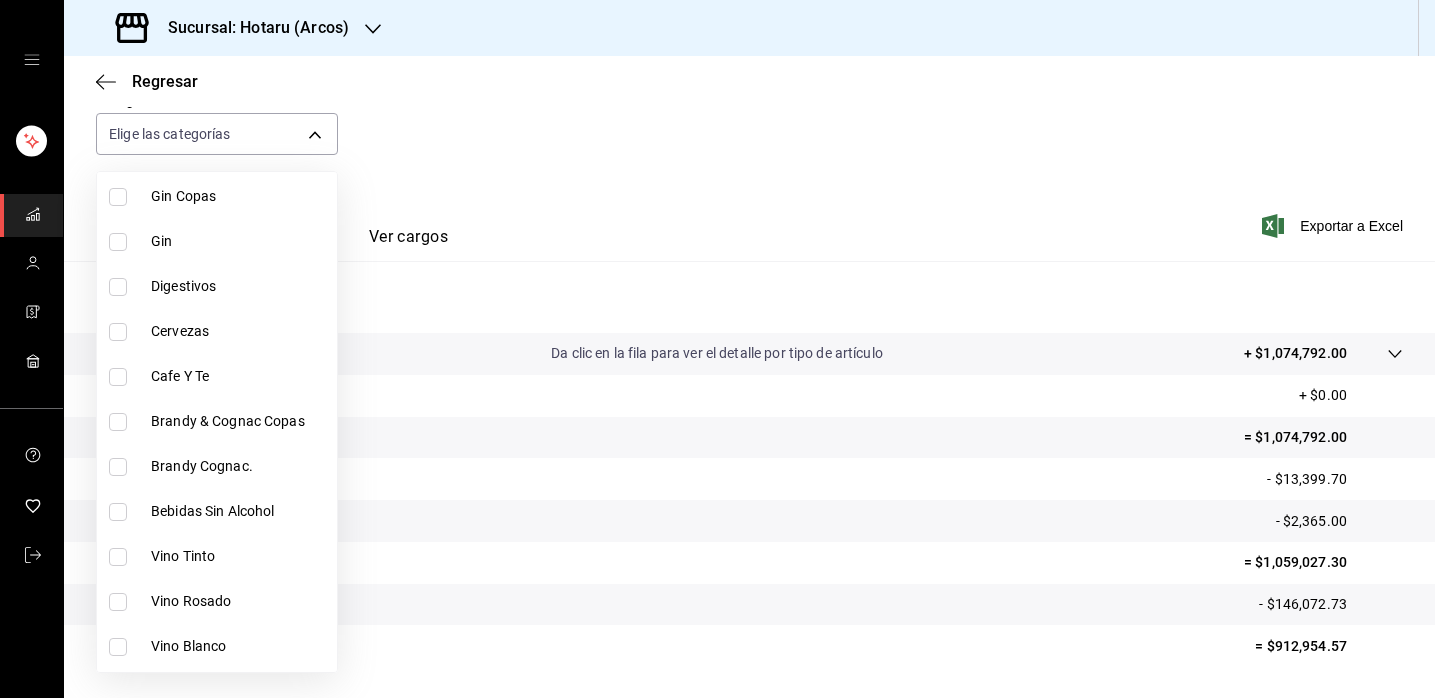 scroll, scrollTop: 832, scrollLeft: 0, axis: vertical 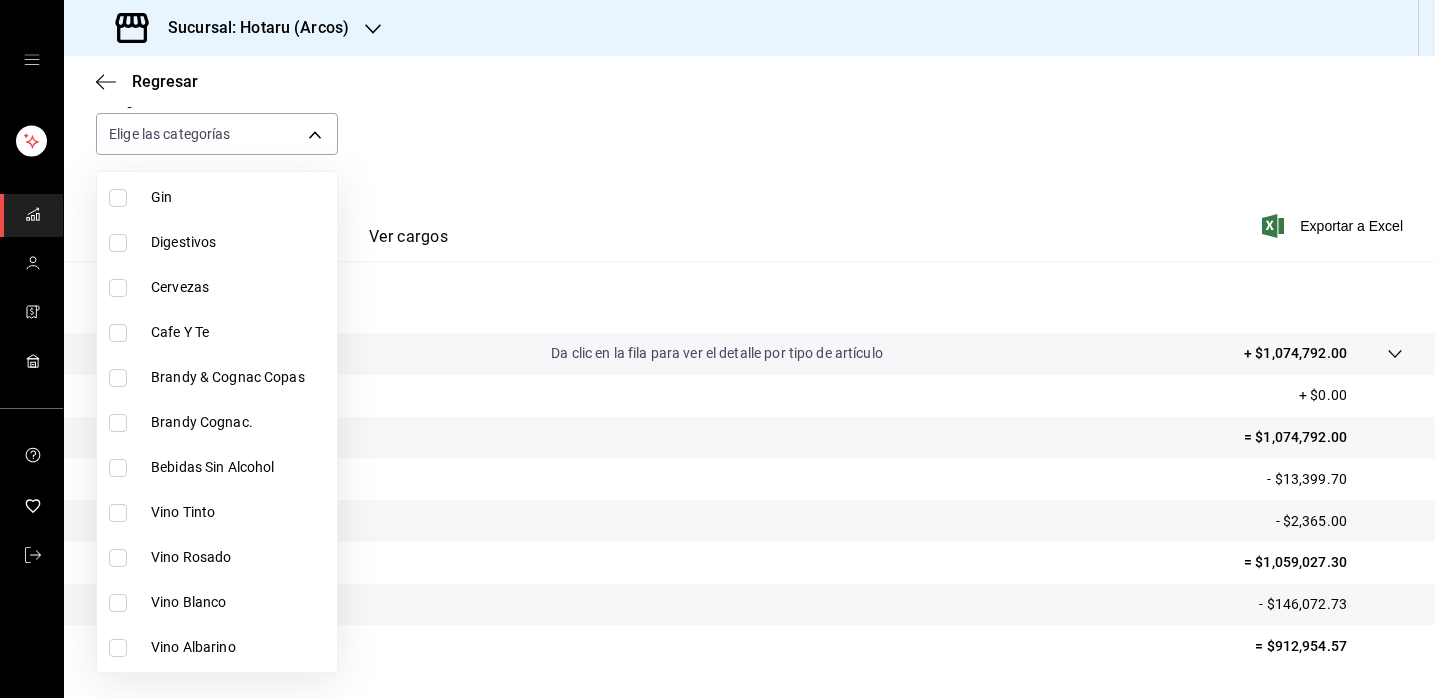 click at bounding box center (118, 513) 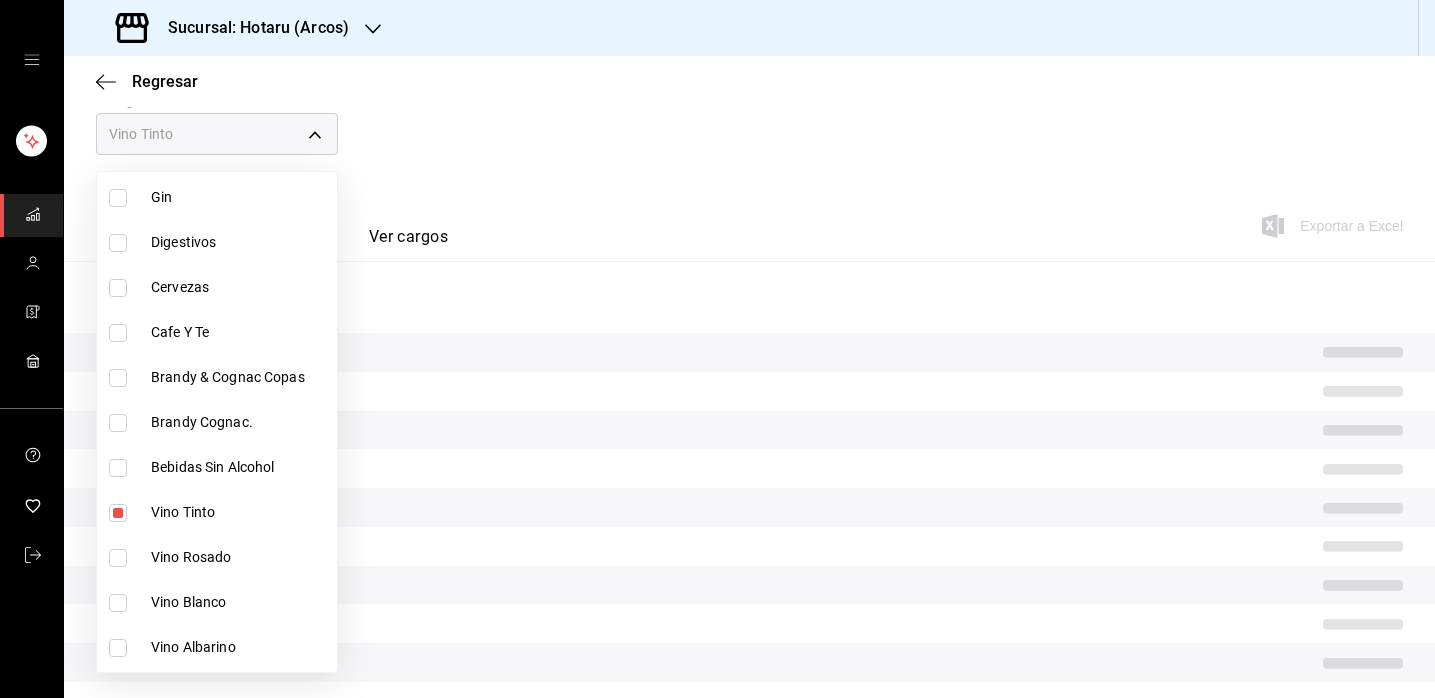 click at bounding box center (118, 558) 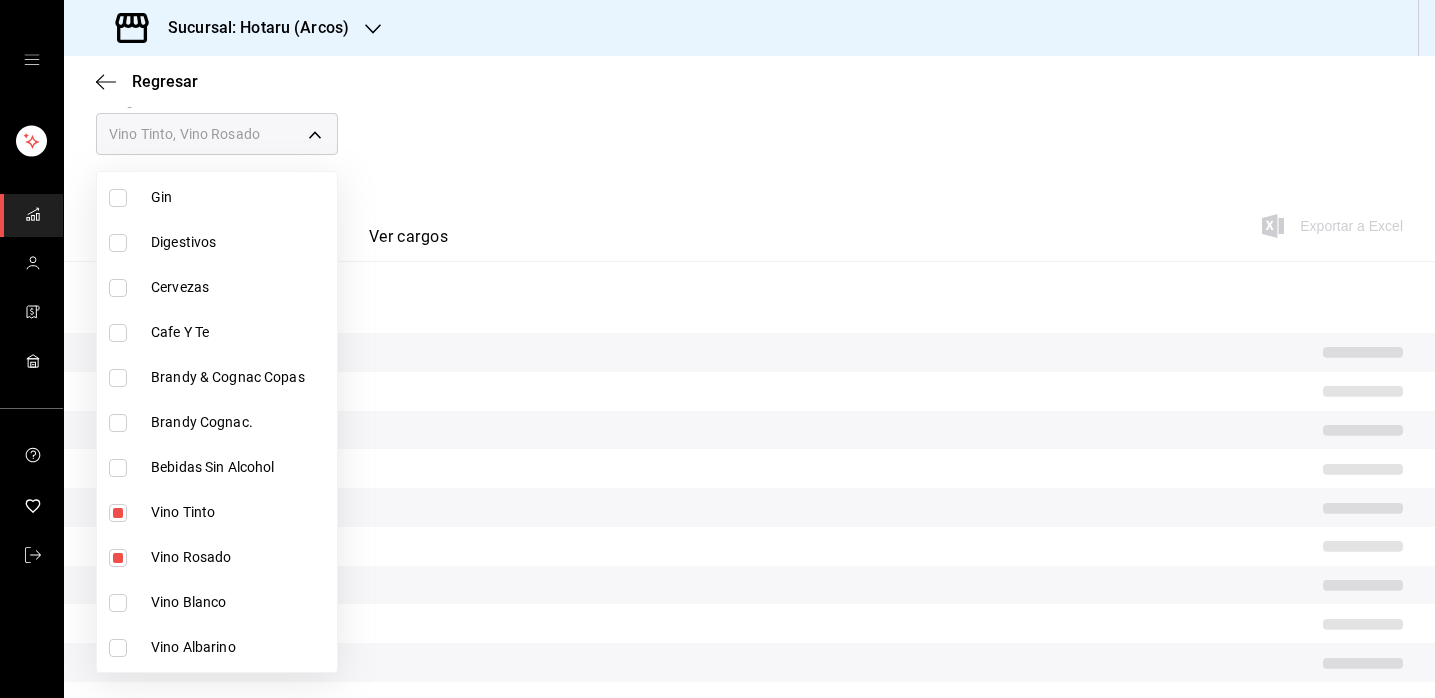 click at bounding box center [118, 603] 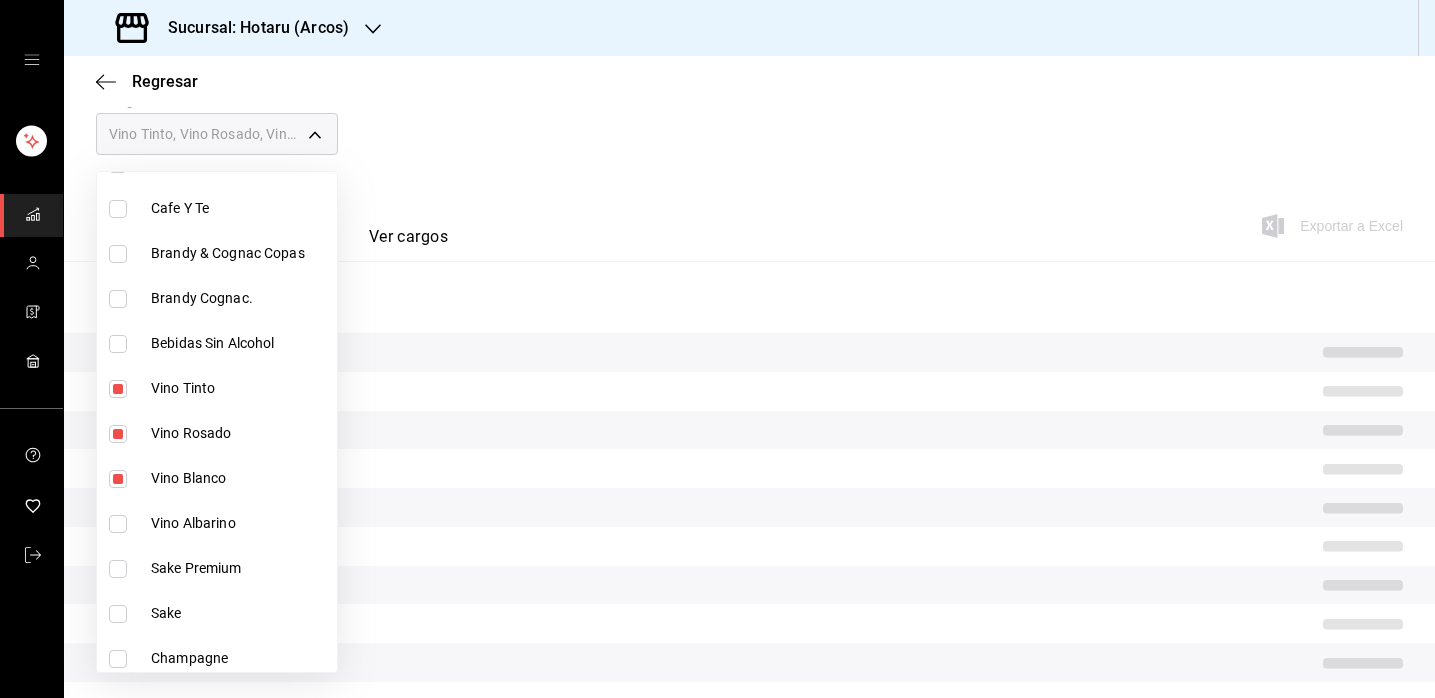 scroll, scrollTop: 962, scrollLeft: 0, axis: vertical 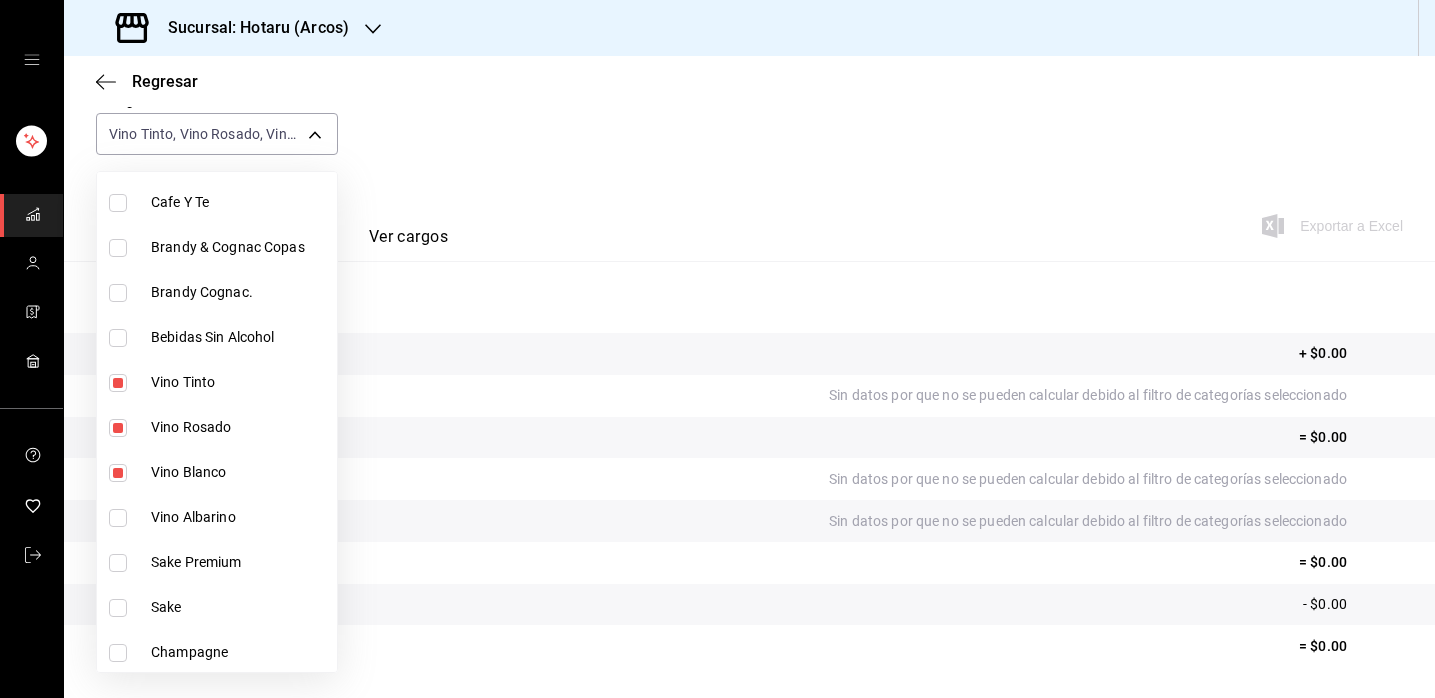 click at bounding box center [118, 518] 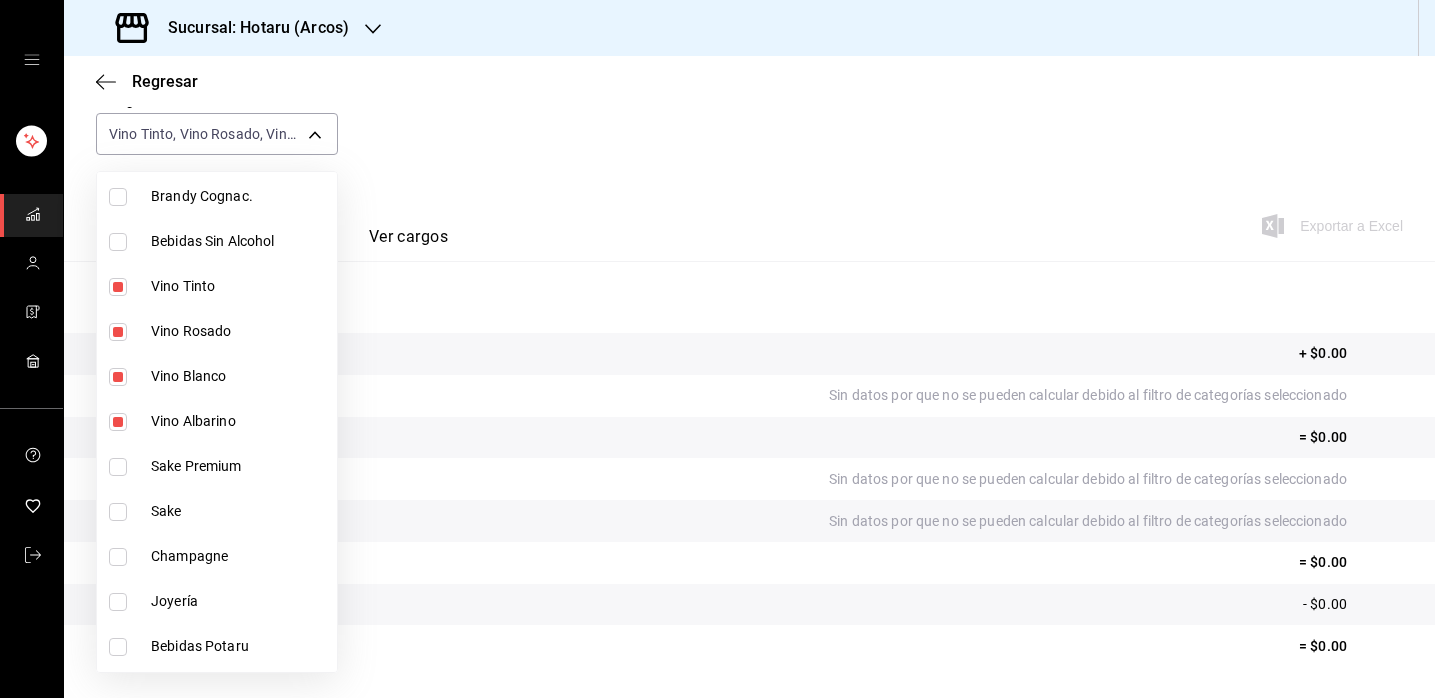 scroll, scrollTop: 1068, scrollLeft: 0, axis: vertical 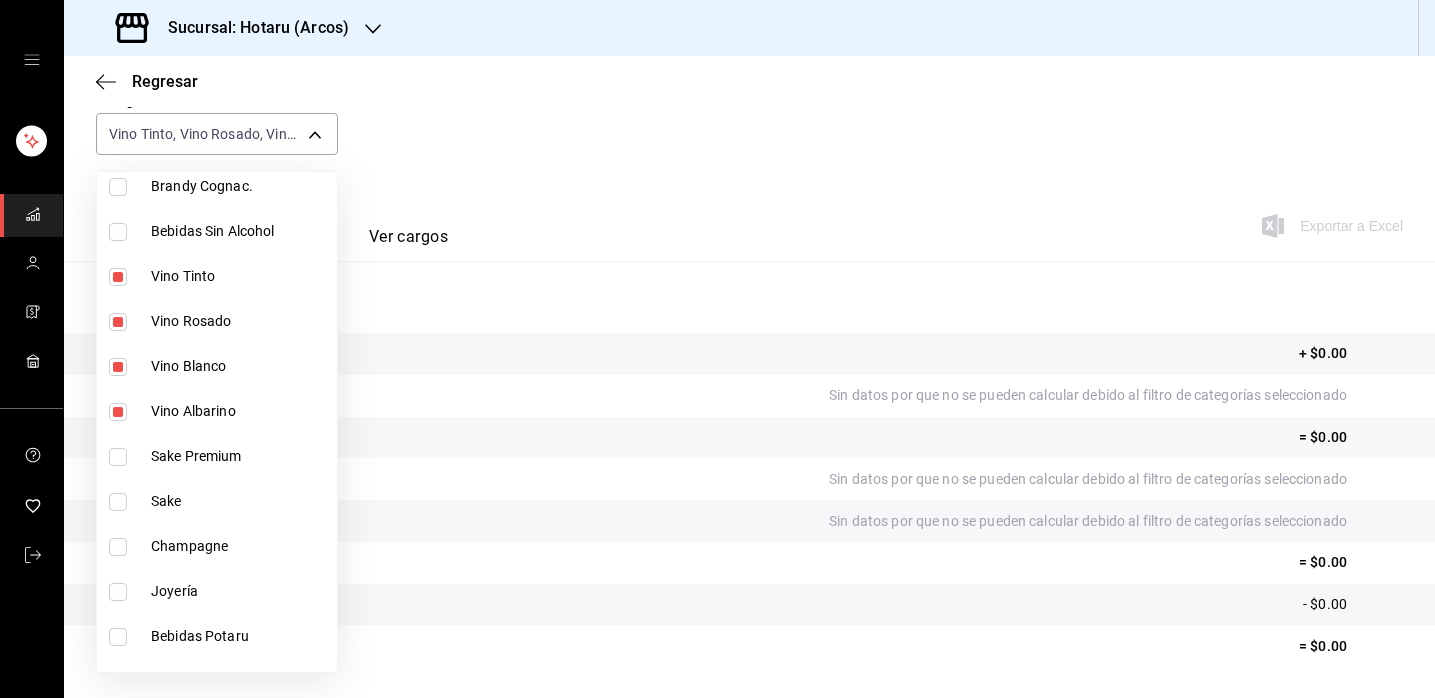 click at bounding box center [118, 547] 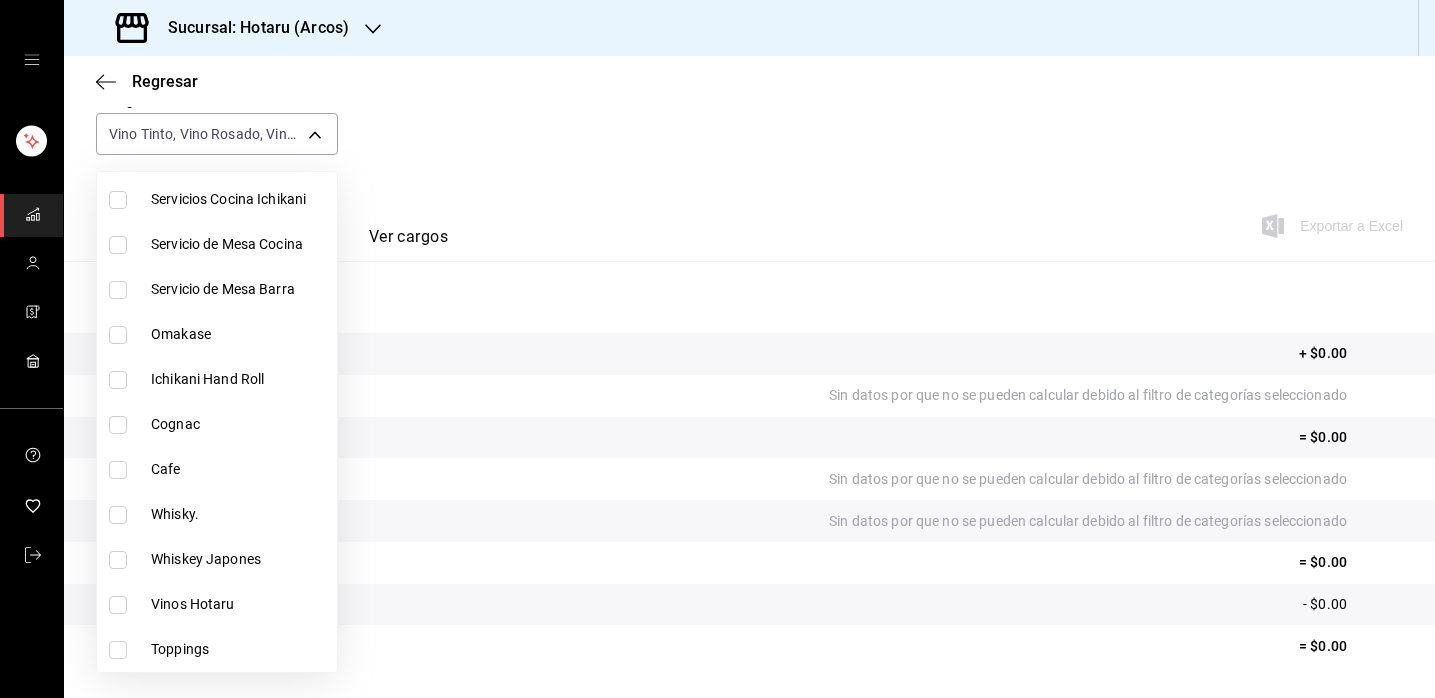 scroll, scrollTop: 1955, scrollLeft: 0, axis: vertical 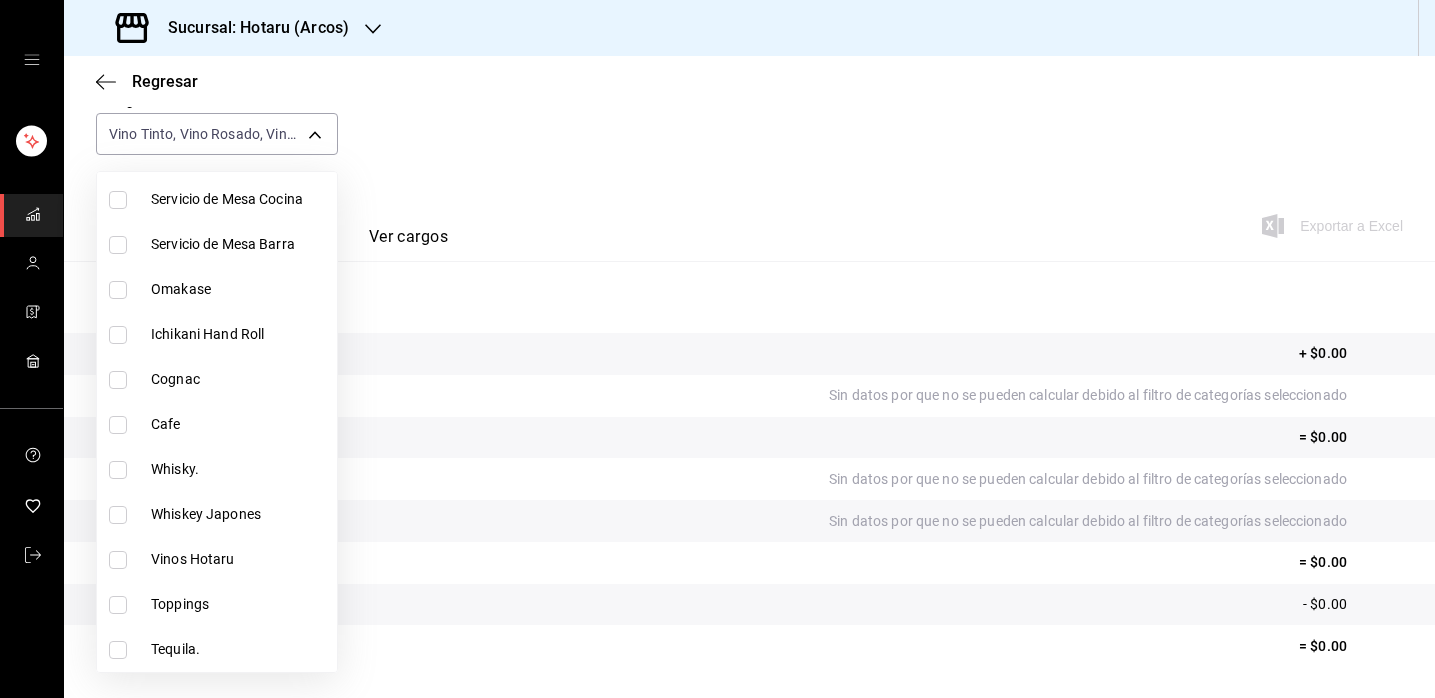 click on "Vinos Hotaru" at bounding box center [217, 559] 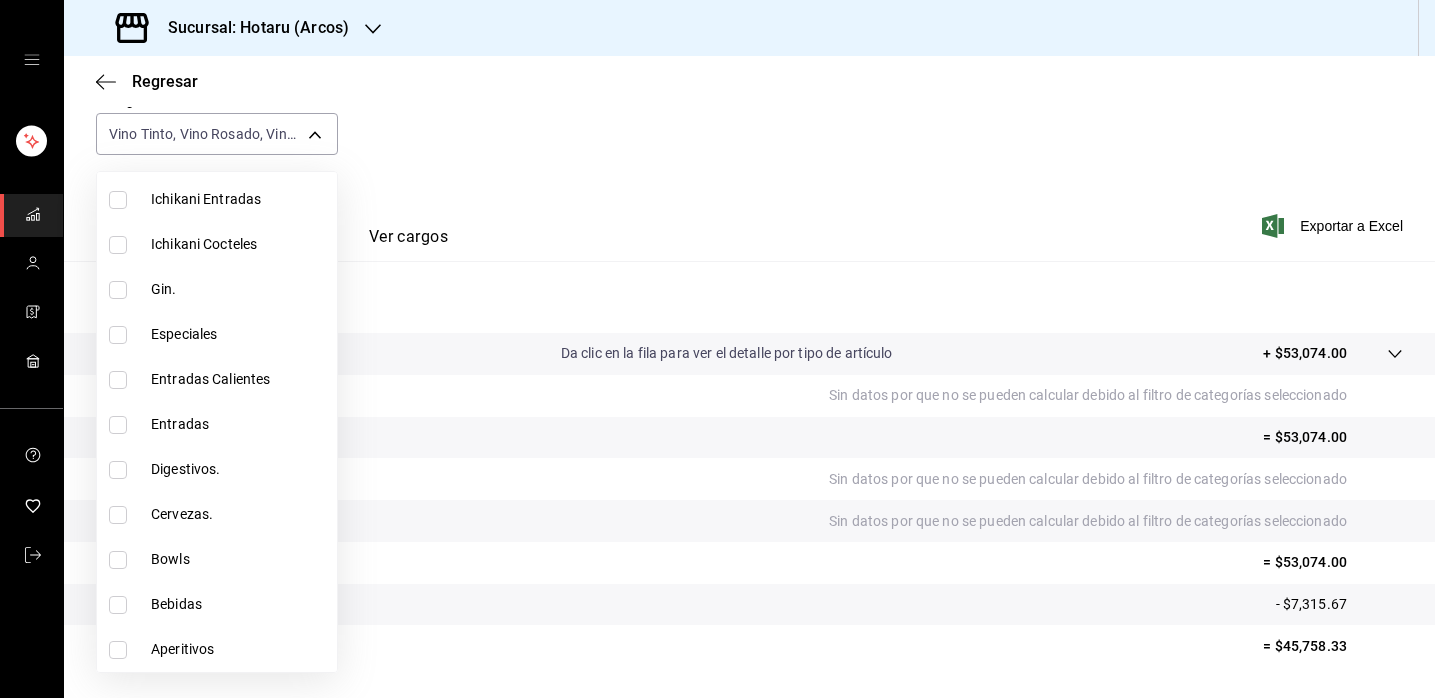 scroll, scrollTop: 3260, scrollLeft: 0, axis: vertical 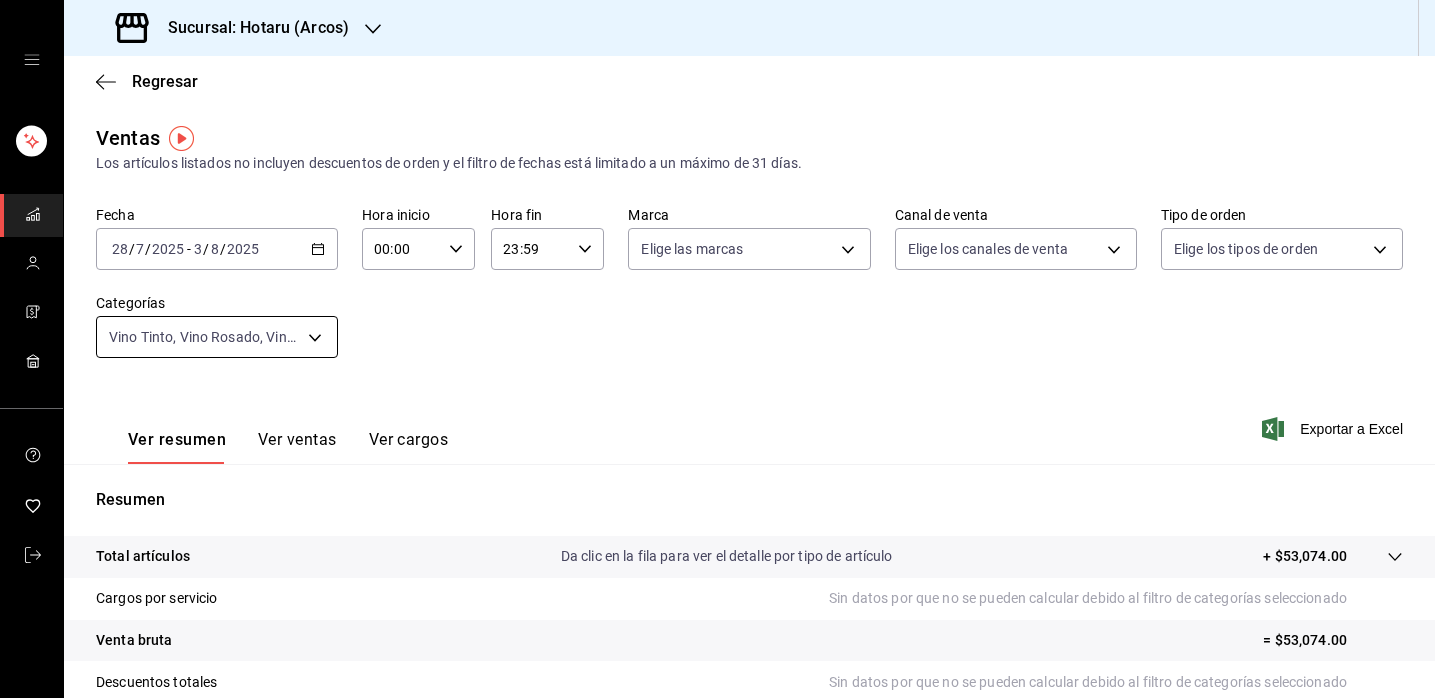 click on "Sucursal: Hotaru (Arcos) Regresar Ventas Los artículos listados no incluyen descuentos de orden y el filtro de fechas está limitado a un máximo de 31 días. Fecha 2025-07-28 28 / 7 / 2025 - 2025-08-03 3 / 8 / 2025 Hora inicio 00:00 Hora inicio Hora fin 23:59 Hora fin Marca Elige las marcas Canal de venta Elige los canales de venta Tipo de orden Elige los tipos de orden Categorías Vino Tinto, Vino Rosado, Vino Blanco, Vino Albarino, Champagne, Vinos Hotaru [UUID],[UUID],[UUID],[UUID],[UUID],[UUID] Ver resumen Ver ventas Ver cargos Exportar a Excel Resumen Total artículos Da clic en la fila para ver el detalle por tipo de artículo + $53,074.00 Cargos por servicio  Sin datos por que no se pueden calcular debido al filtro de categorías seleccionado Venta bruta = $53,074.00 Descuentos totales Certificados de regalo Venta total" at bounding box center (717, 349) 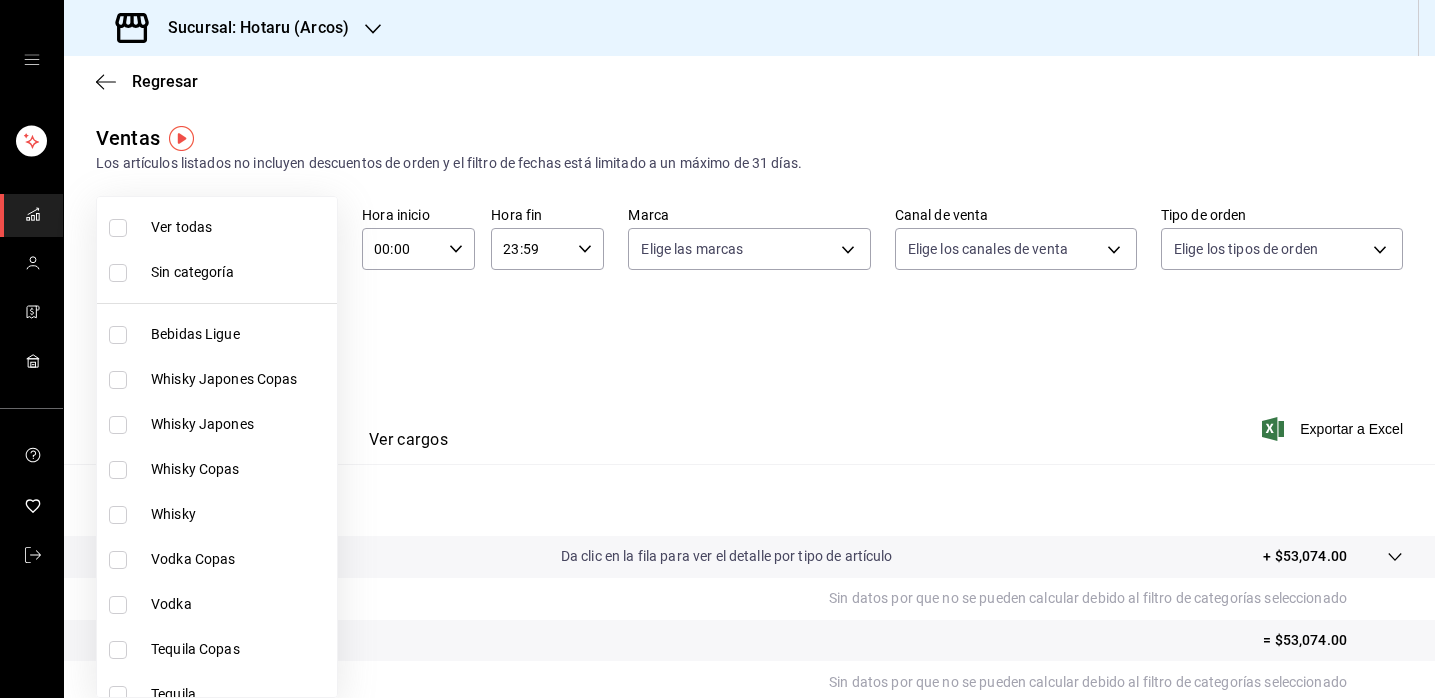 click at bounding box center [118, 228] 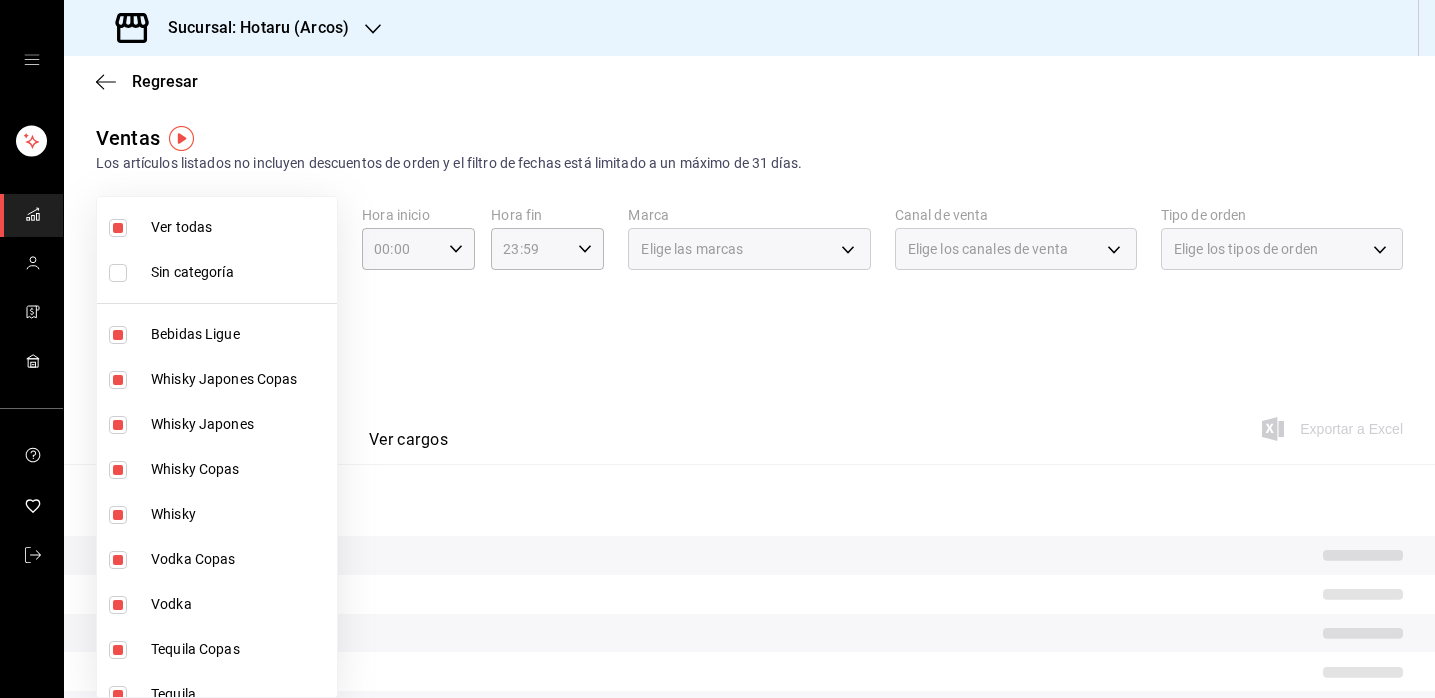 click at bounding box center (118, 228) 